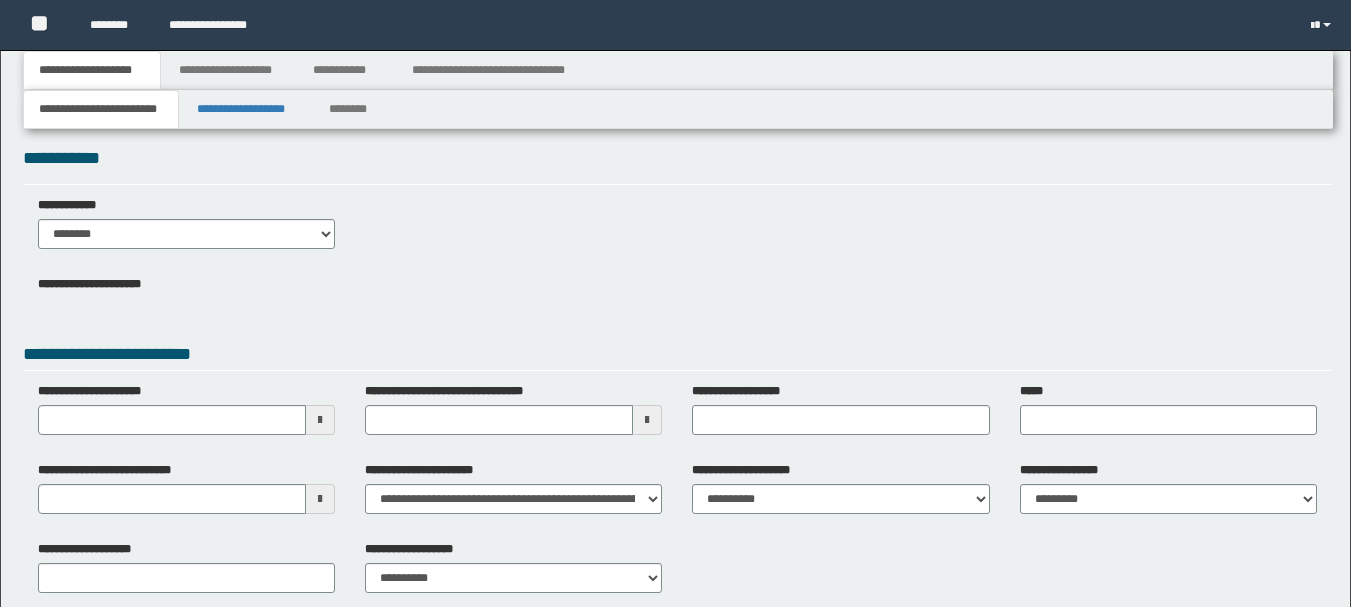 scroll, scrollTop: 0, scrollLeft: 0, axis: both 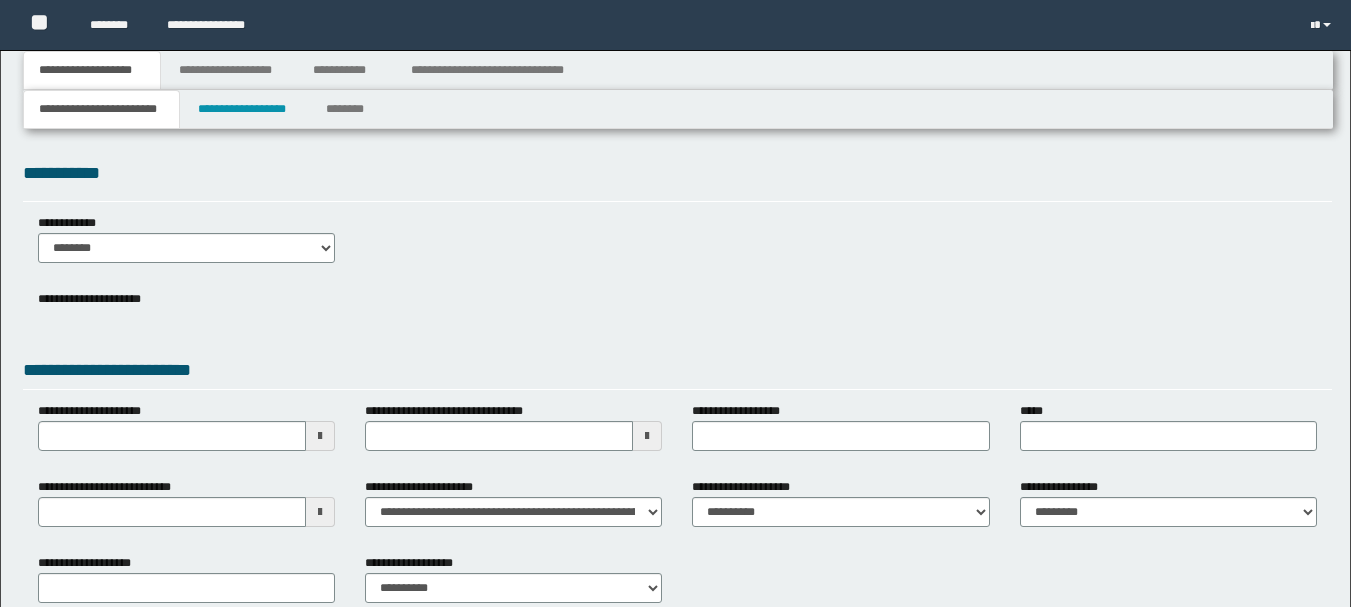 type 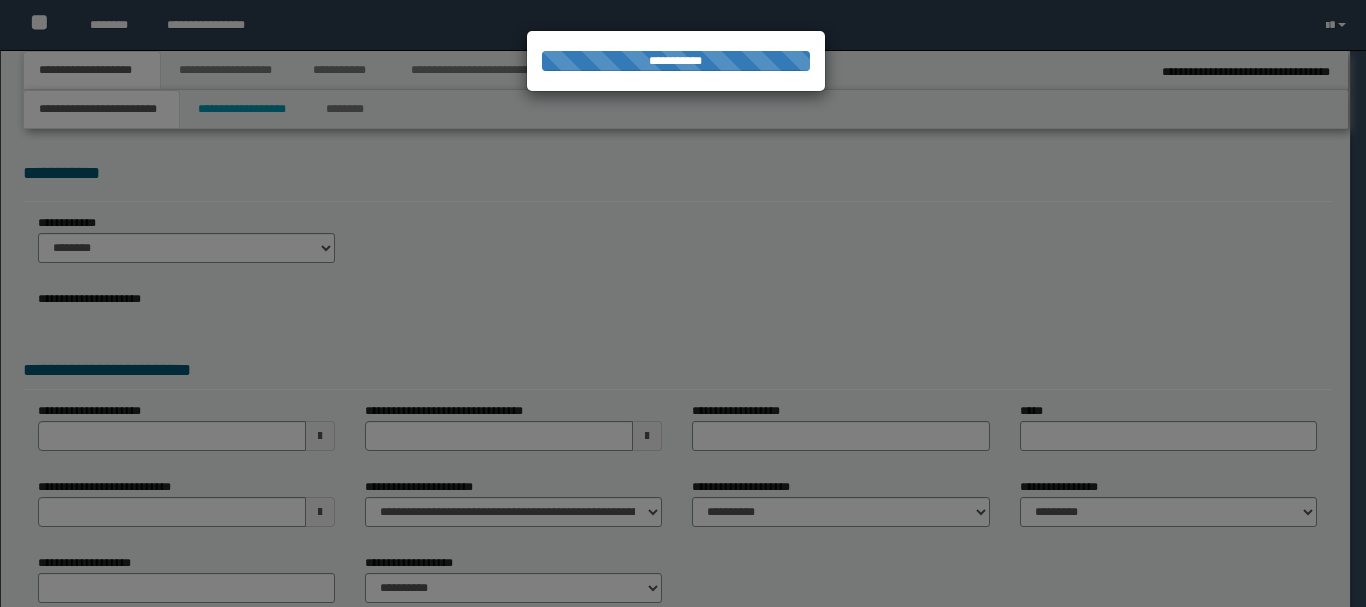 type on "**********" 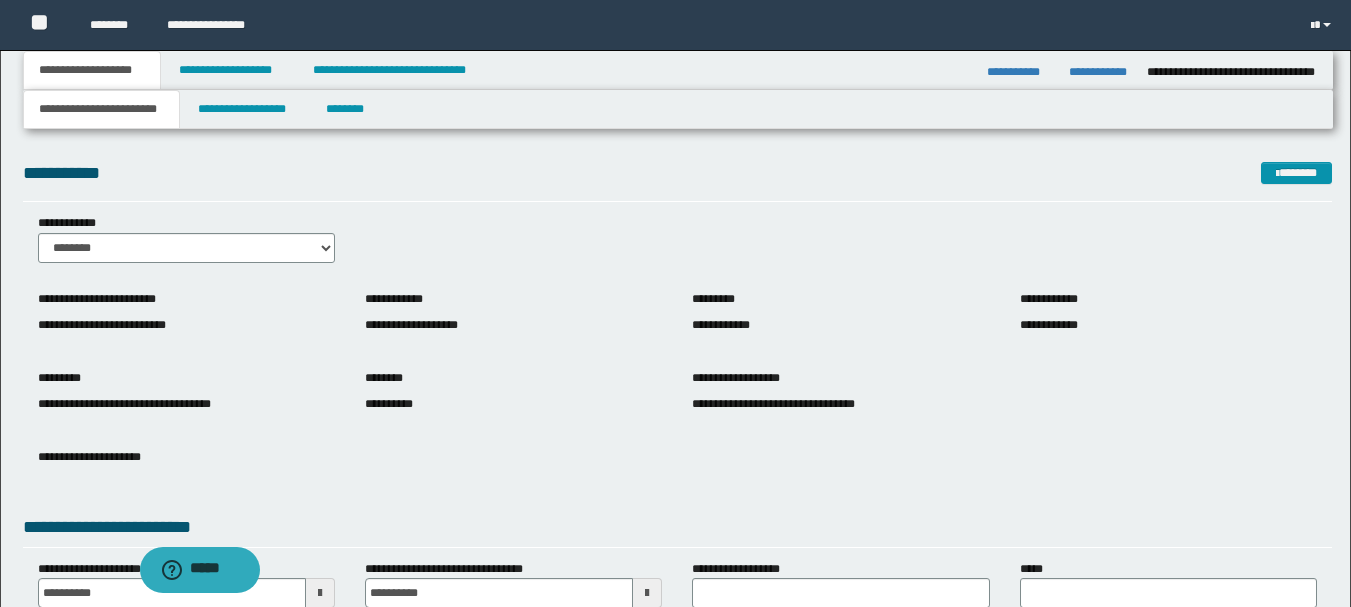 scroll, scrollTop: 0, scrollLeft: 0, axis: both 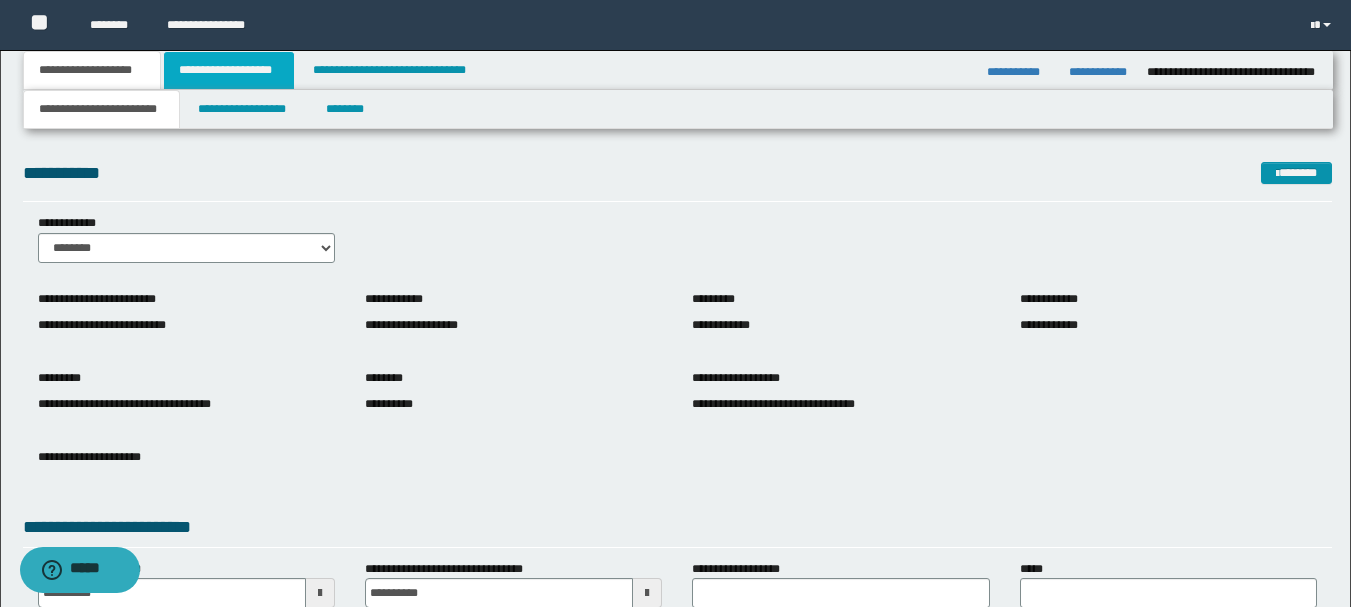 click on "**********" at bounding box center [229, 70] 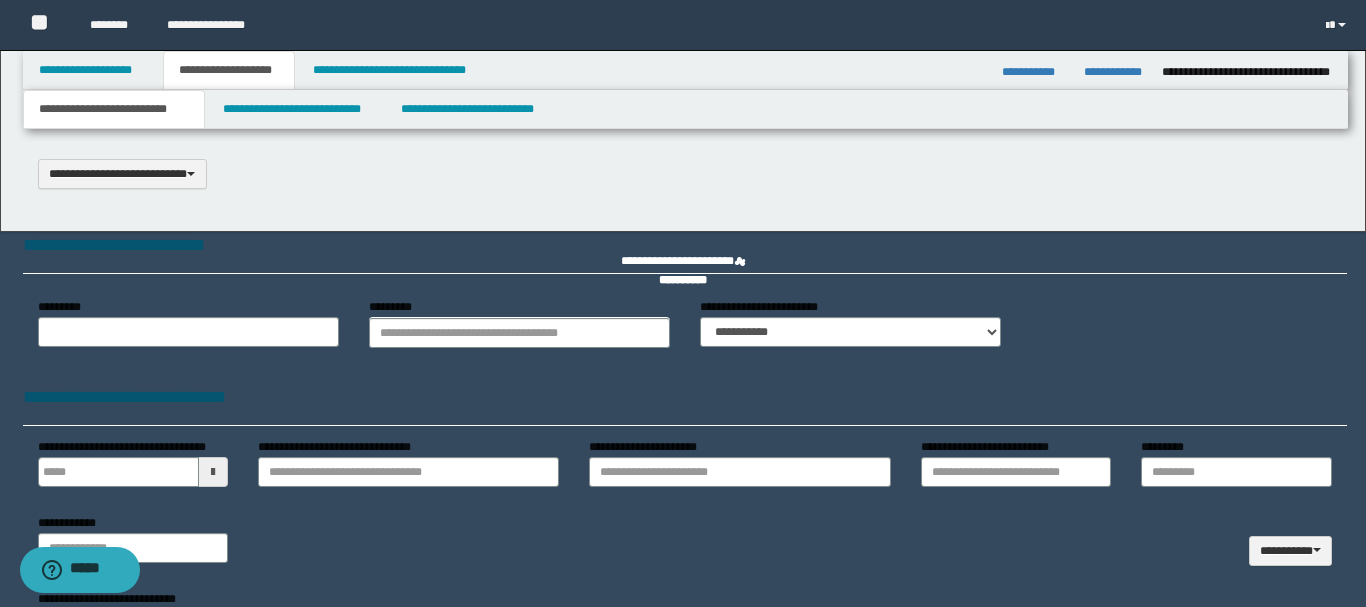 type 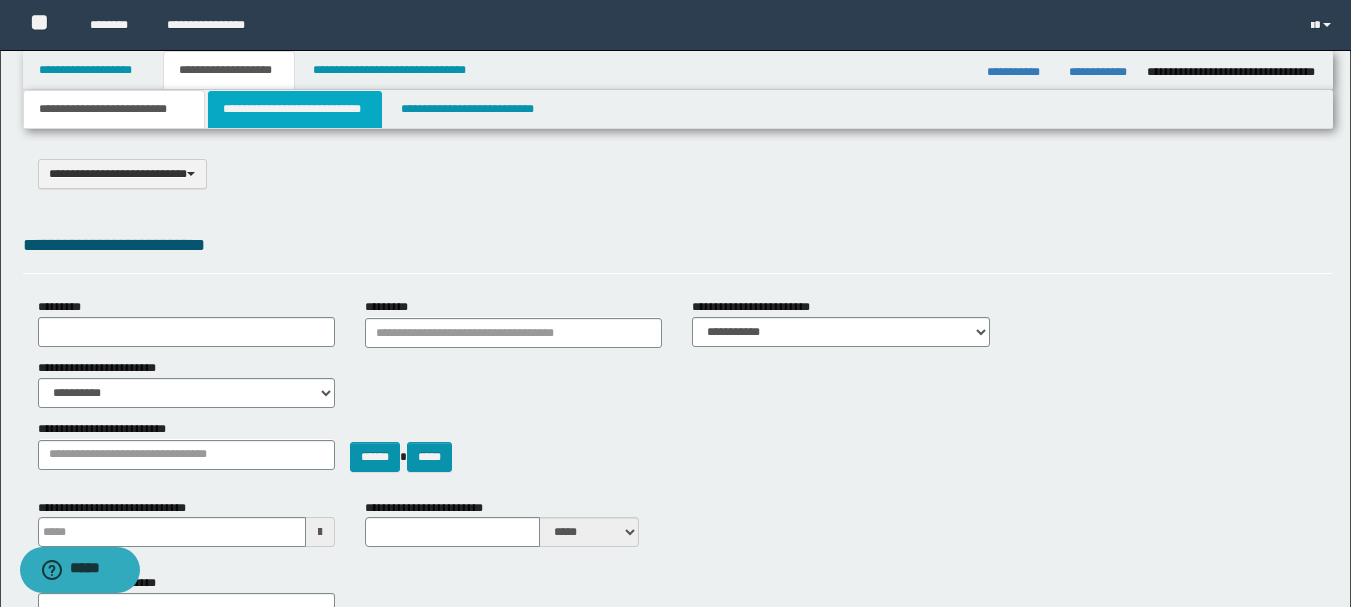 select on "*" 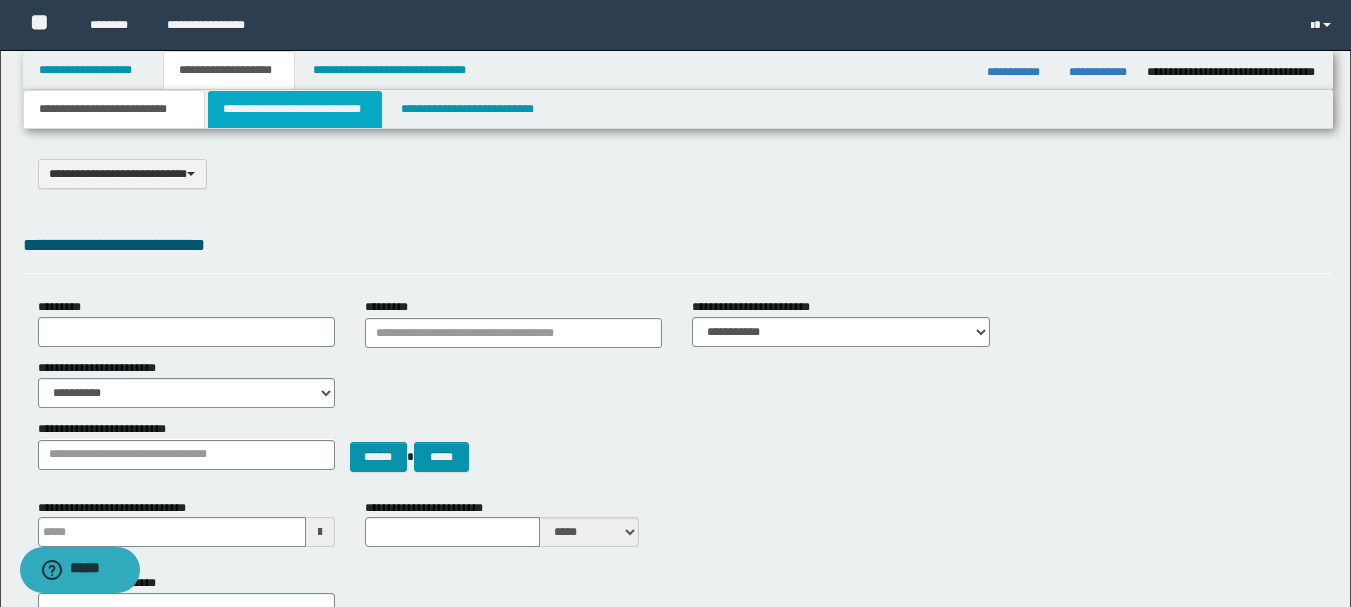 scroll, scrollTop: 0, scrollLeft: 0, axis: both 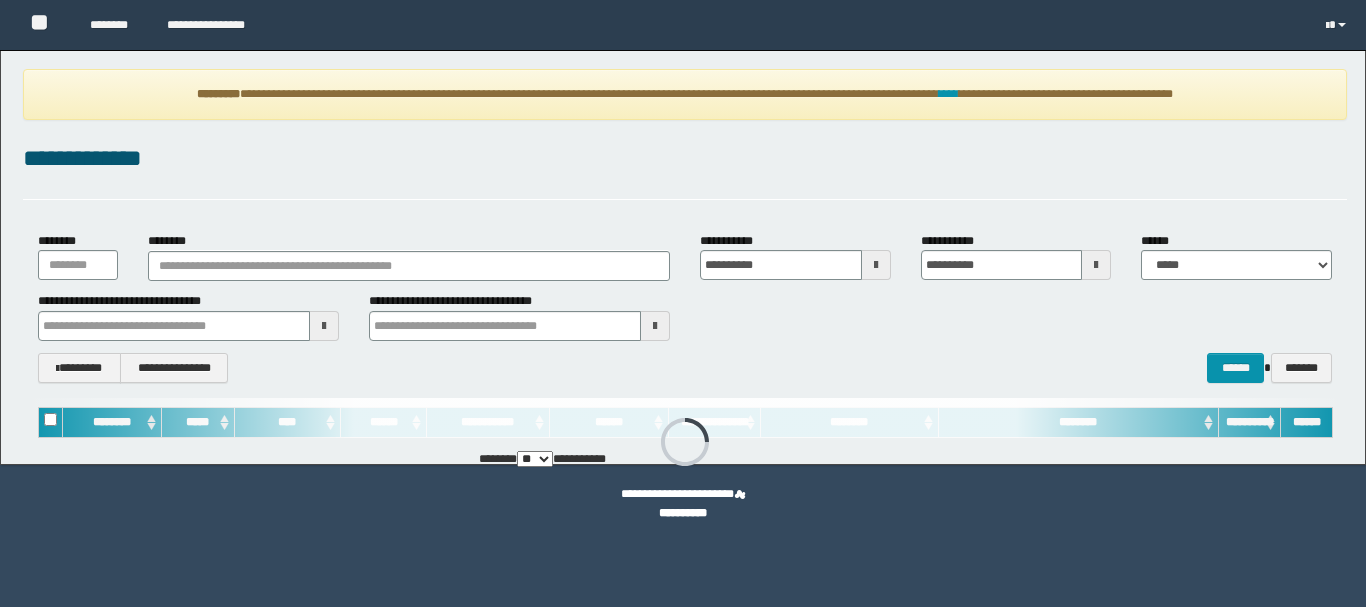 type on "**********" 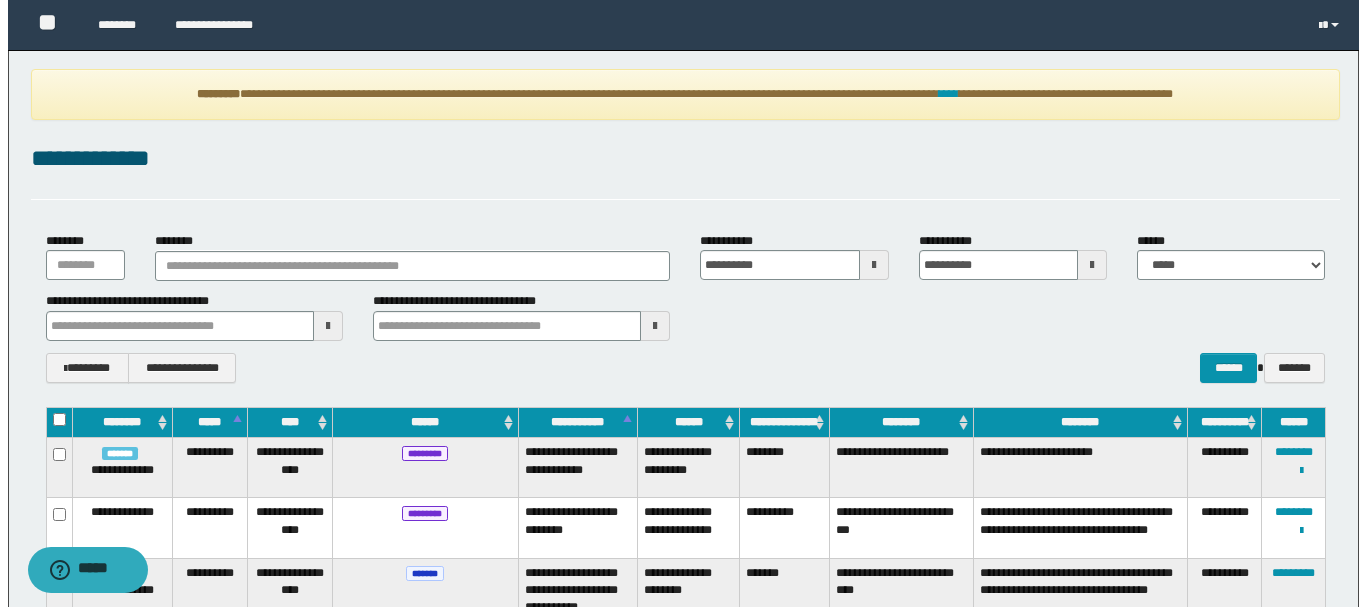 scroll, scrollTop: 0, scrollLeft: 0, axis: both 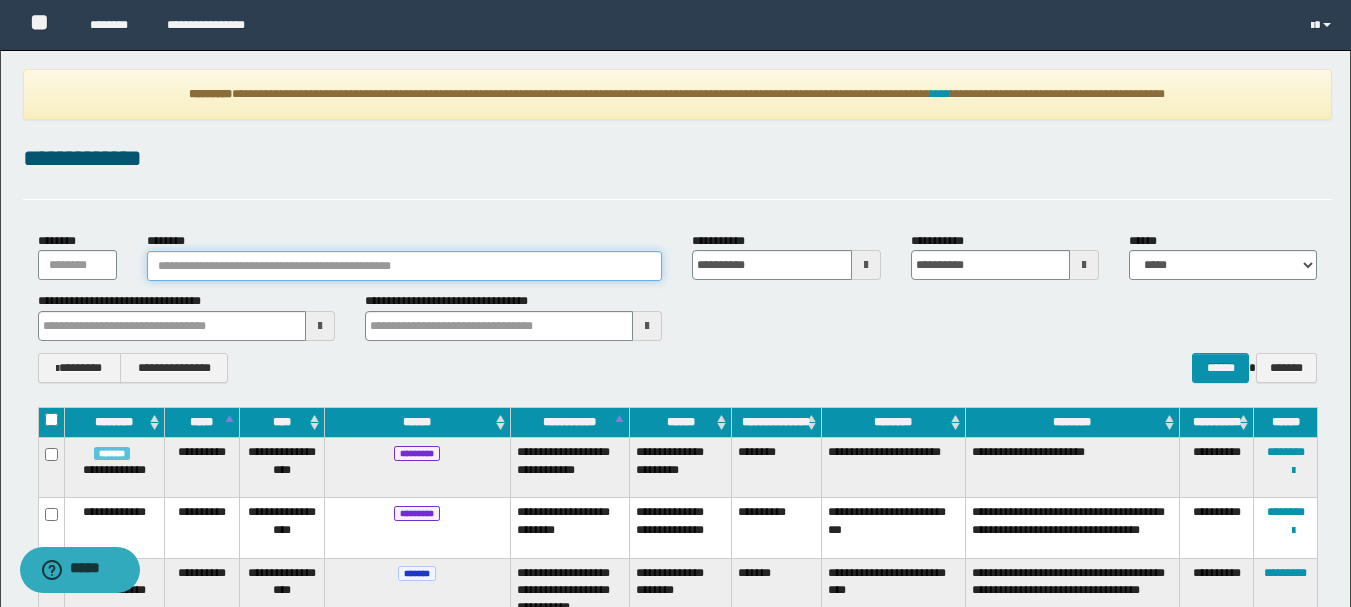 click on "********" at bounding box center [405, 266] 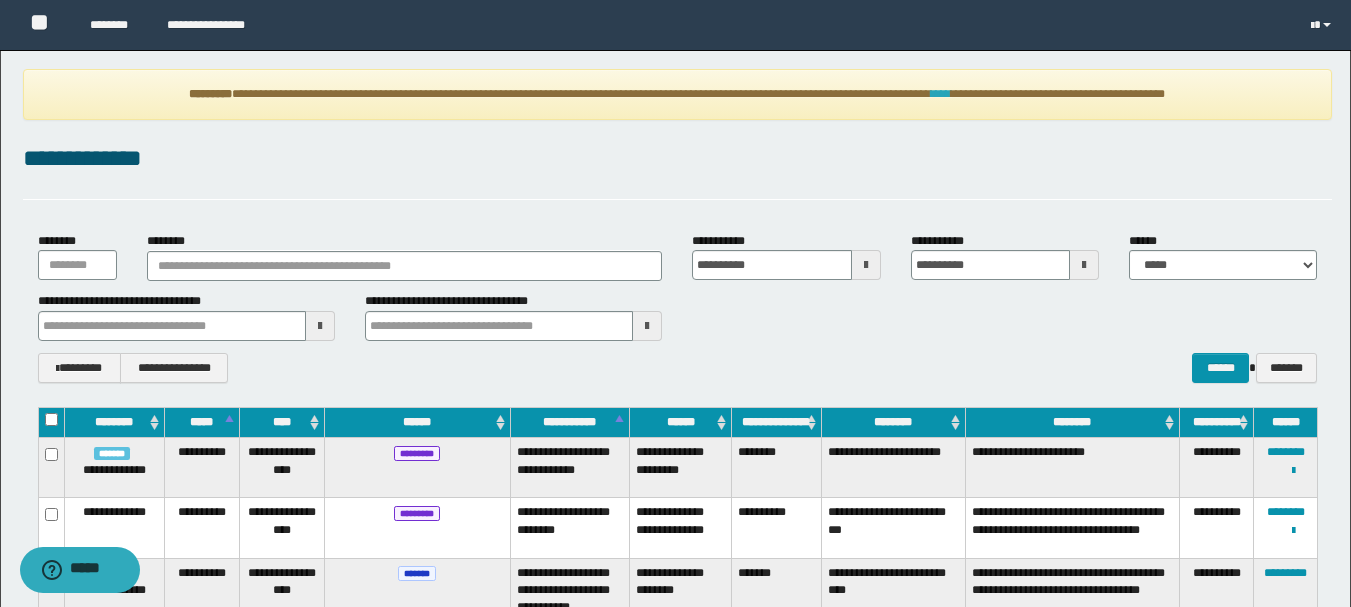 click on "****" at bounding box center [941, 94] 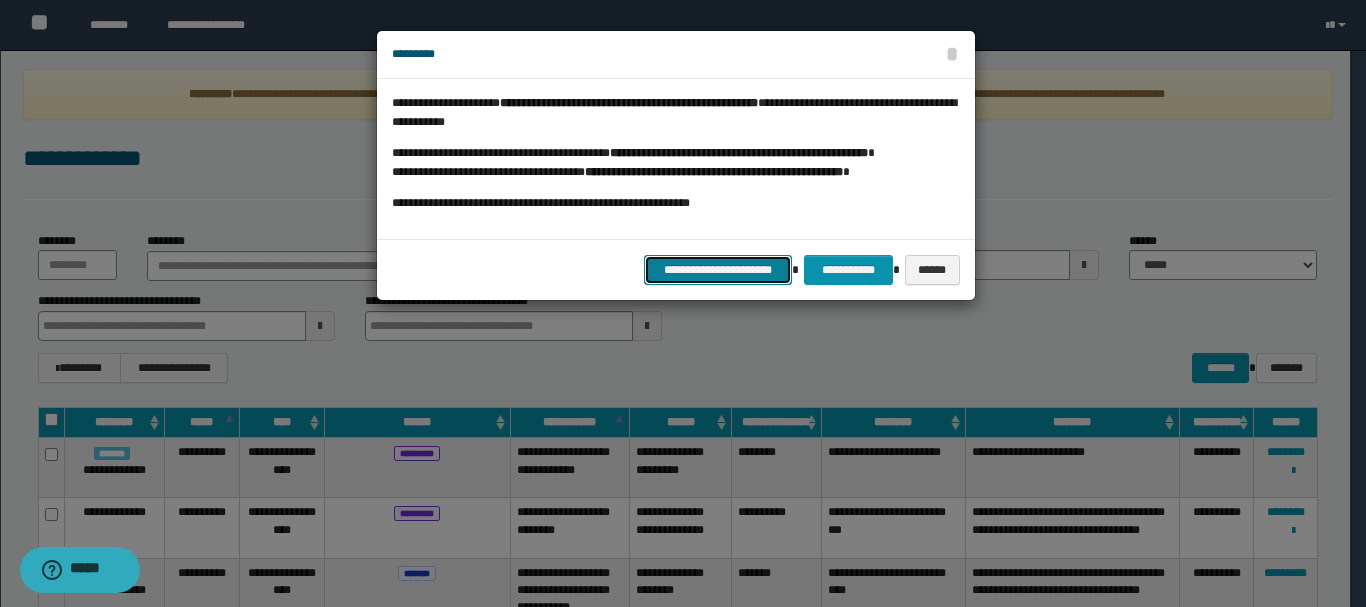 click on "**********" at bounding box center (718, 270) 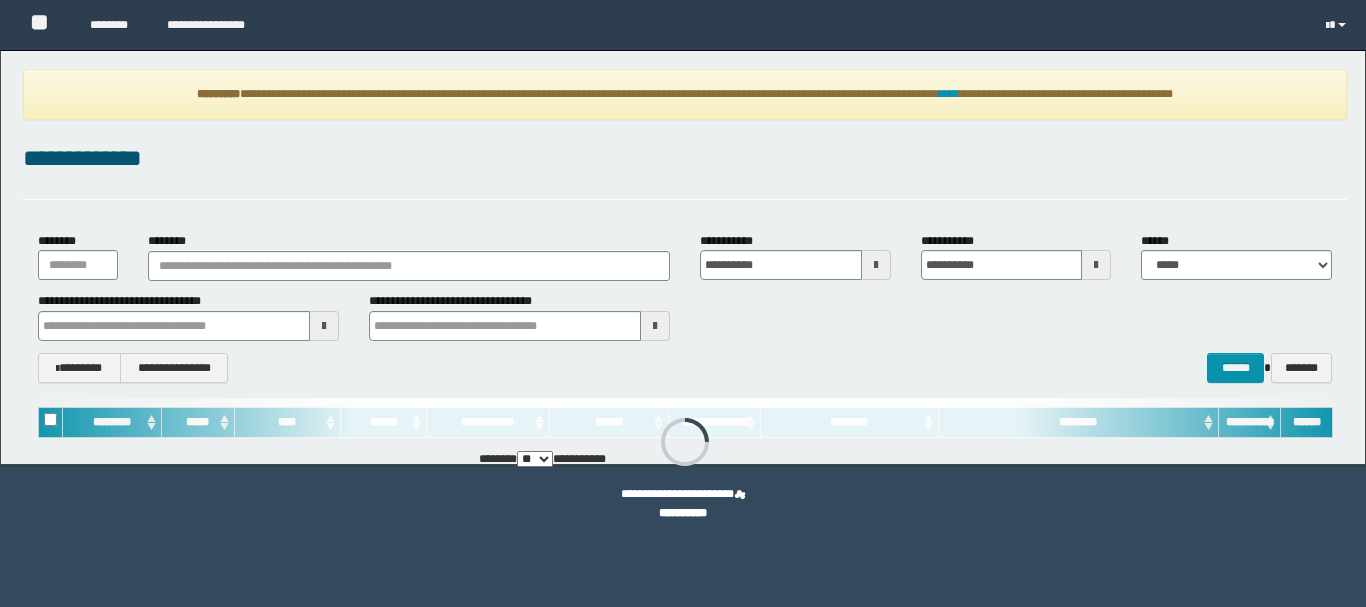 type on "**********" 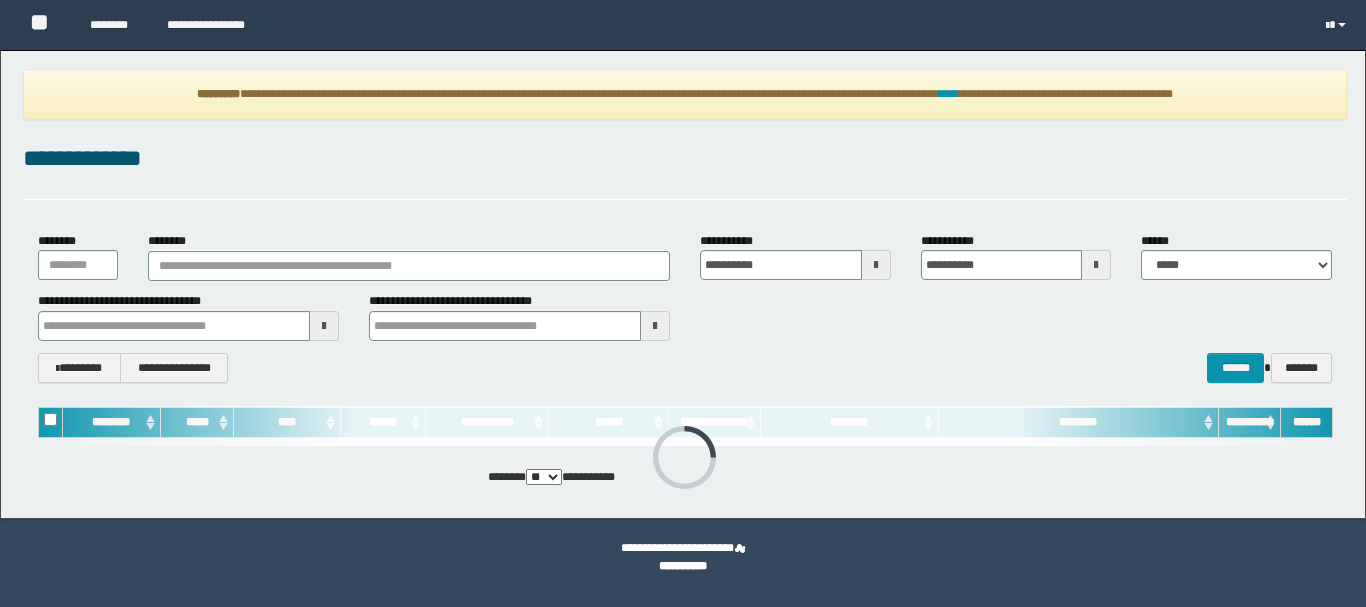 scroll, scrollTop: 0, scrollLeft: 0, axis: both 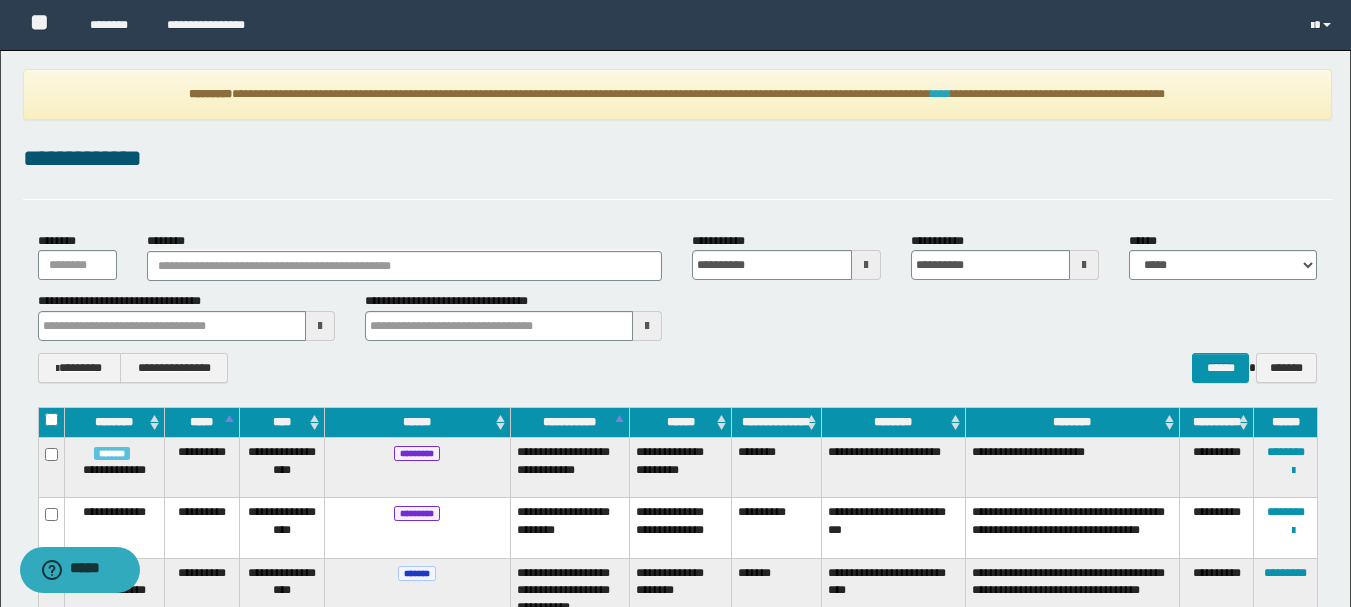 click on "****" at bounding box center (941, 94) 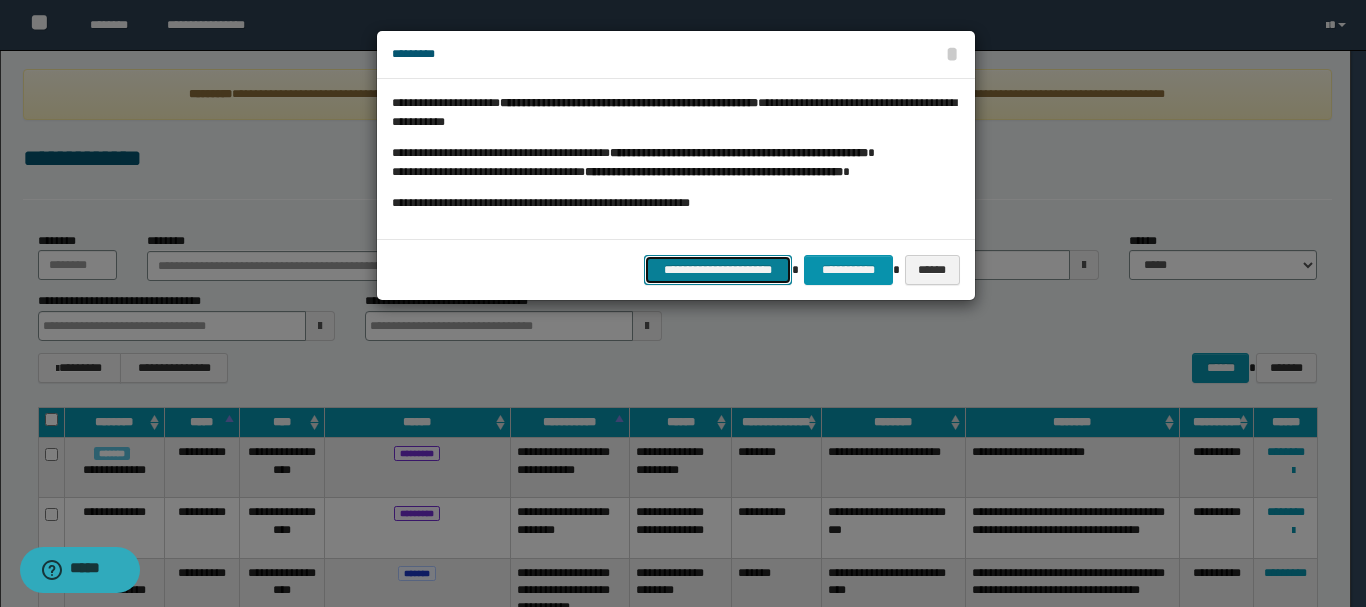 click on "**********" at bounding box center (718, 270) 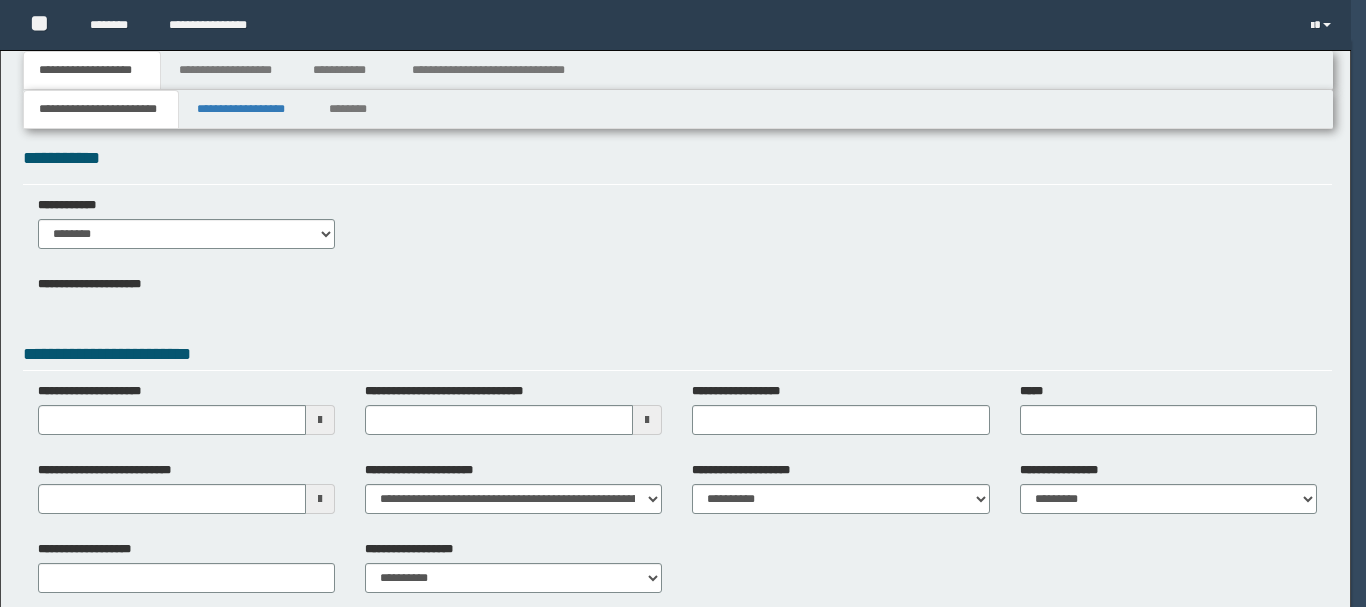 scroll, scrollTop: 0, scrollLeft: 0, axis: both 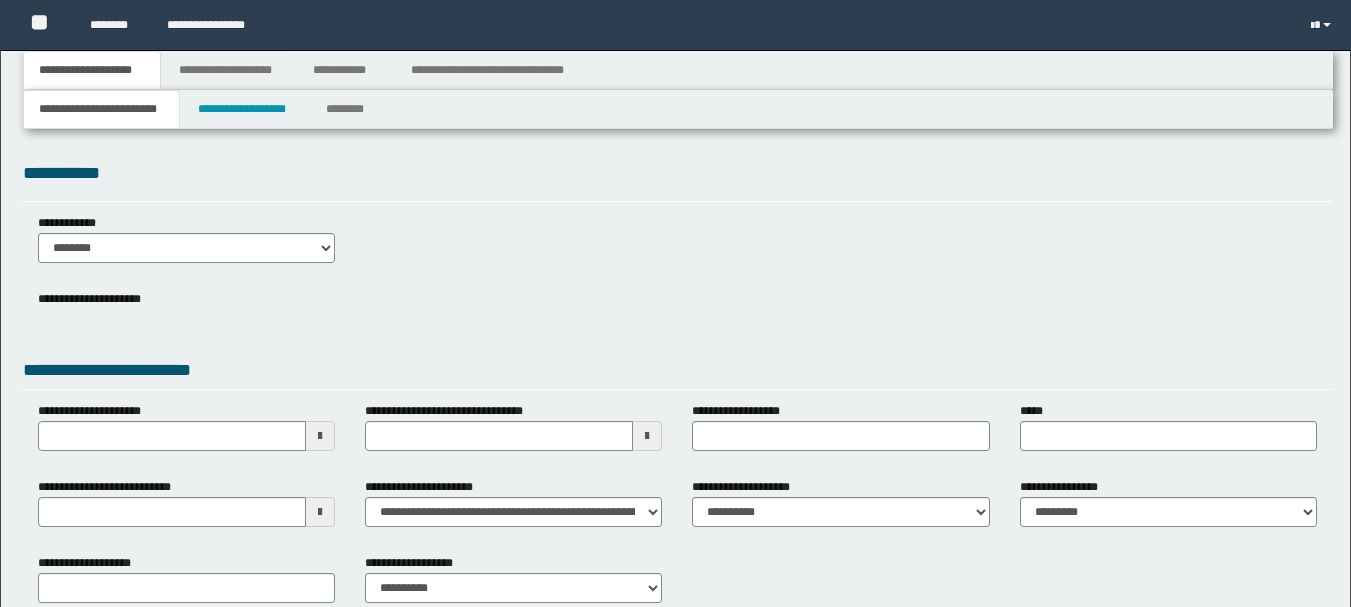 type 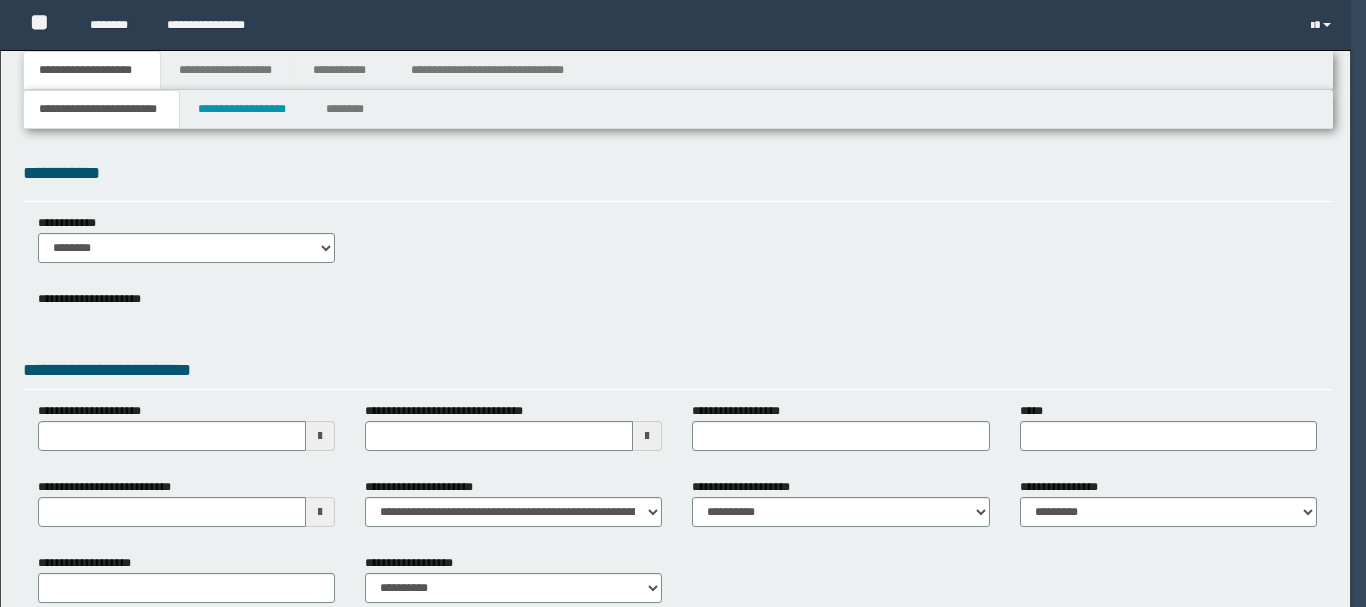 click on "**********" at bounding box center (675, 303) 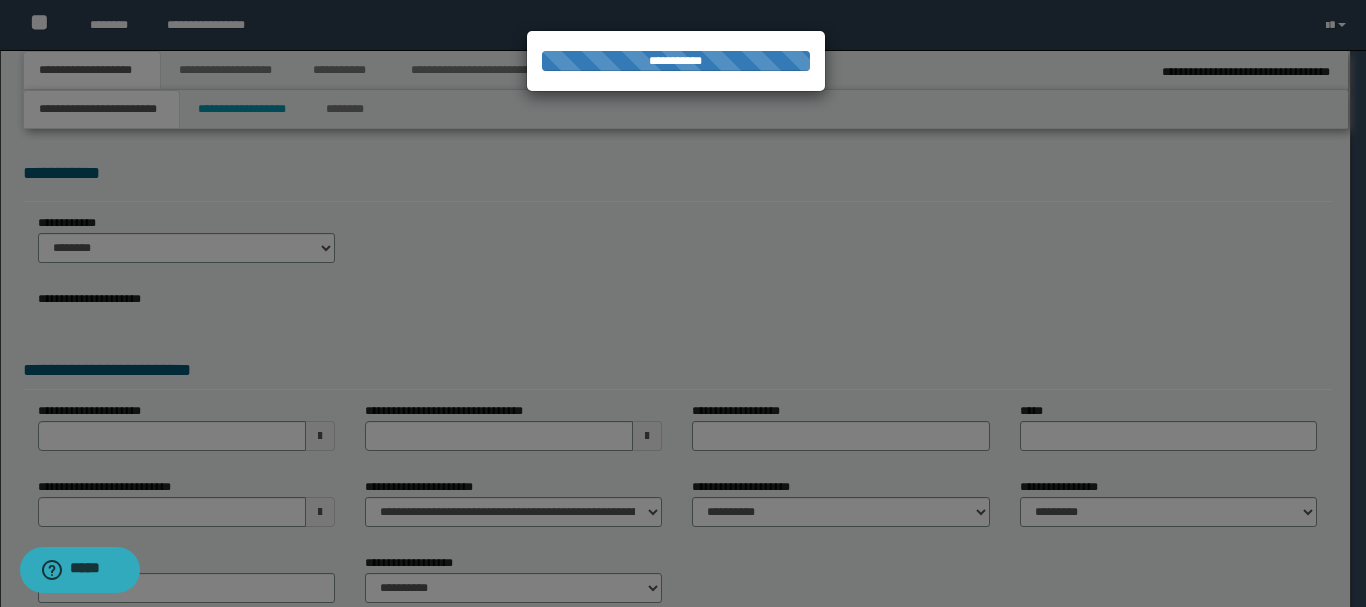scroll, scrollTop: 0, scrollLeft: 0, axis: both 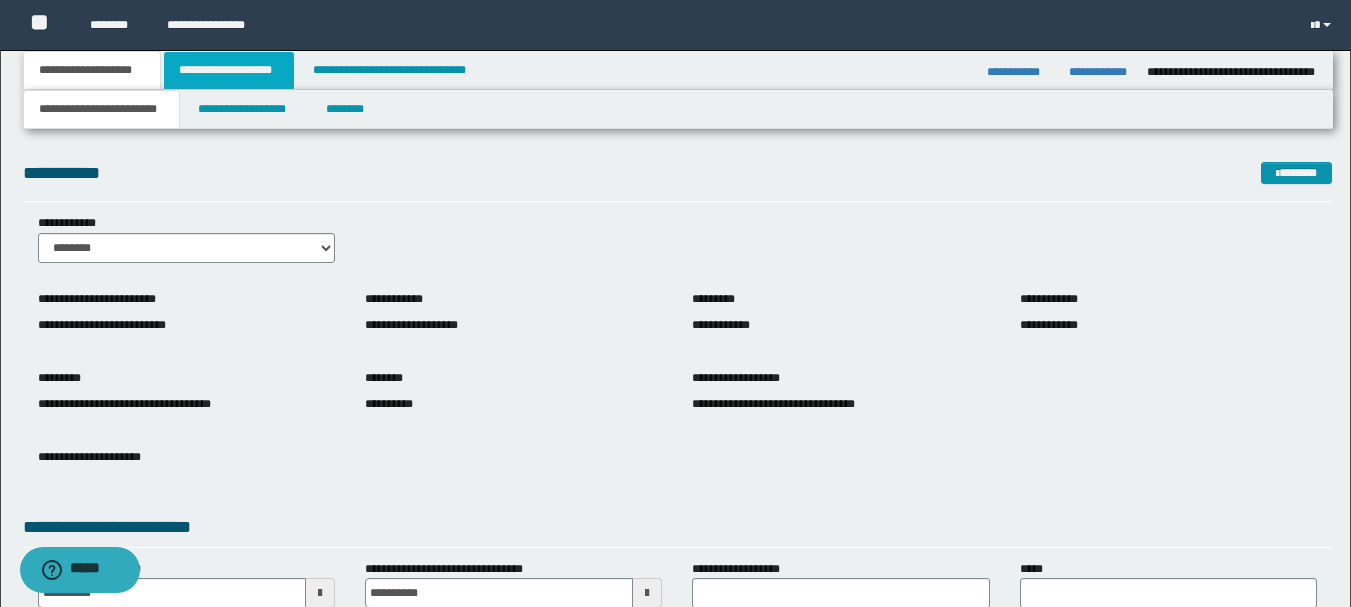 click on "**********" at bounding box center (229, 70) 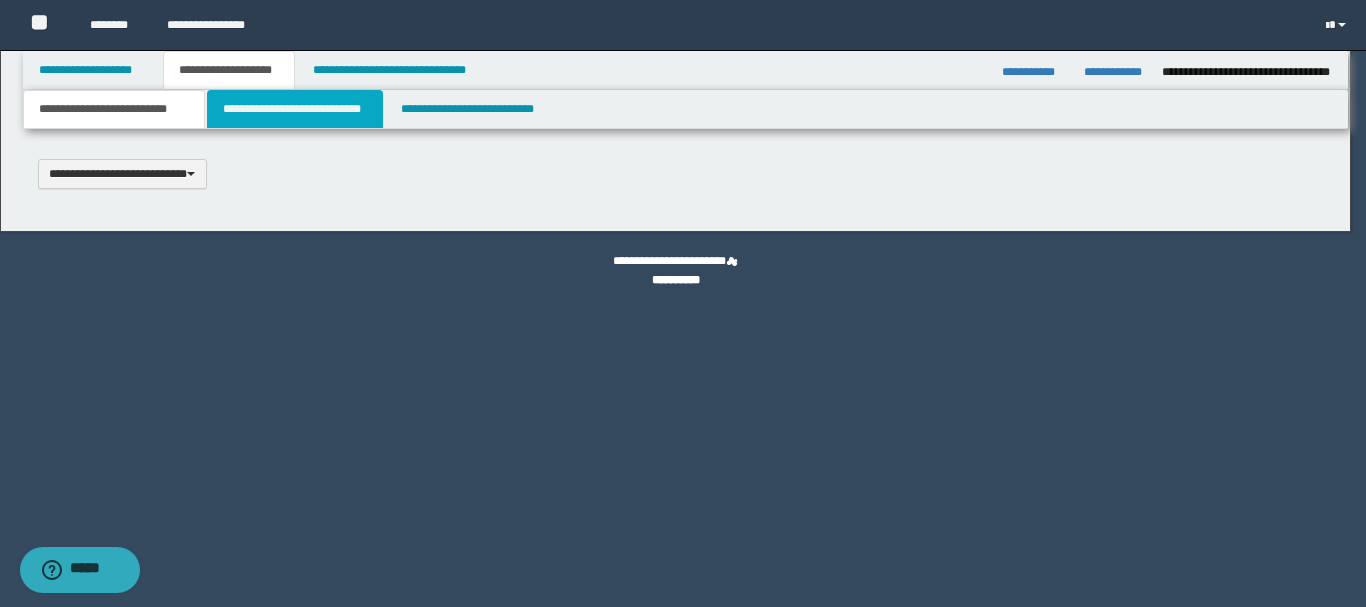 click on "**********" at bounding box center (295, 109) 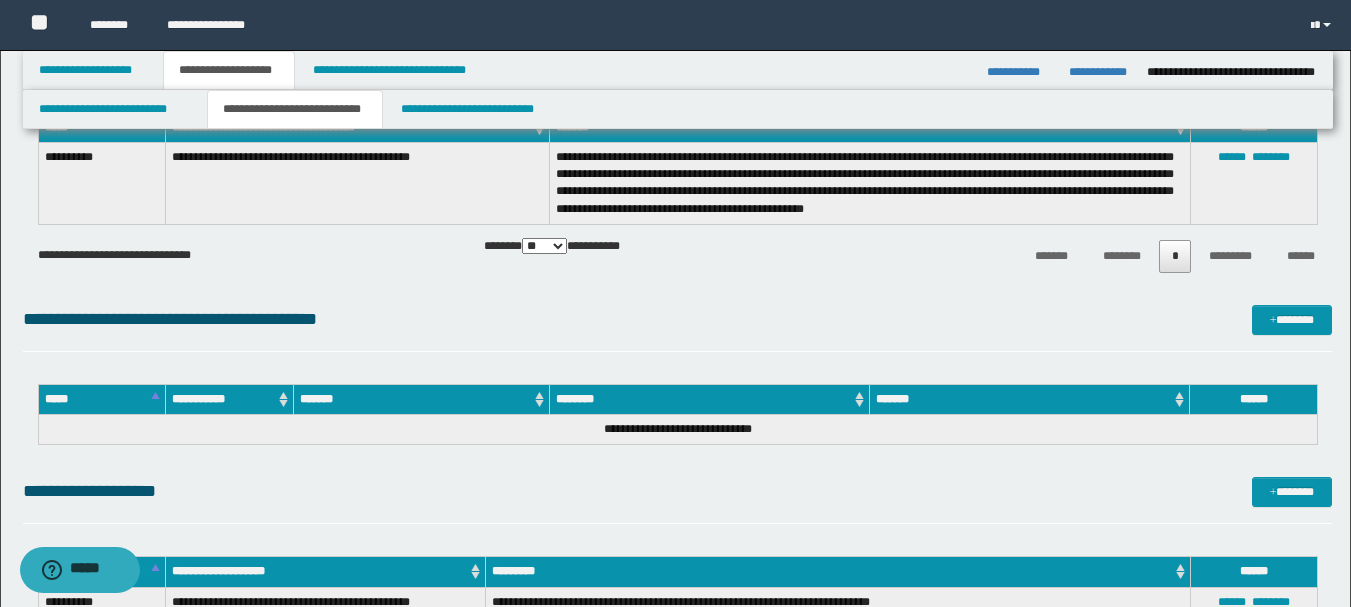 scroll, scrollTop: 400, scrollLeft: 0, axis: vertical 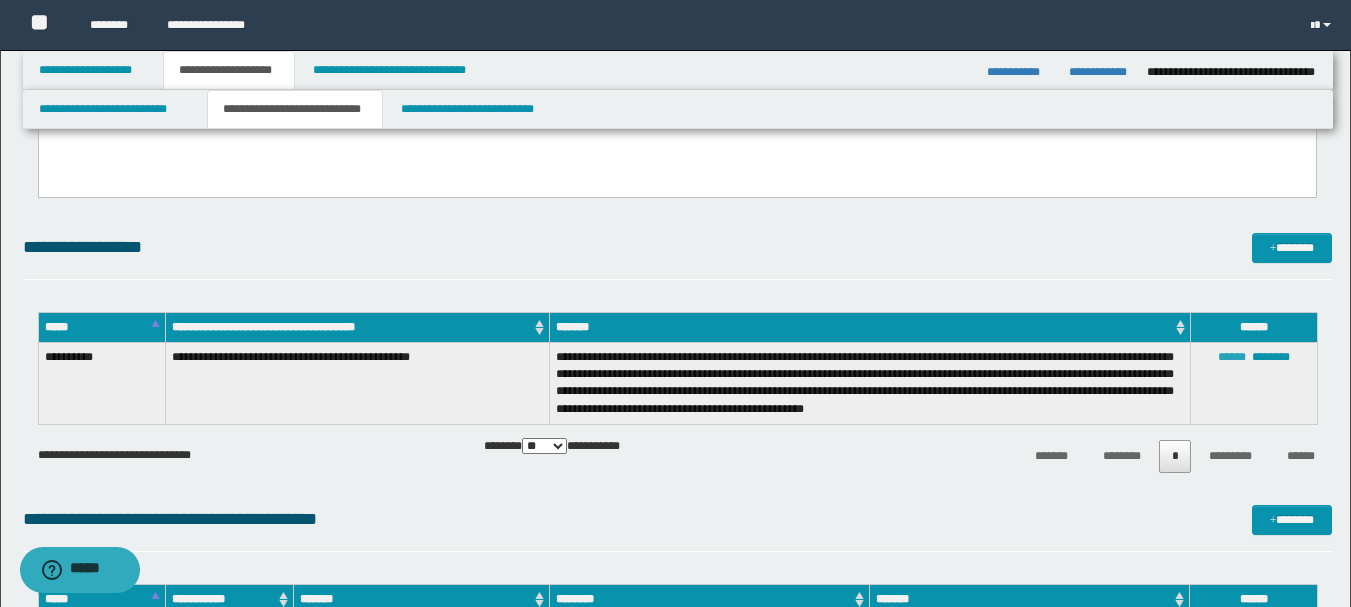 click on "******" at bounding box center [1232, 357] 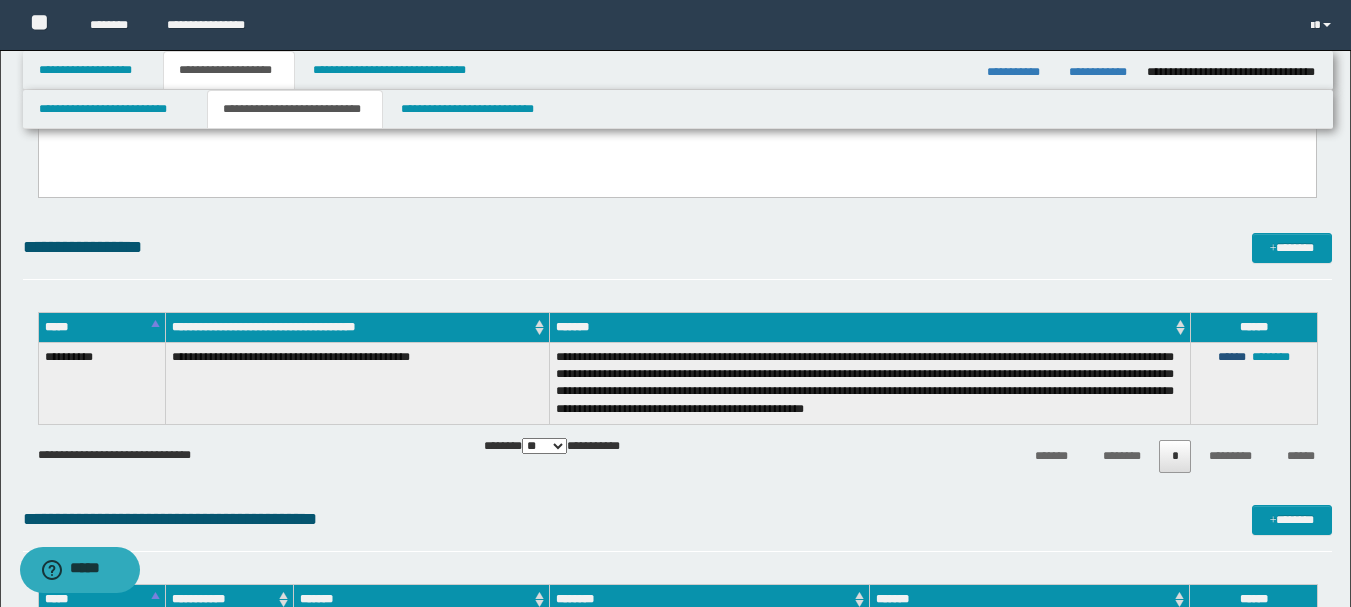 type on "**********" 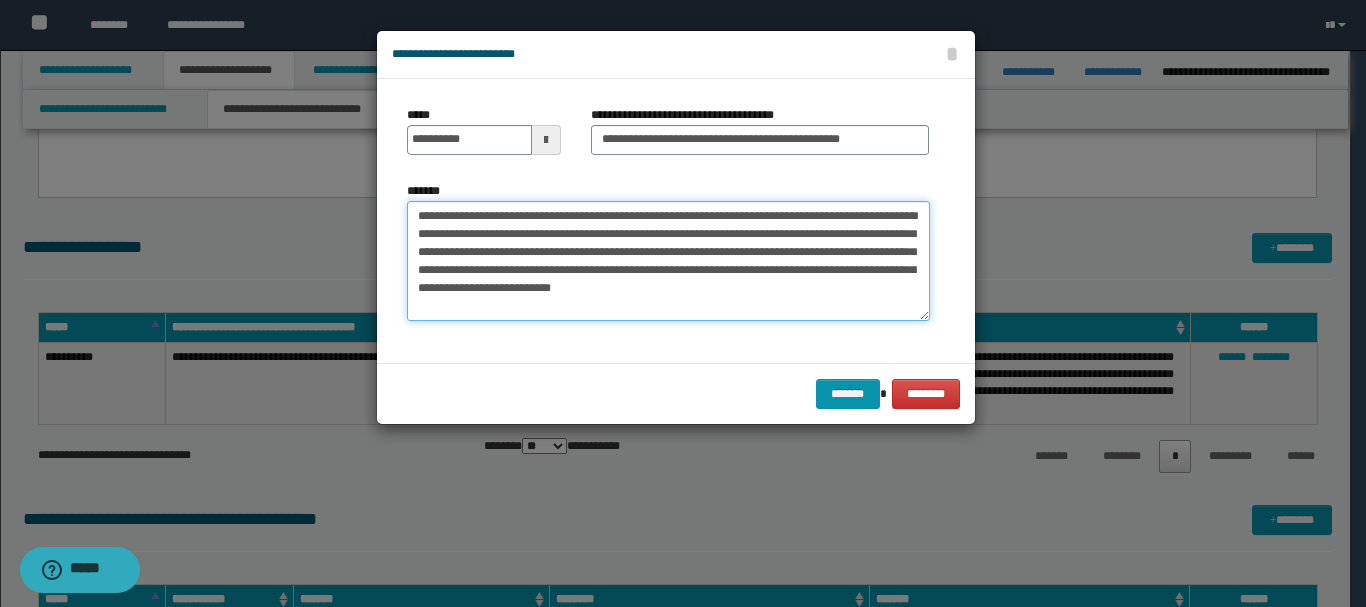 drag, startPoint x: 634, startPoint y: 240, endPoint x: 637, endPoint y: 261, distance: 21.213203 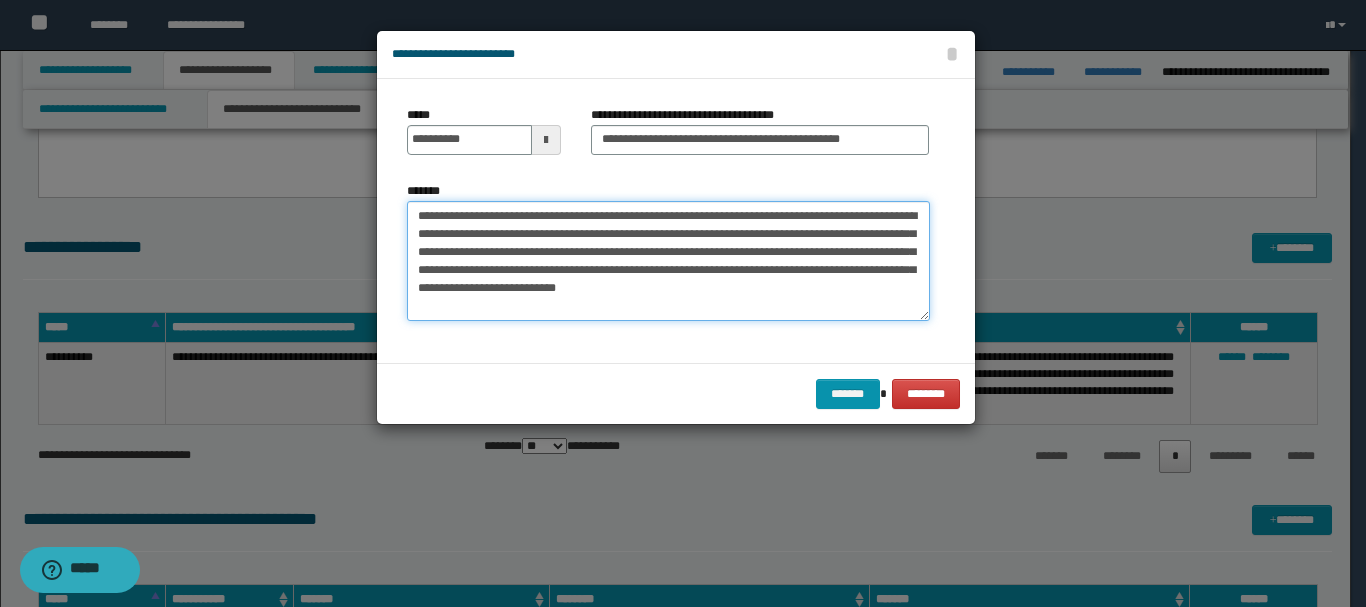 type on "**********" 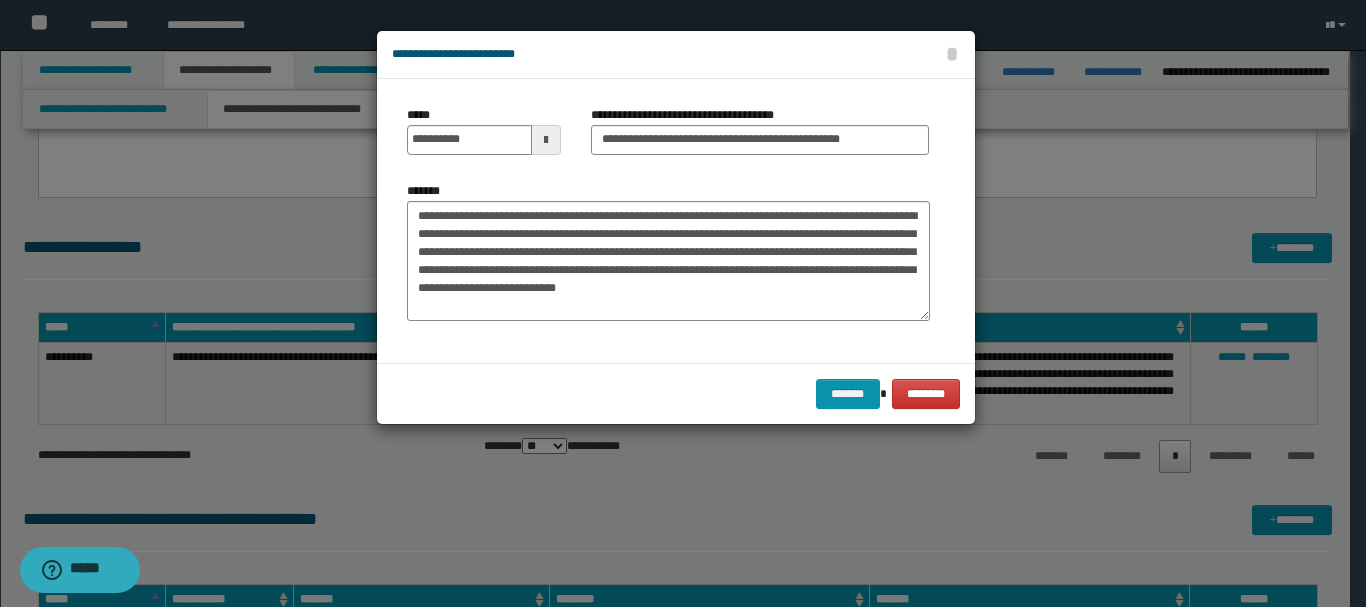 click on "*******
********" at bounding box center [676, 393] 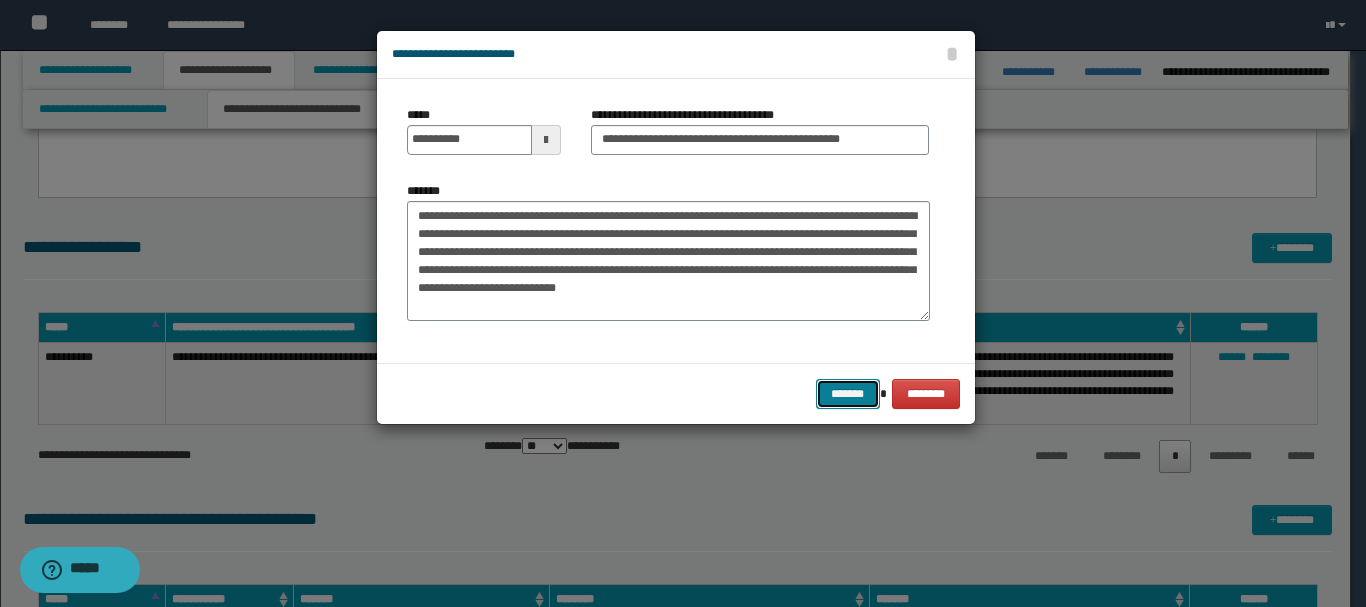 click on "*******" at bounding box center (848, 394) 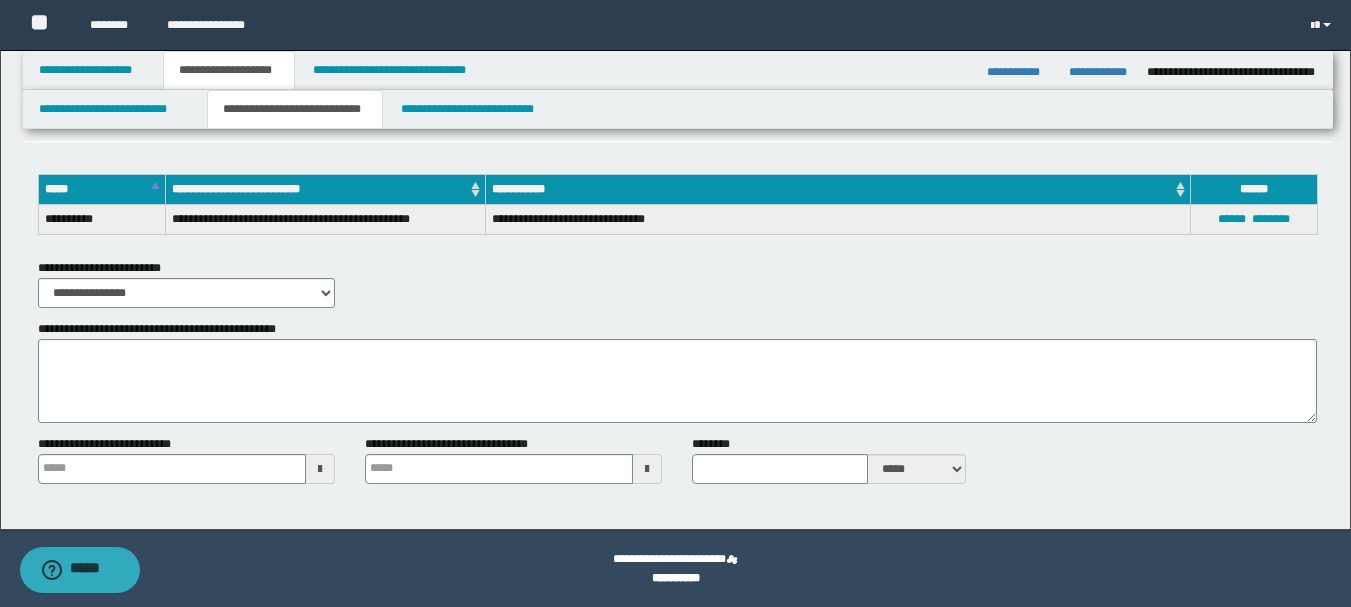 scroll, scrollTop: 955, scrollLeft: 0, axis: vertical 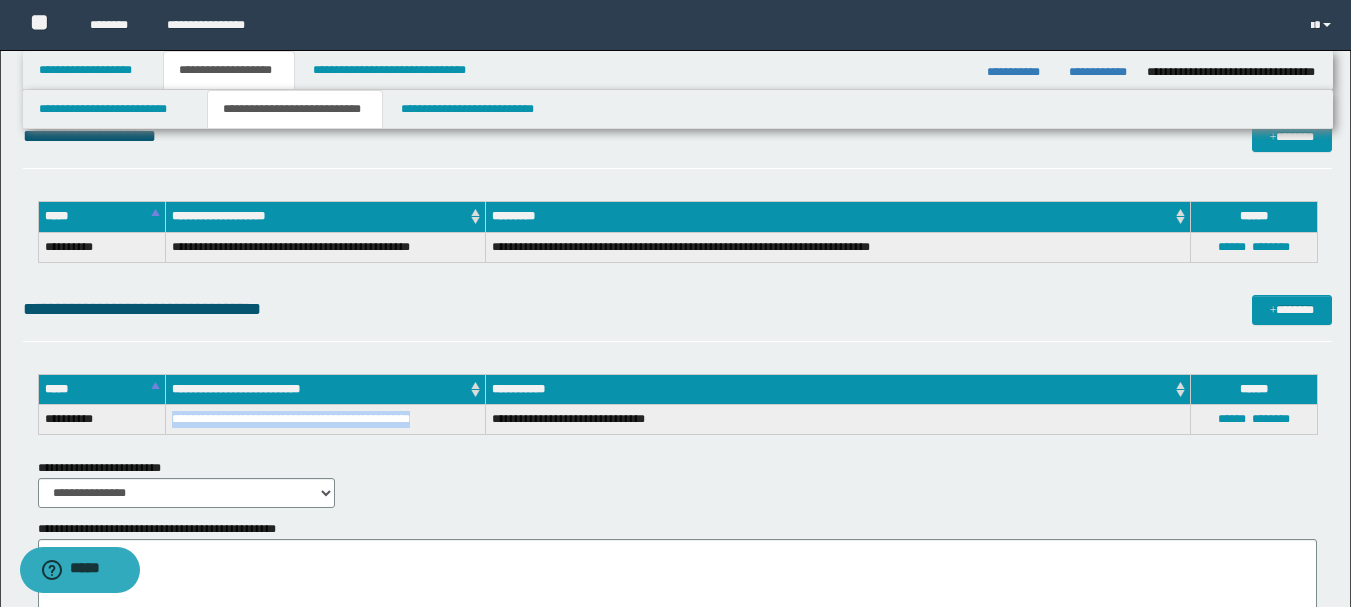 drag, startPoint x: 173, startPoint y: 416, endPoint x: 455, endPoint y: 408, distance: 282.11346 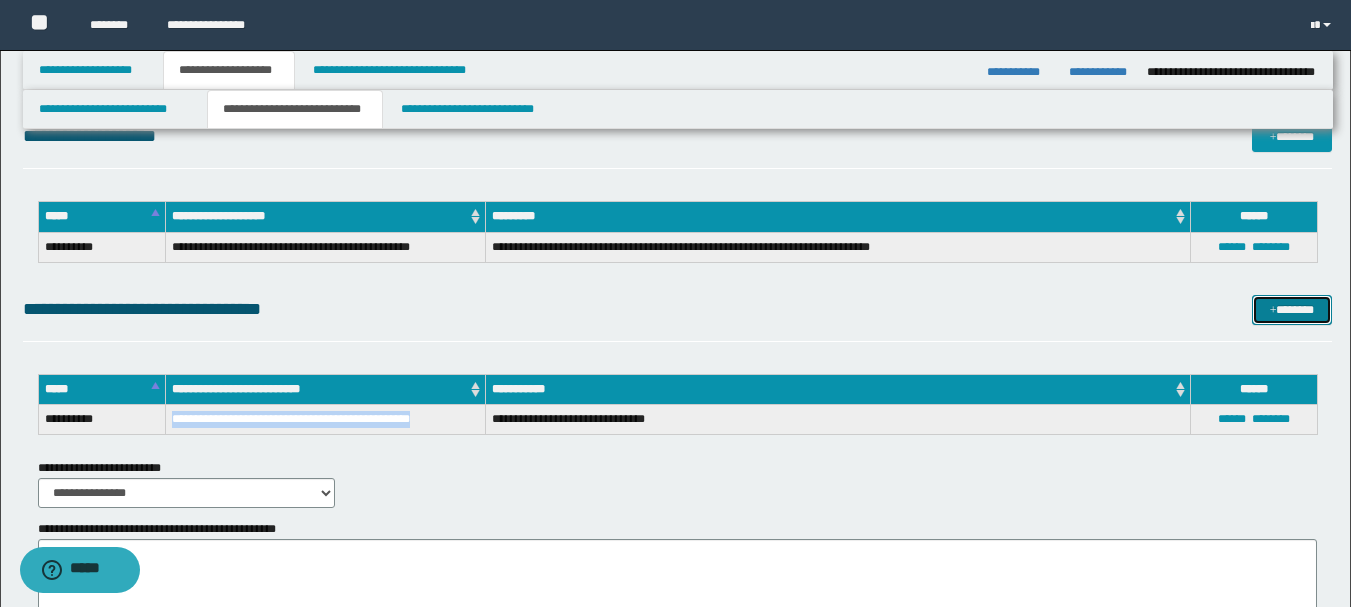 click on "*******" at bounding box center (1292, 310) 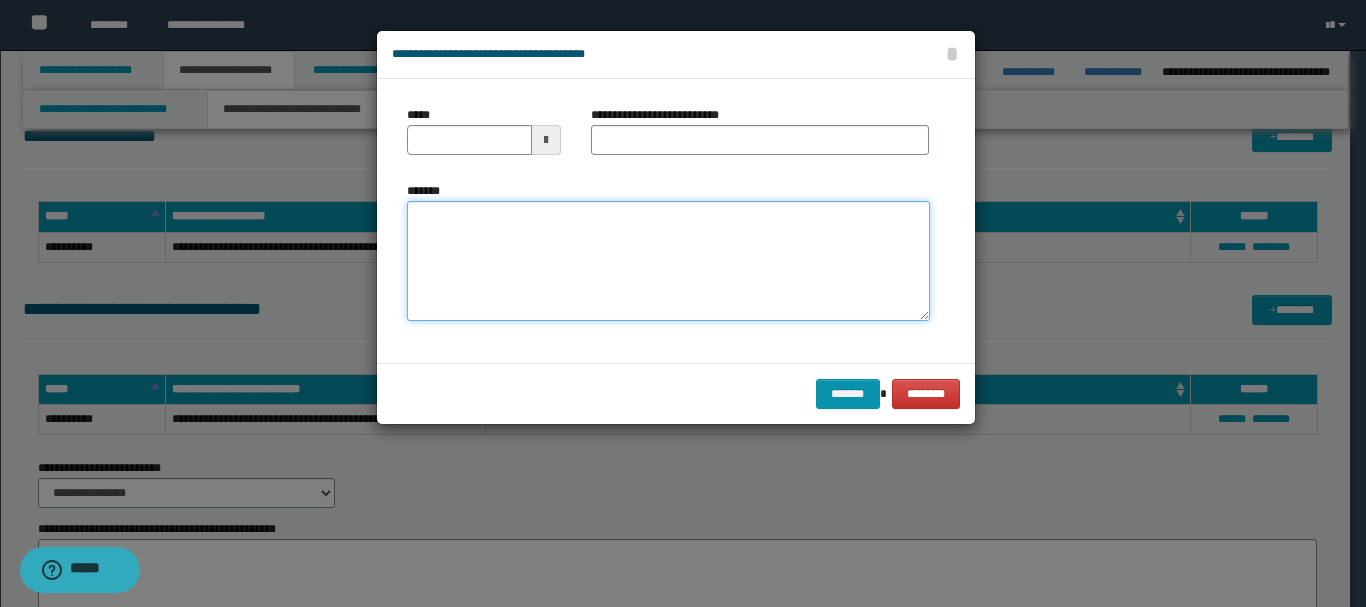 click on "*******" at bounding box center [668, 261] 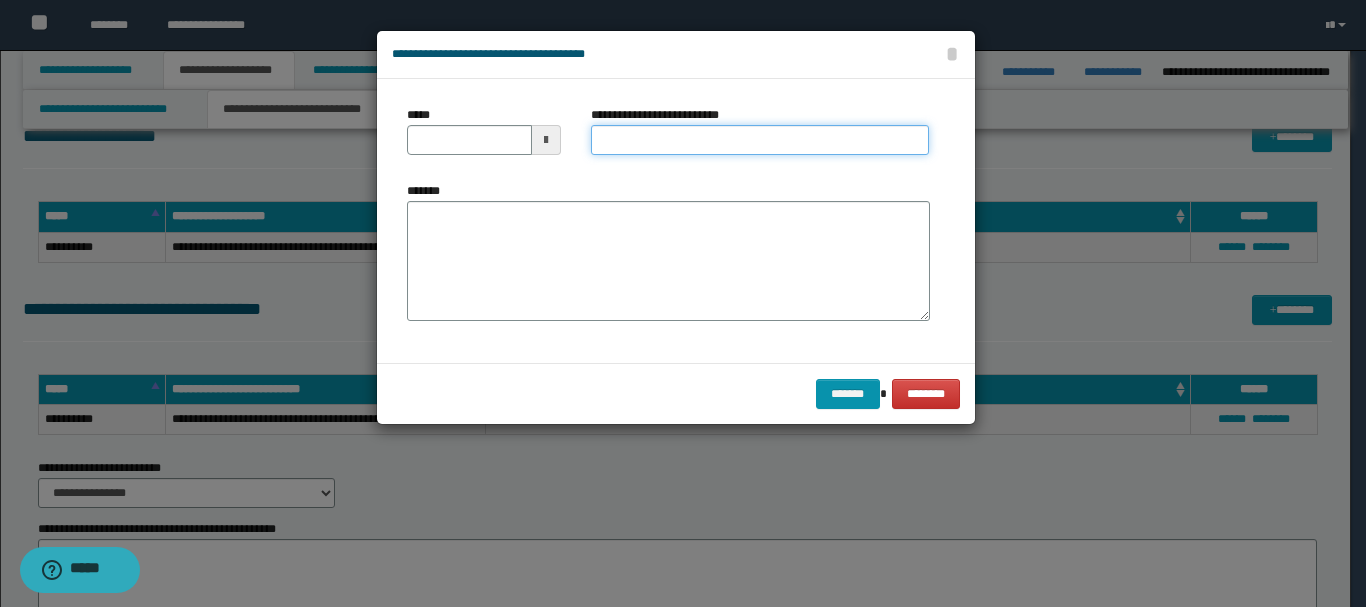 click on "**********" at bounding box center (760, 140) 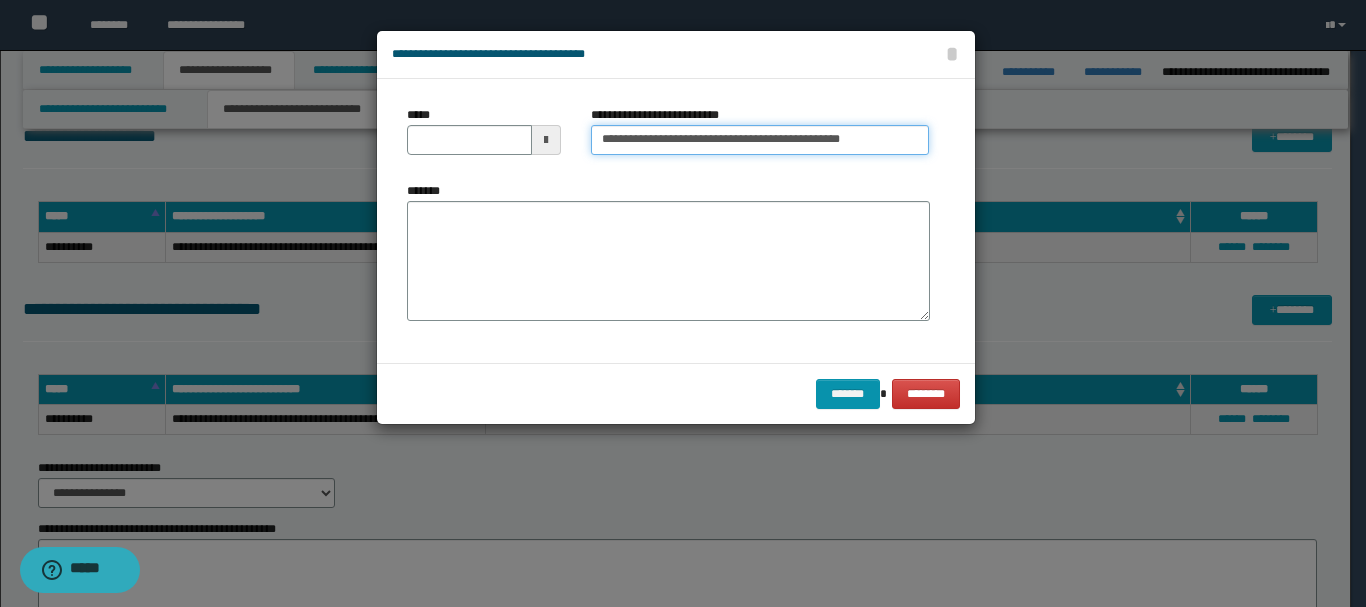 type on "**********" 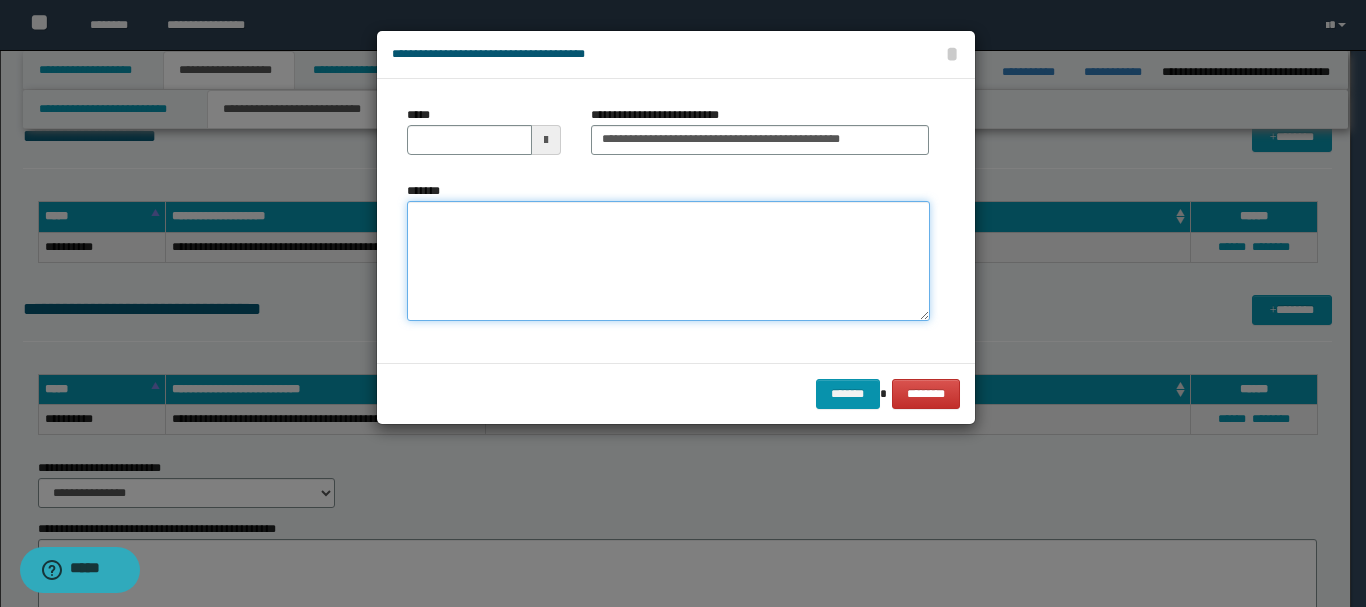 drag, startPoint x: 627, startPoint y: 269, endPoint x: 723, endPoint y: 415, distance: 174.73409 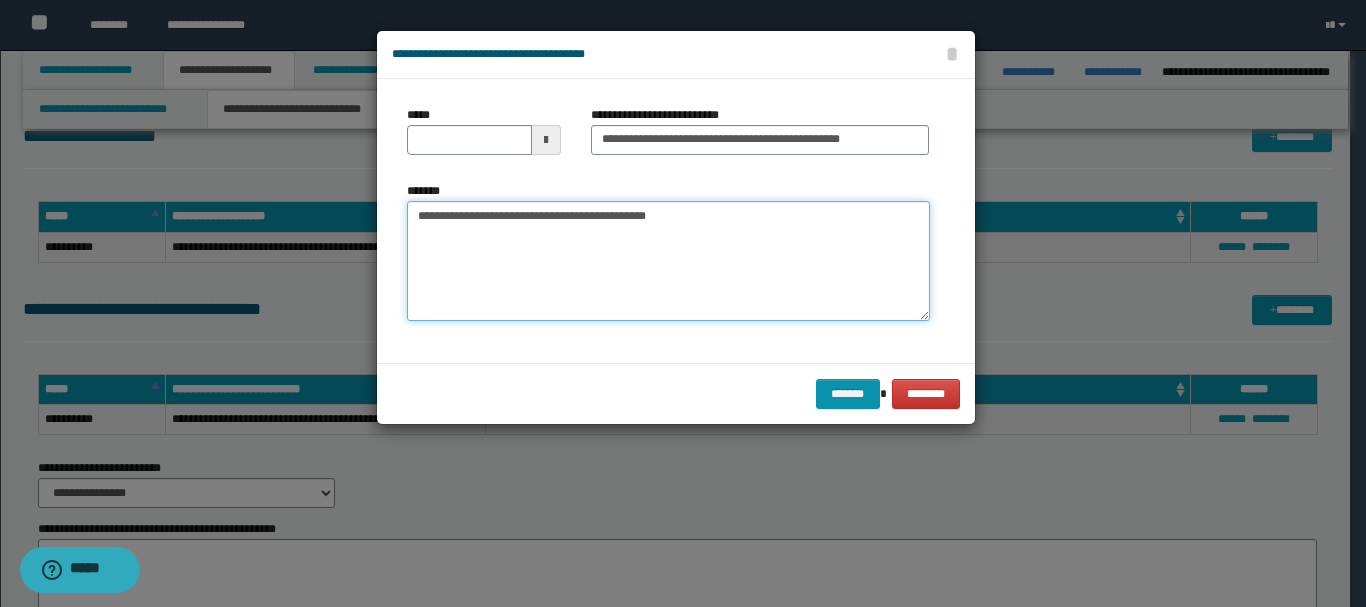 drag, startPoint x: 493, startPoint y: 214, endPoint x: 480, endPoint y: 217, distance: 13.341664 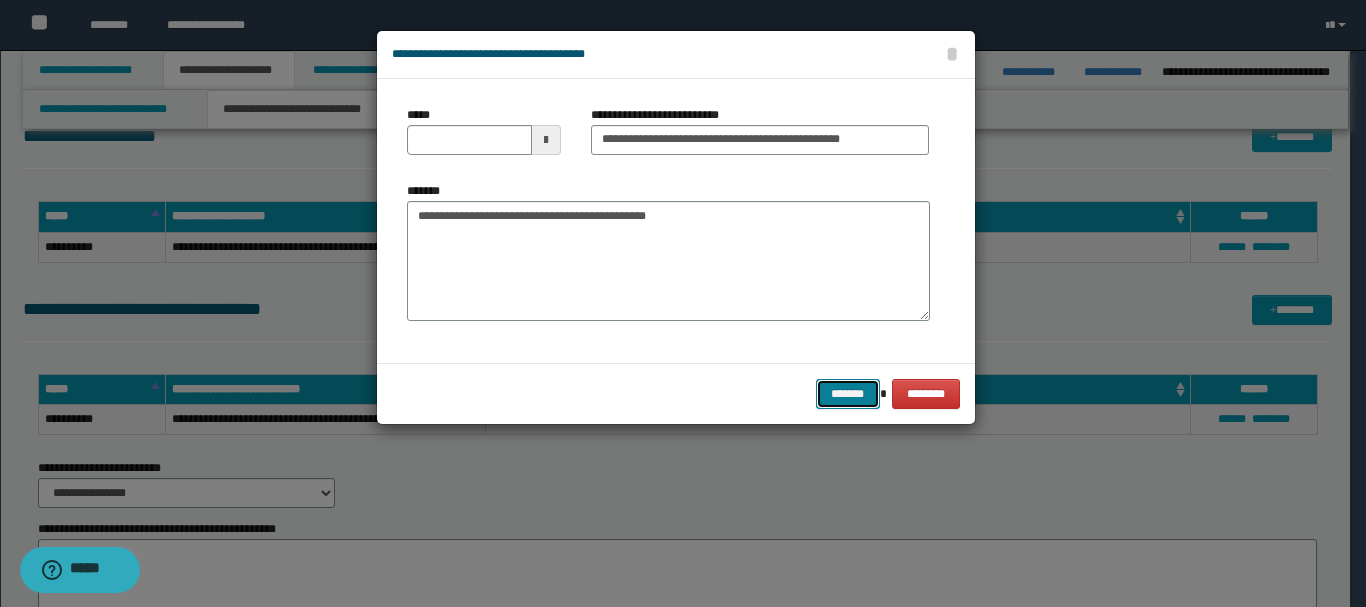 click on "*******" at bounding box center (848, 394) 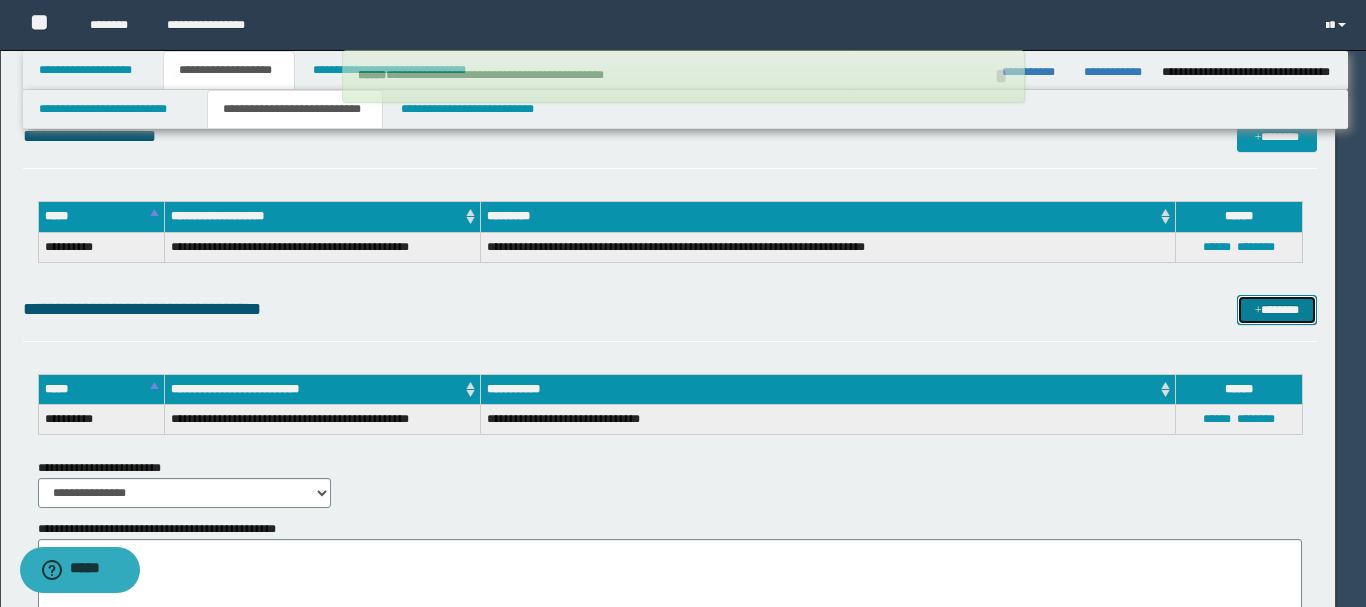 type 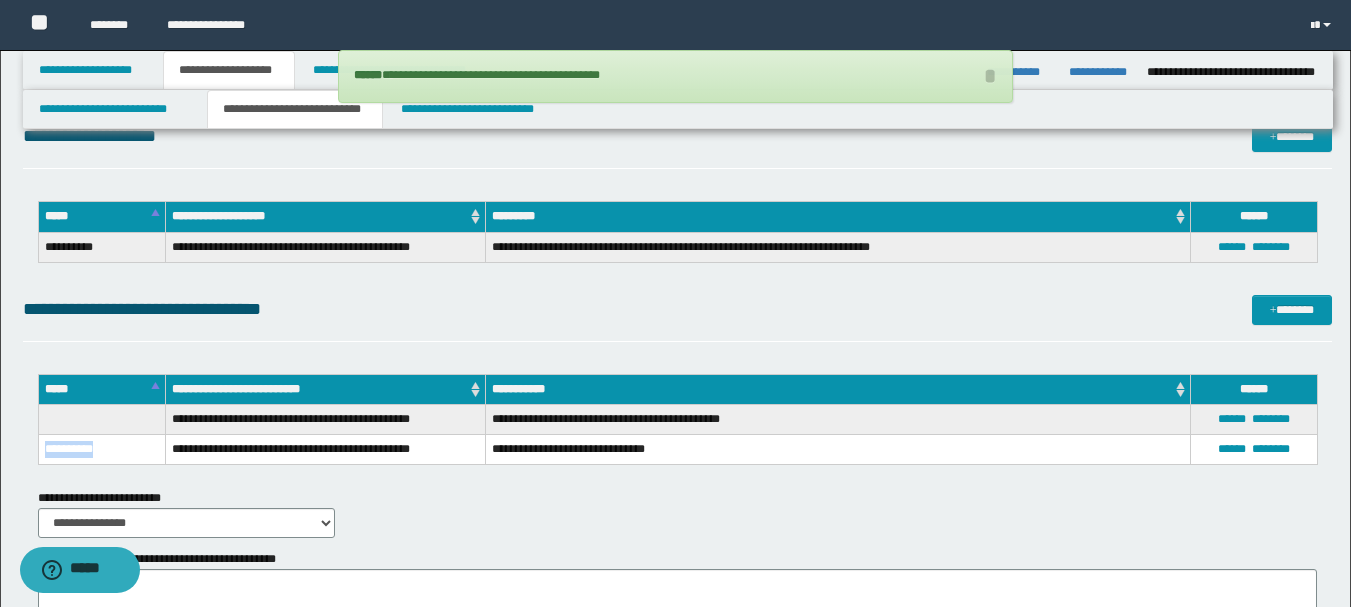 drag, startPoint x: 43, startPoint y: 455, endPoint x: 119, endPoint y: 462, distance: 76.321686 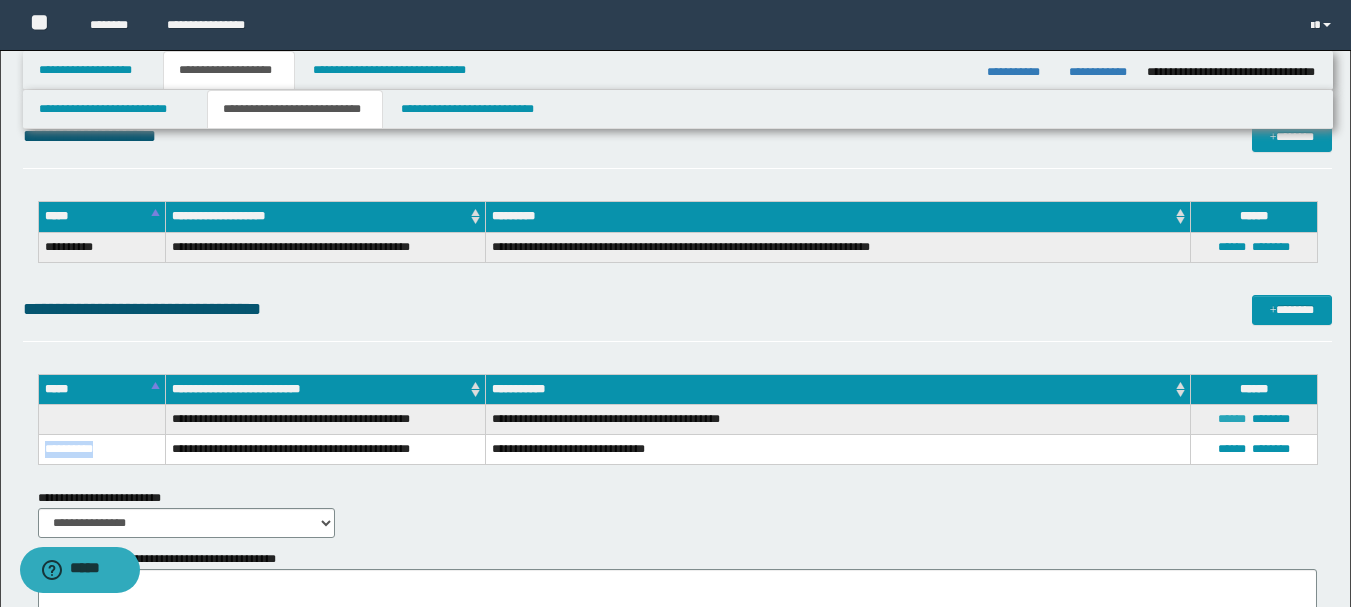 click on "******" at bounding box center [1232, 419] 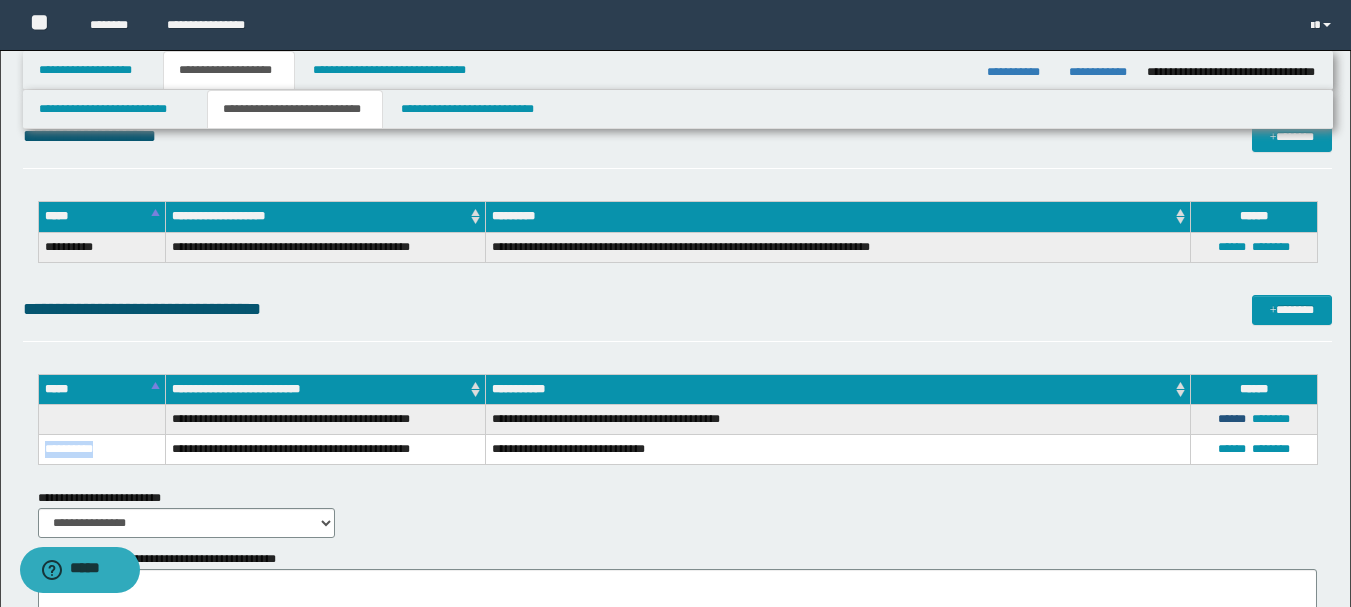 type on "**********" 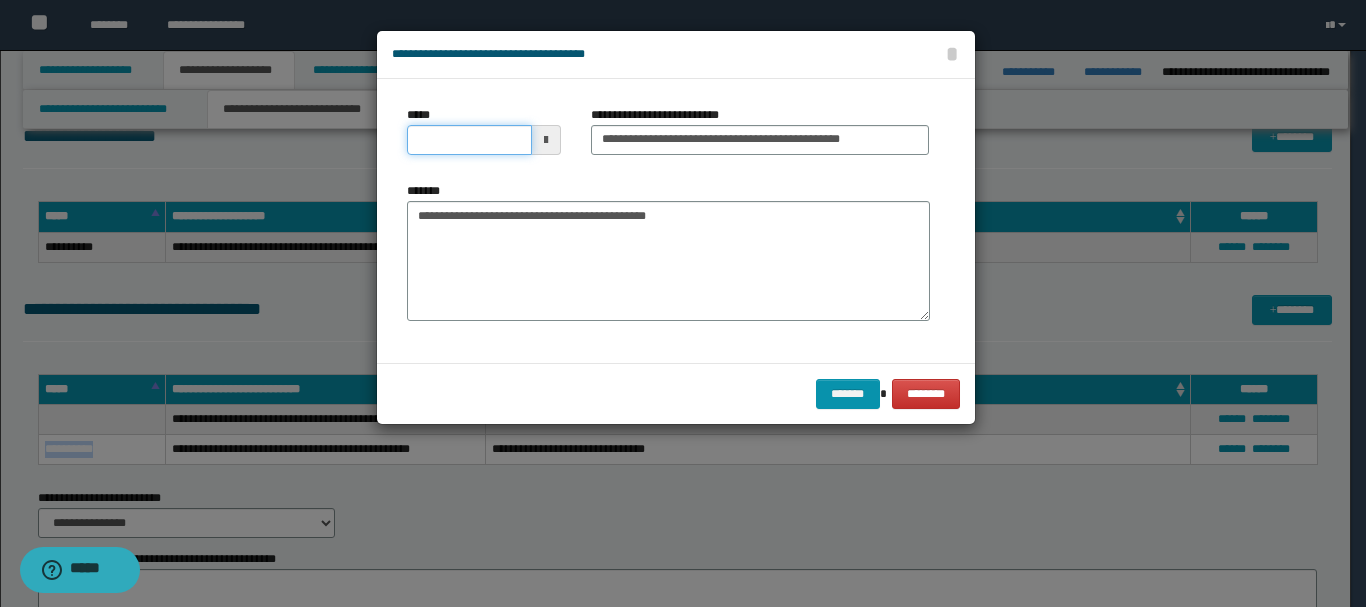 click on "*****" at bounding box center (469, 140) 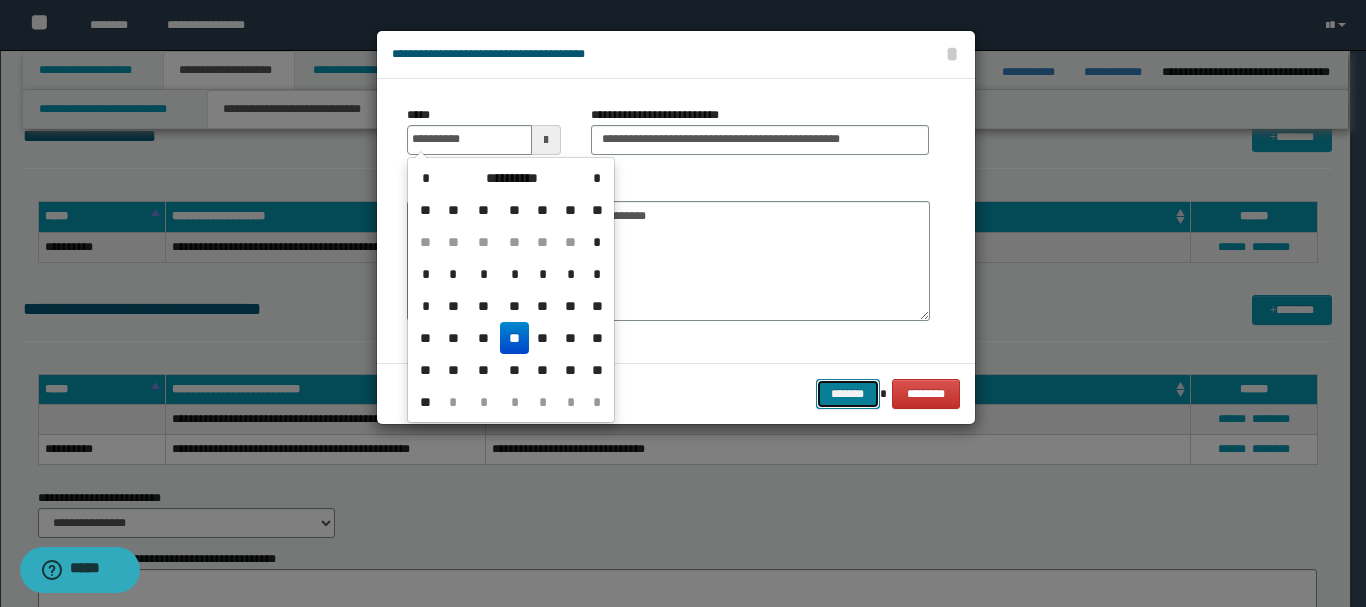 type on "**********" 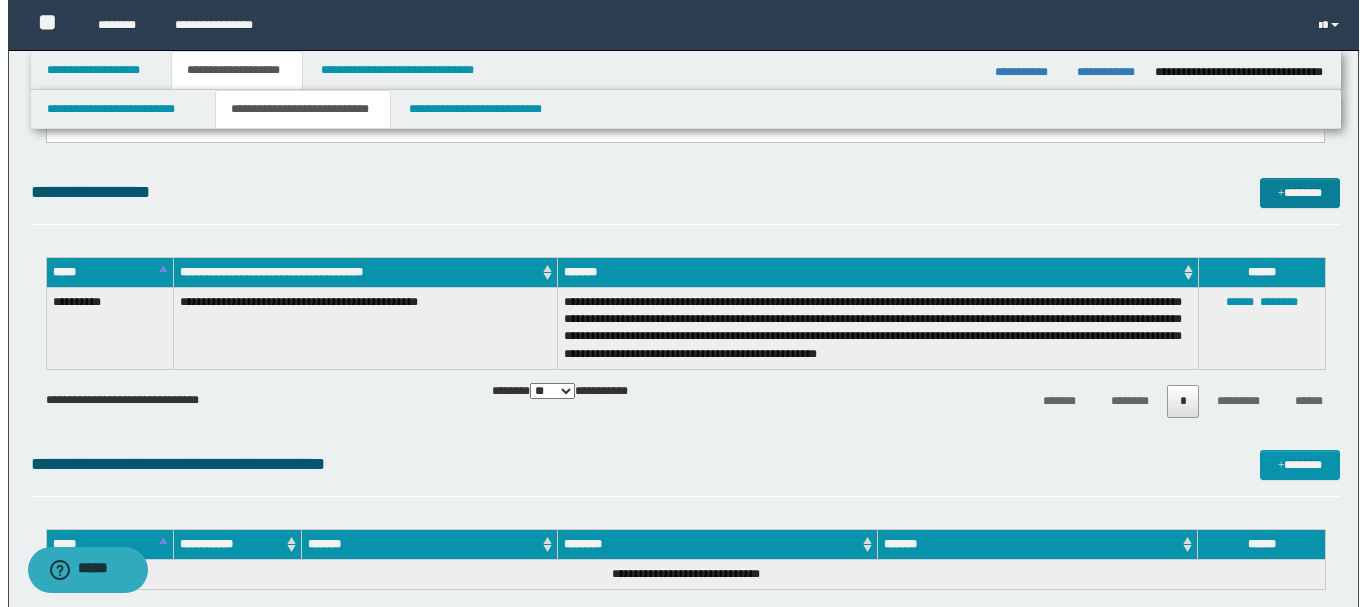 scroll, scrollTop: 355, scrollLeft: 0, axis: vertical 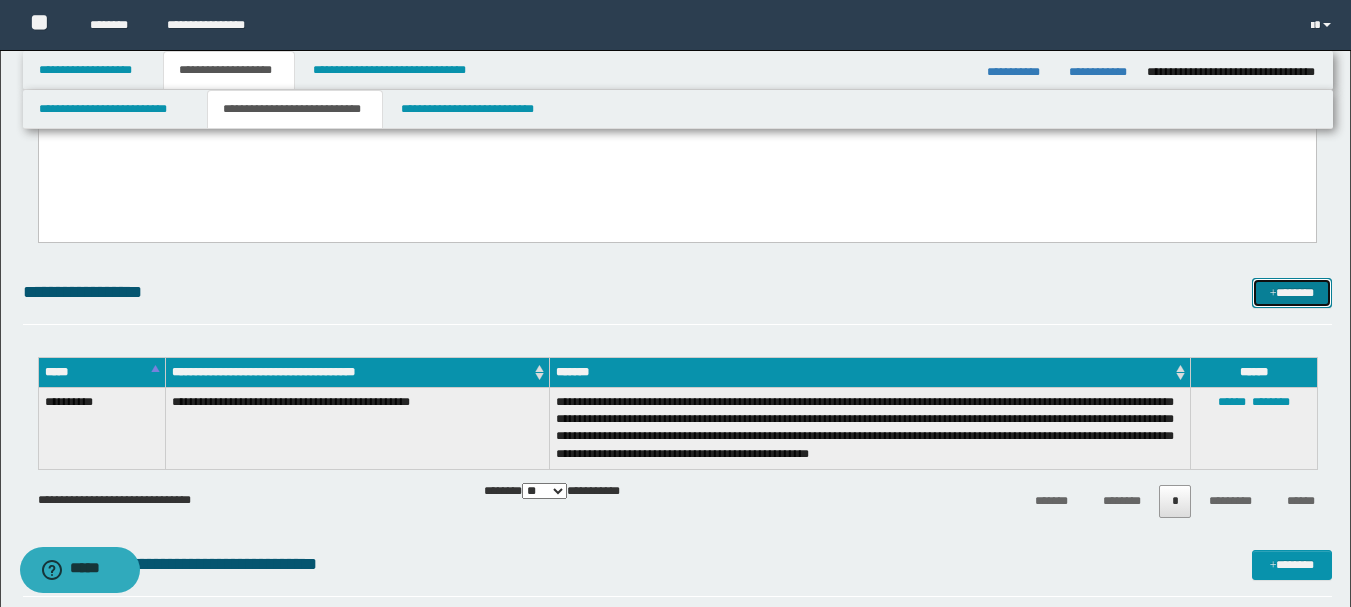 click on "*******" at bounding box center (1292, 293) 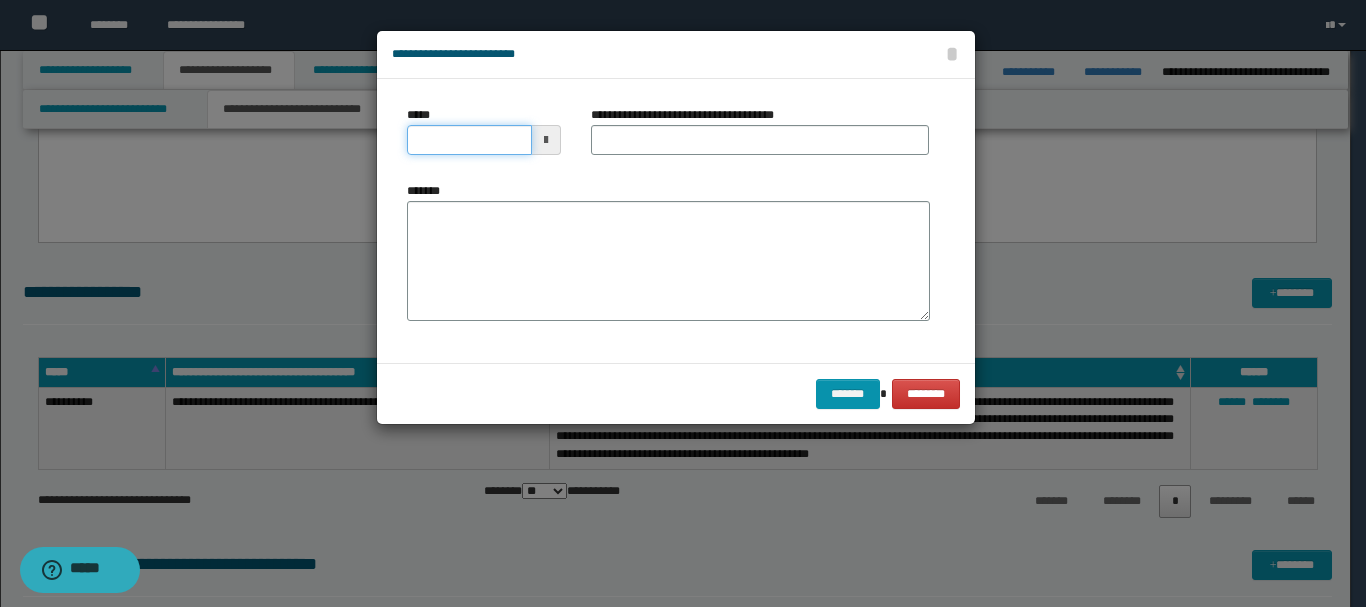 click on "*****" at bounding box center [469, 140] 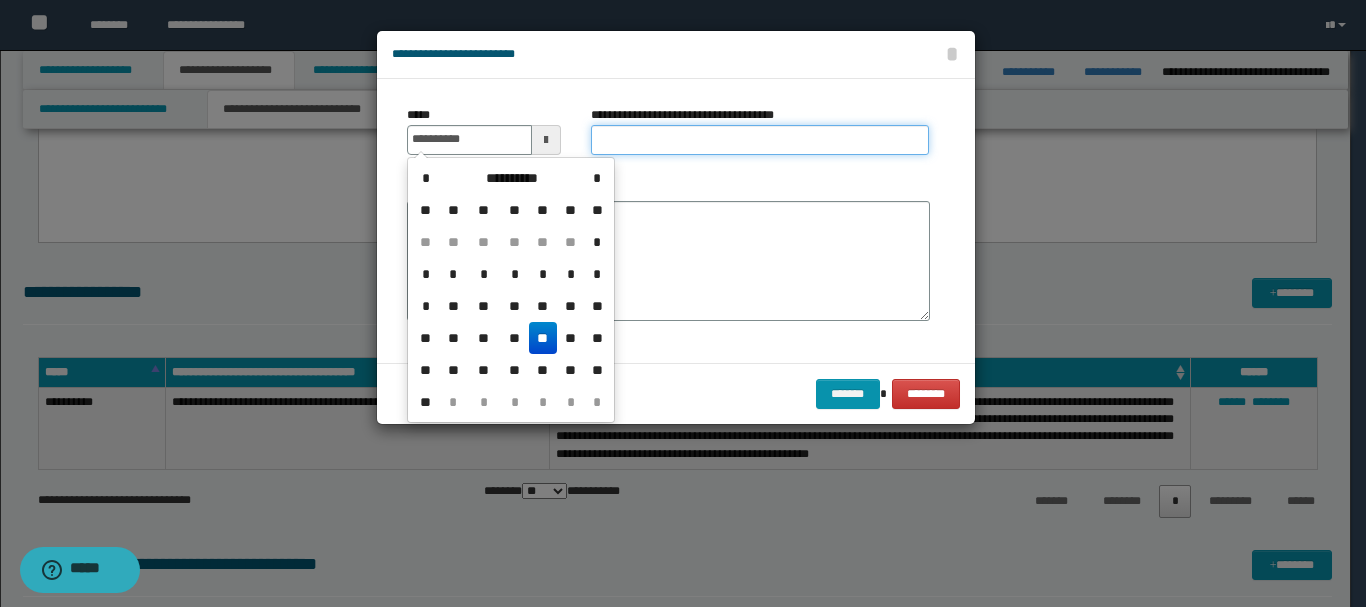 click on "**********" at bounding box center (760, 140) 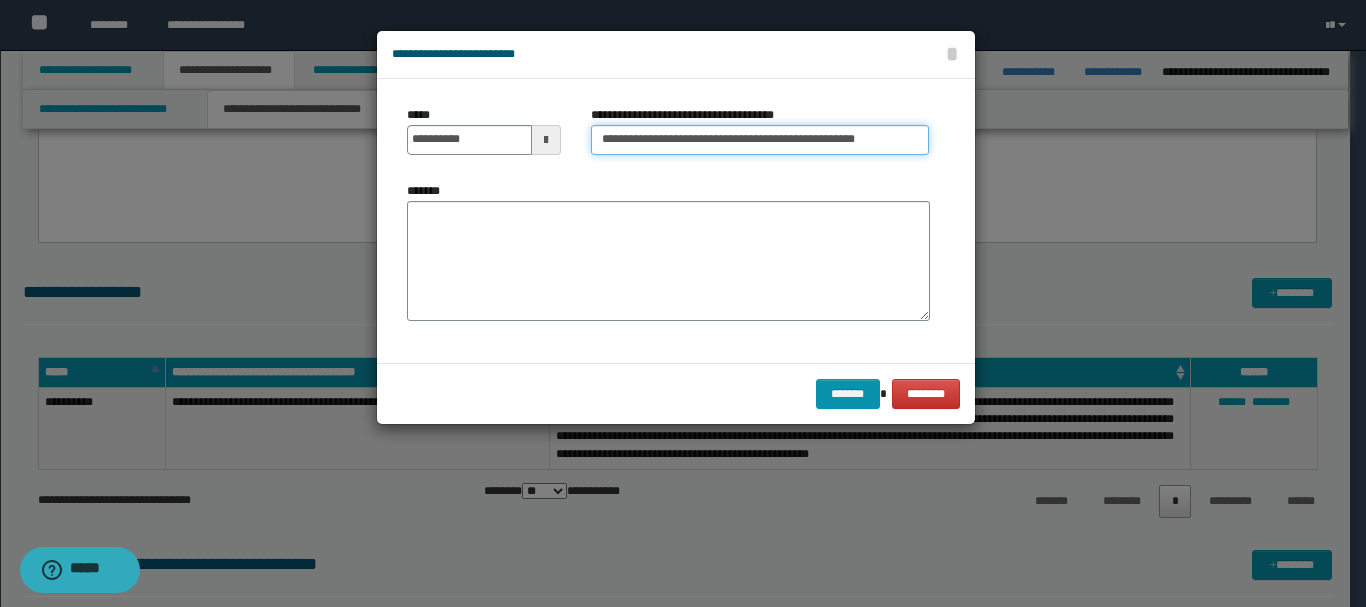drag, startPoint x: 682, startPoint y: 140, endPoint x: 1008, endPoint y: 120, distance: 326.6129 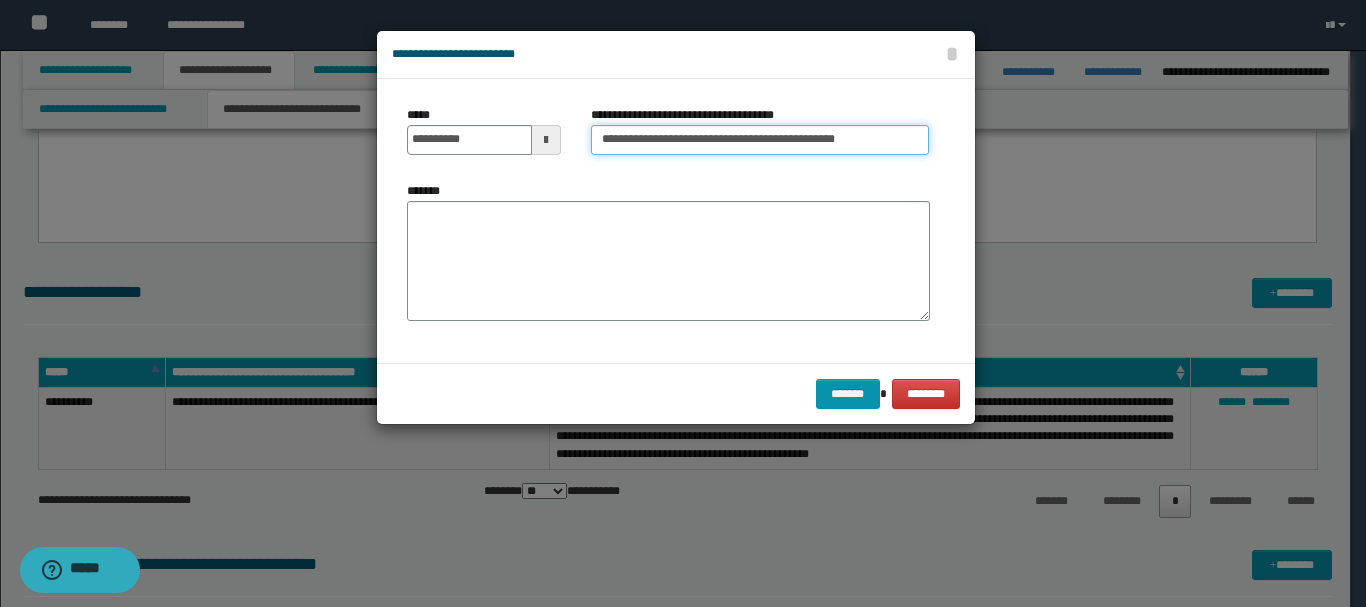 type on "**********" 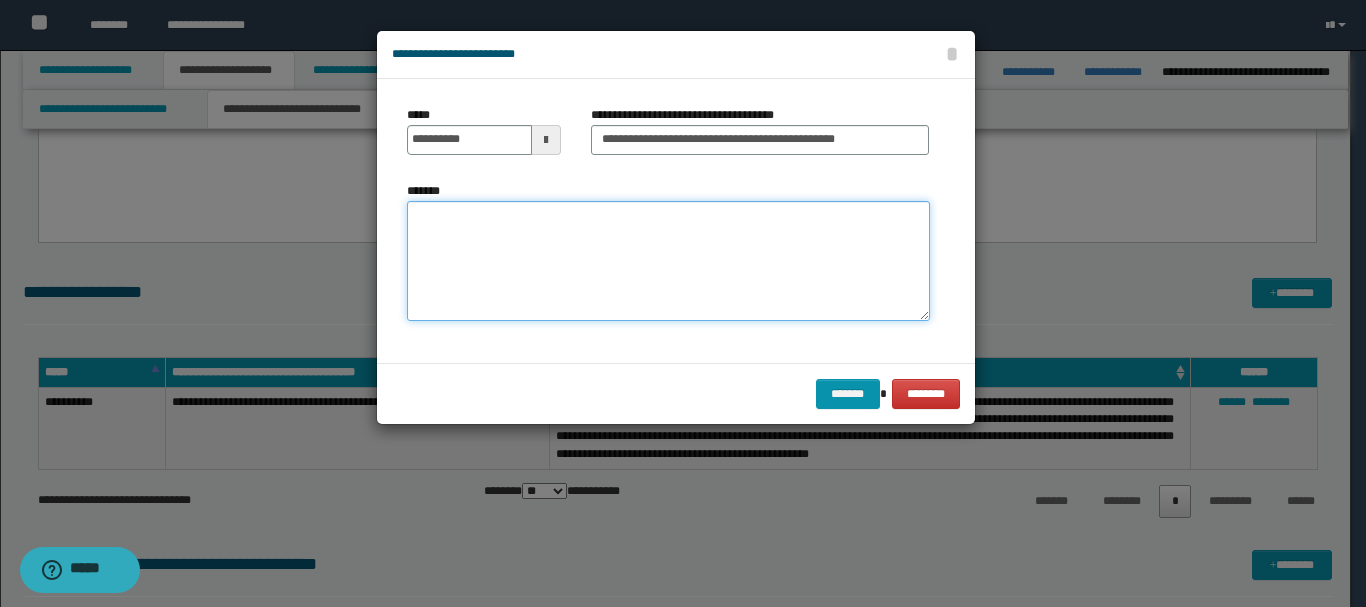 click on "*******" at bounding box center [668, 261] 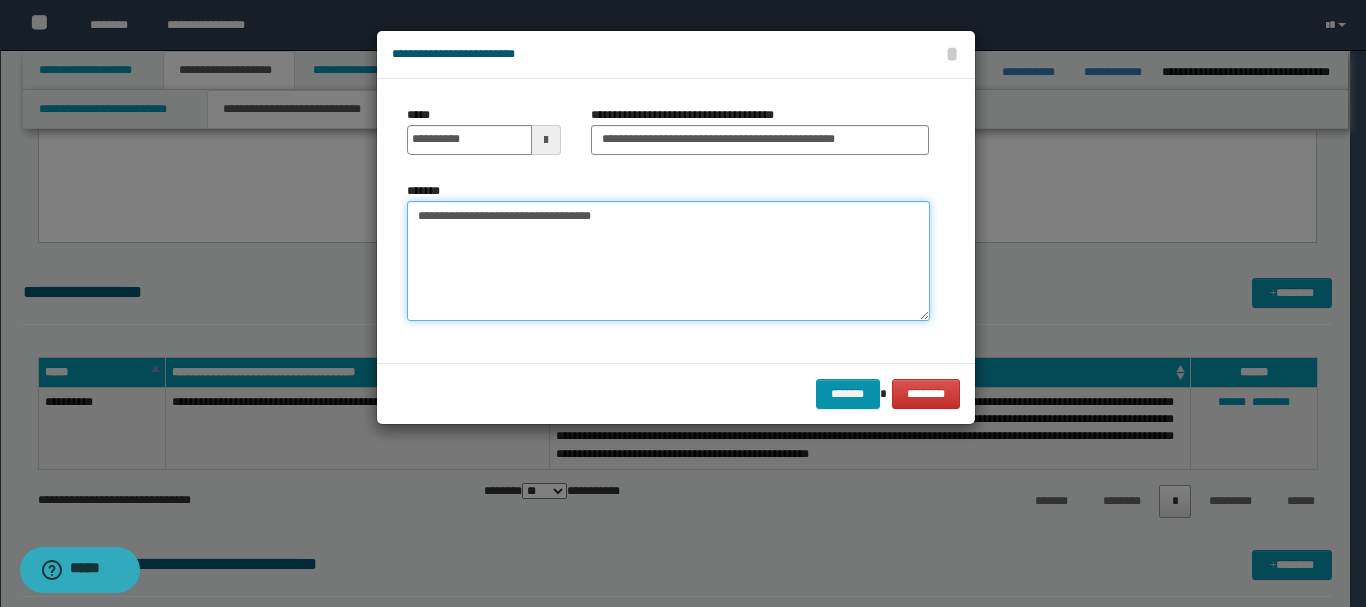 click on "**********" at bounding box center (668, 261) 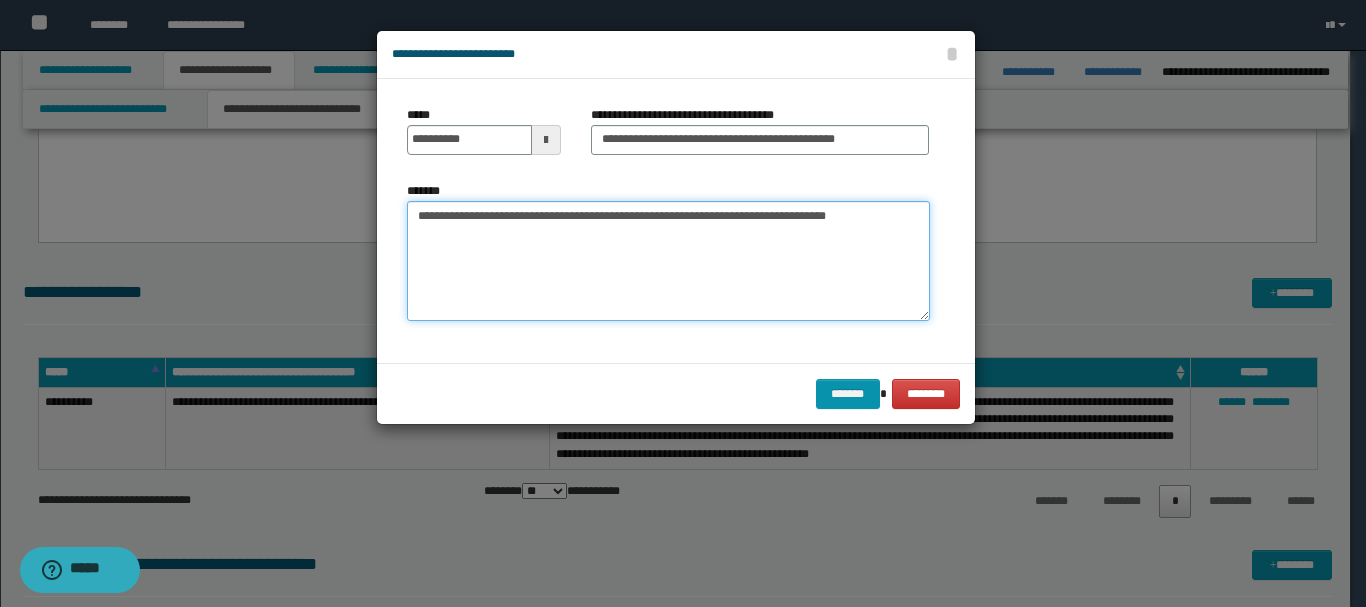 click on "**********" at bounding box center (668, 261) 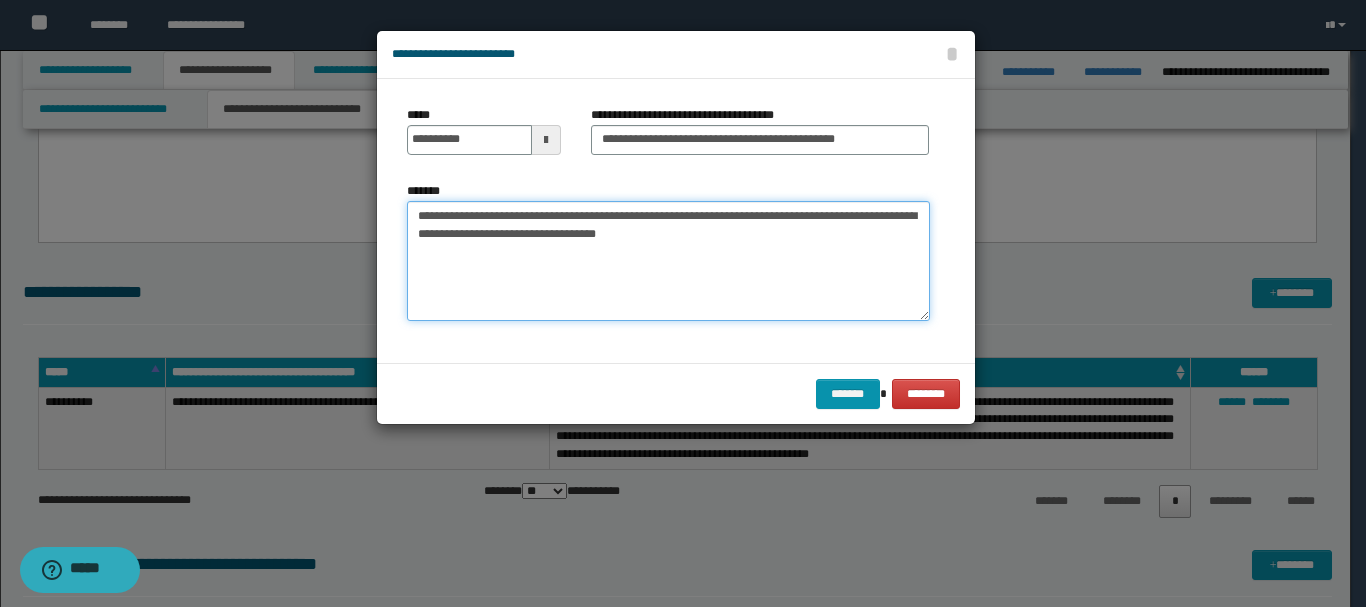 click on "**********" at bounding box center [668, 261] 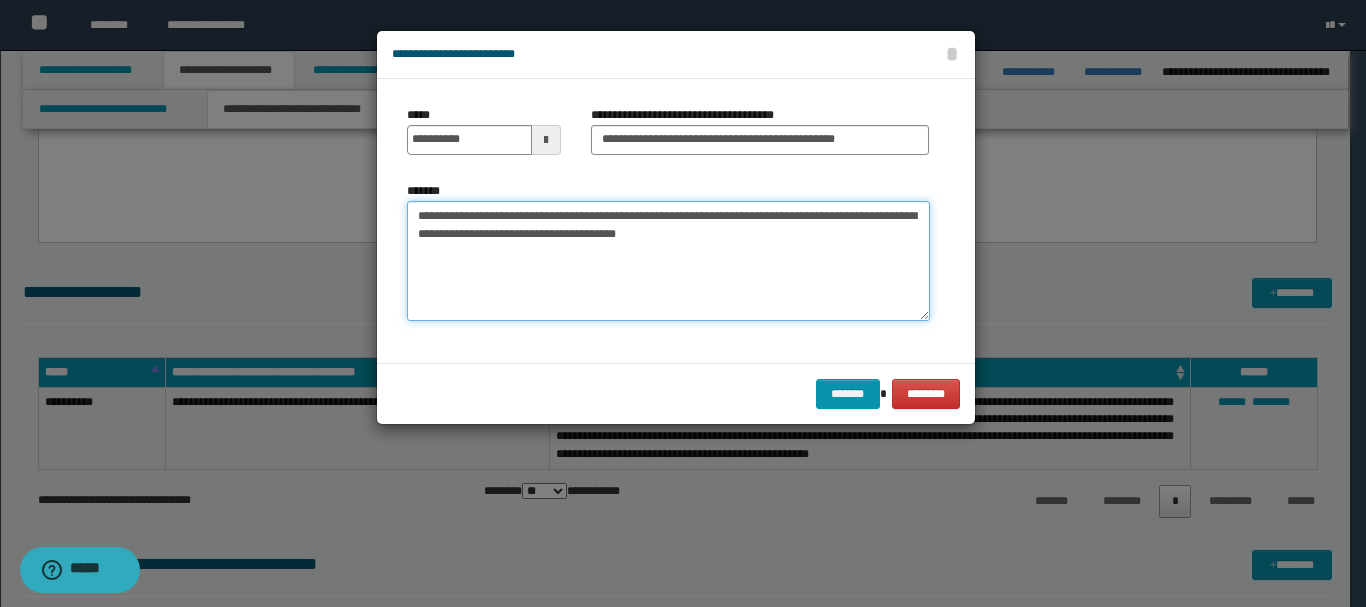 paste on "**********" 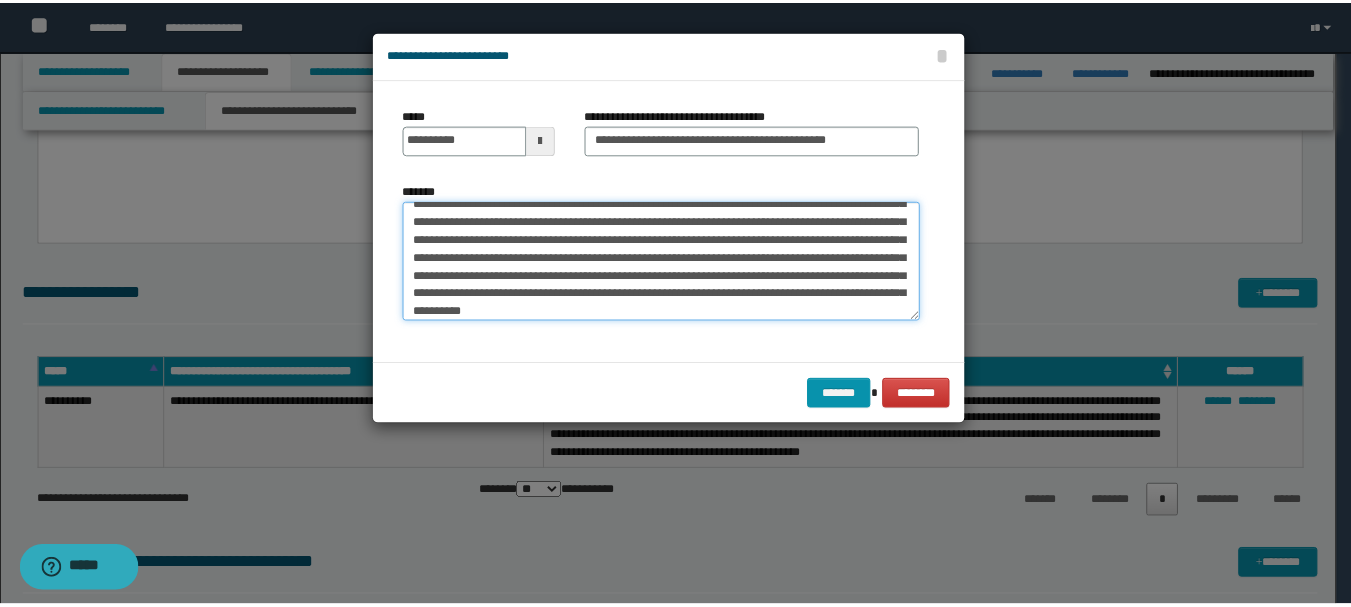 scroll, scrollTop: 72, scrollLeft: 0, axis: vertical 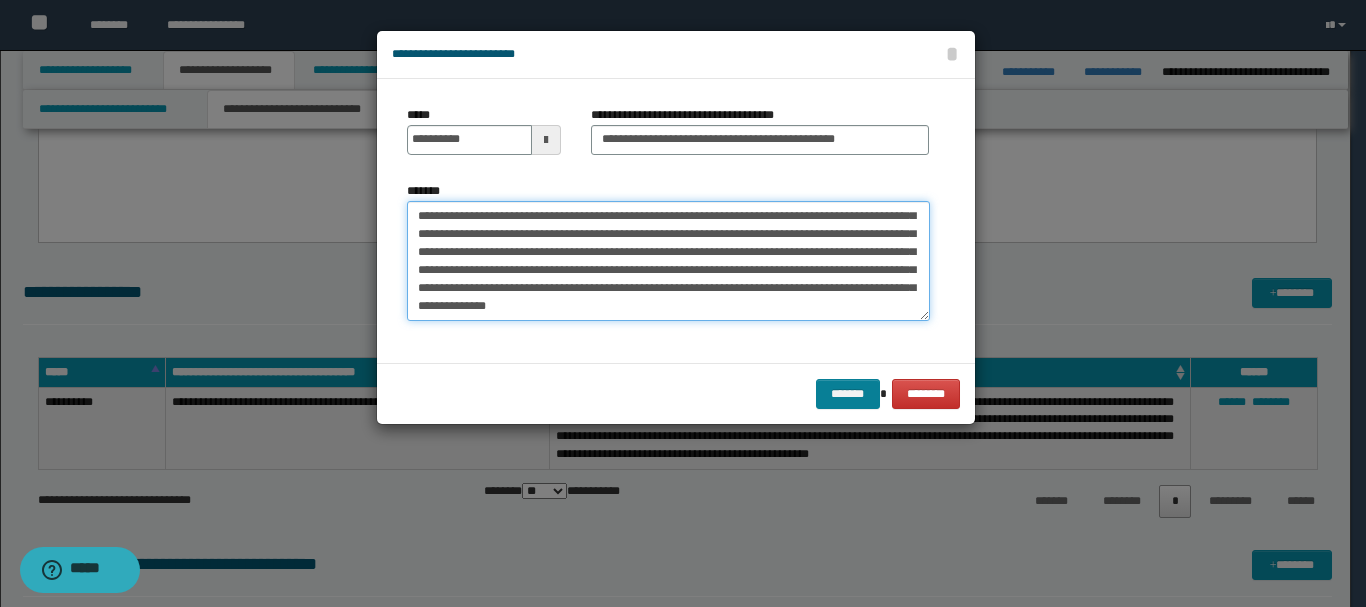 type on "**********" 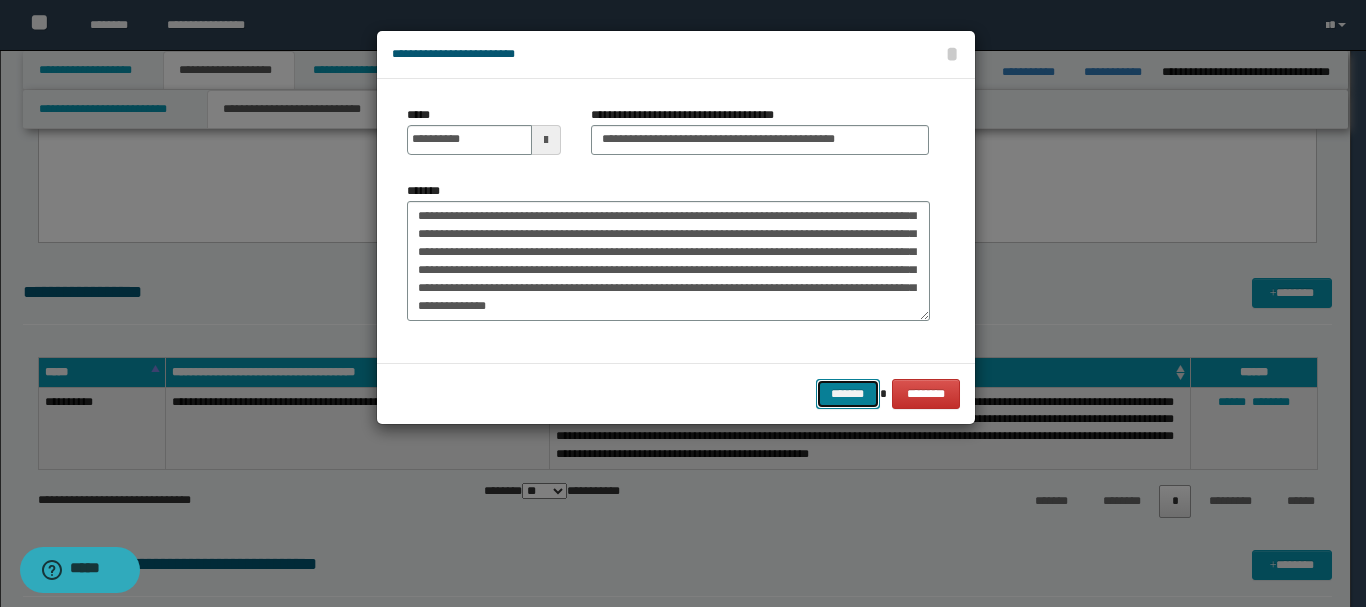 click on "*******" at bounding box center [848, 394] 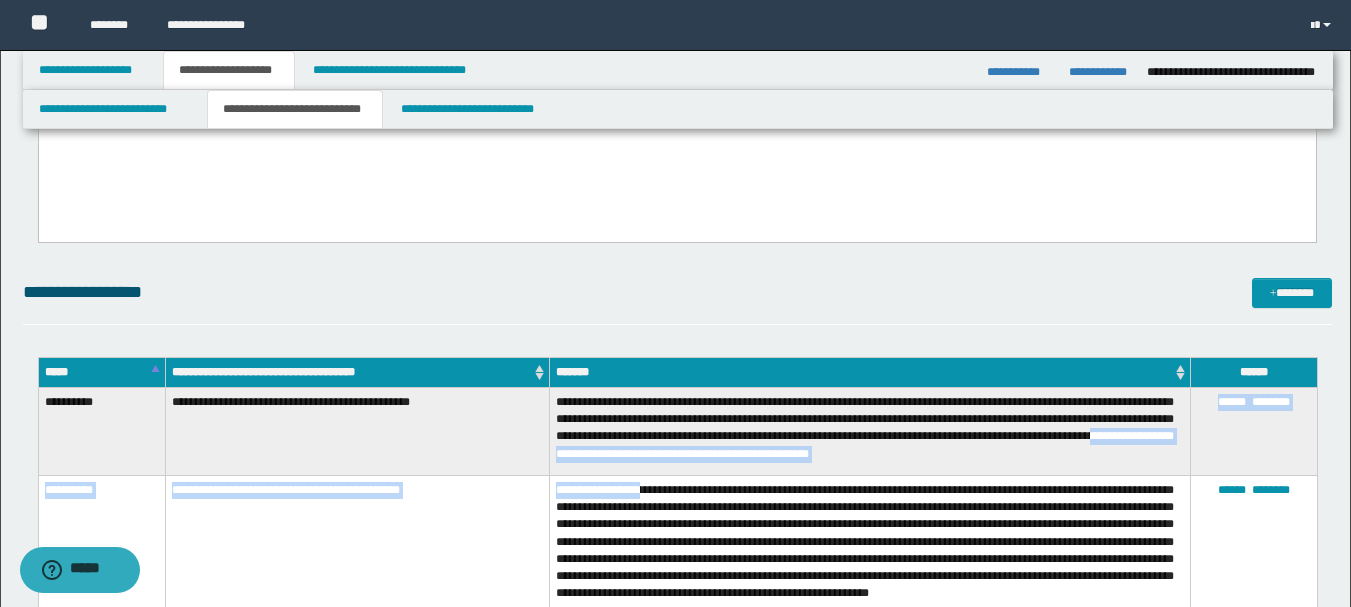 drag, startPoint x: 638, startPoint y: 452, endPoint x: 656, endPoint y: 480, distance: 33.286633 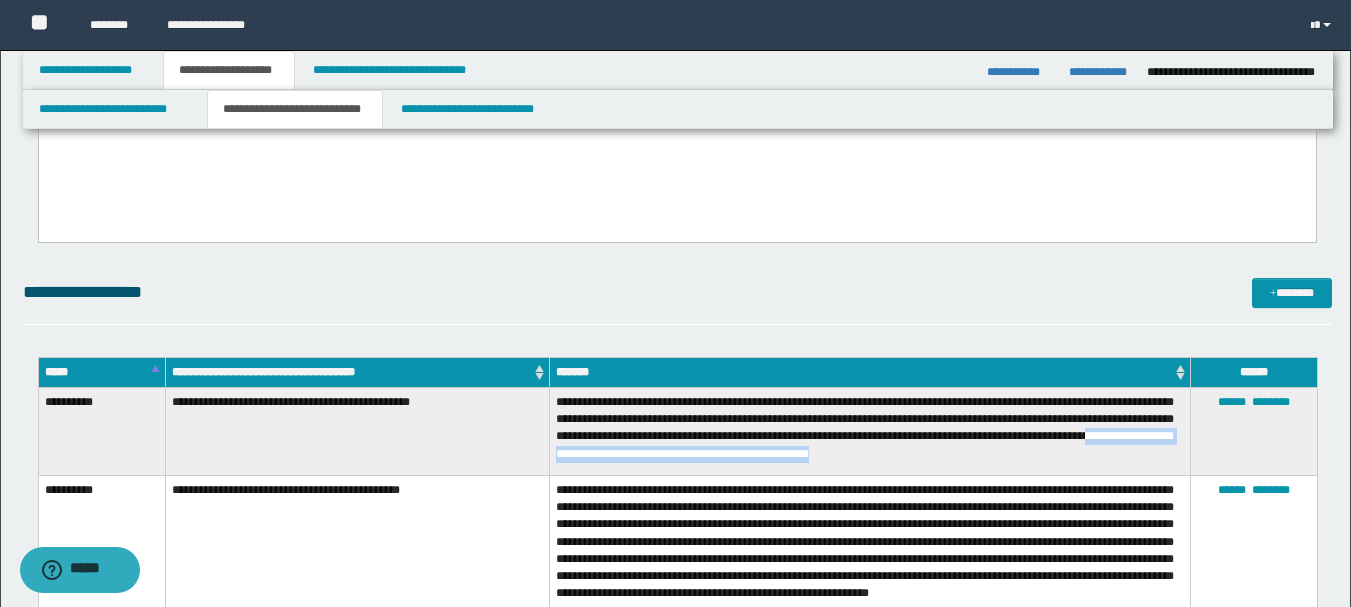 drag, startPoint x: 635, startPoint y: 457, endPoint x: 972, endPoint y: 453, distance: 337.02374 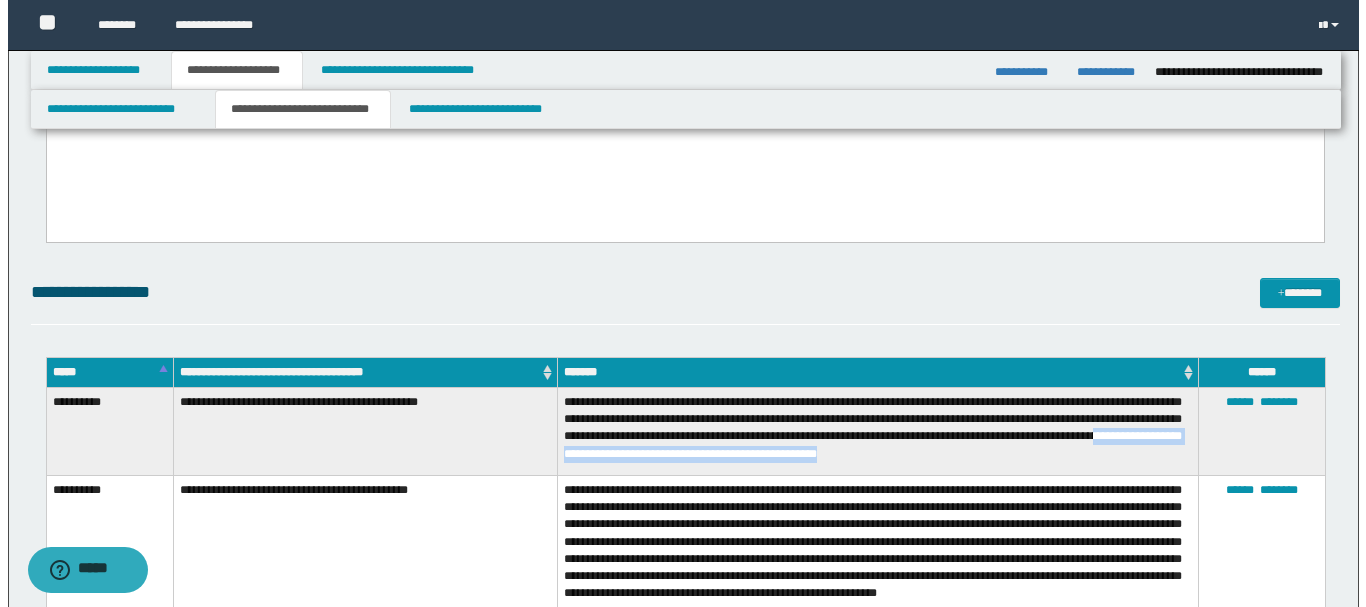 scroll, scrollTop: 511, scrollLeft: 0, axis: vertical 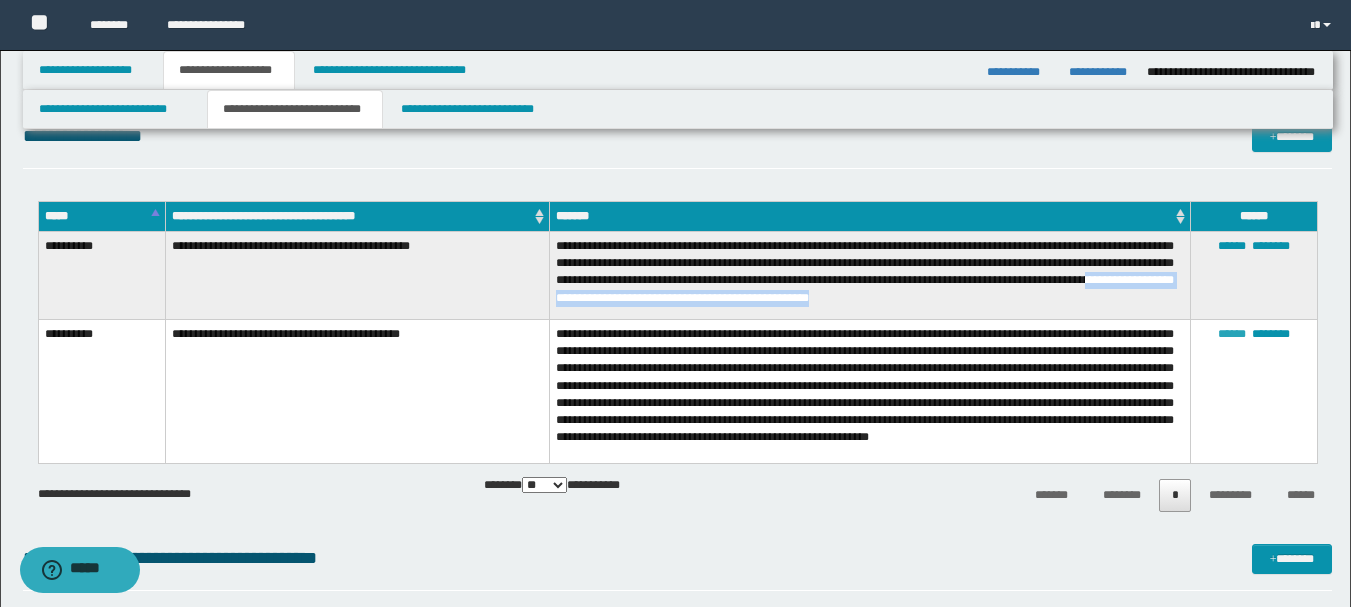 click on "******" at bounding box center [1232, 334] 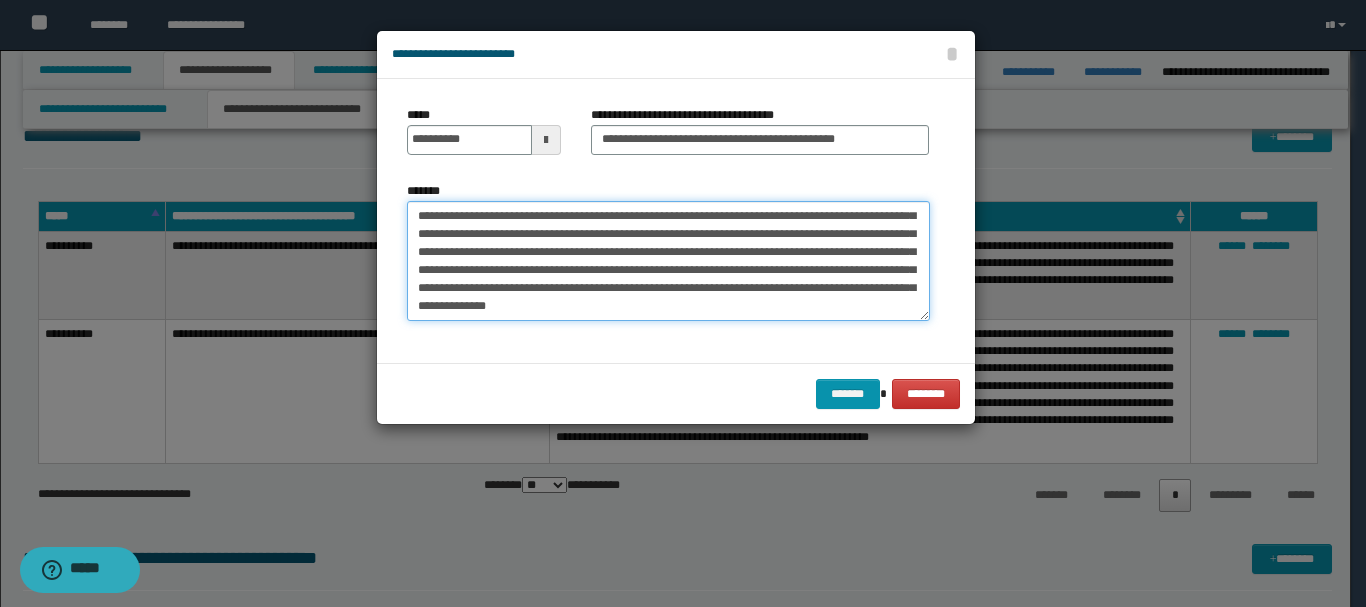 click on "**********" at bounding box center [668, 261] 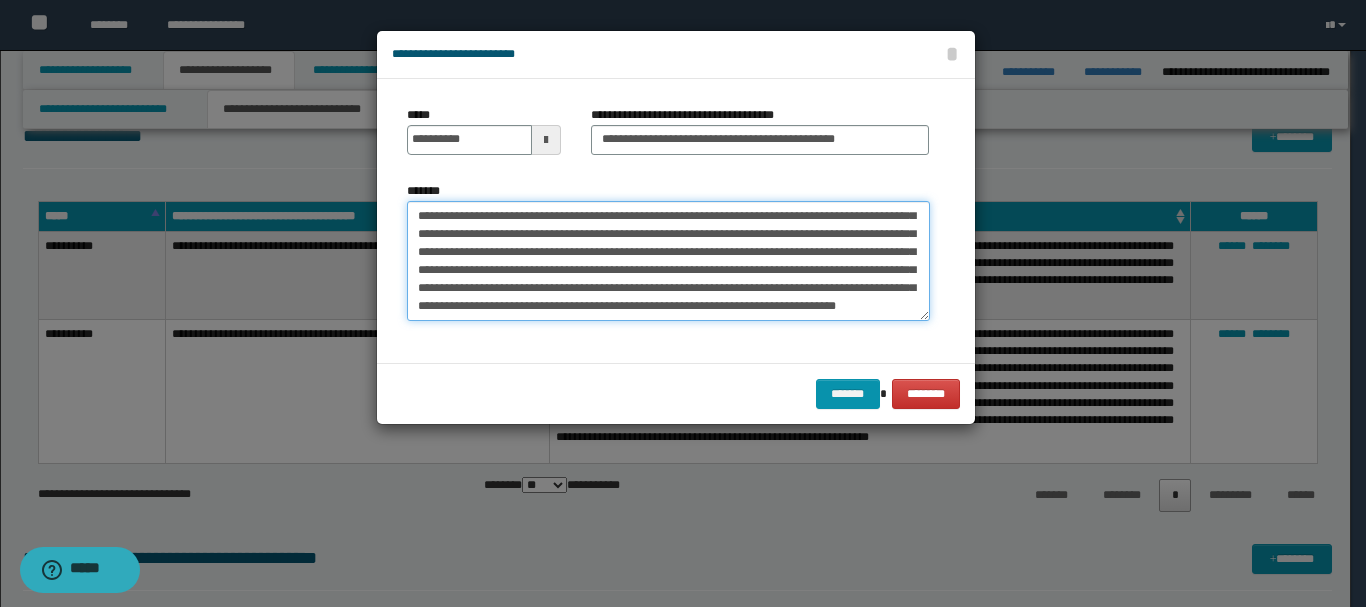 scroll, scrollTop: 84, scrollLeft: 0, axis: vertical 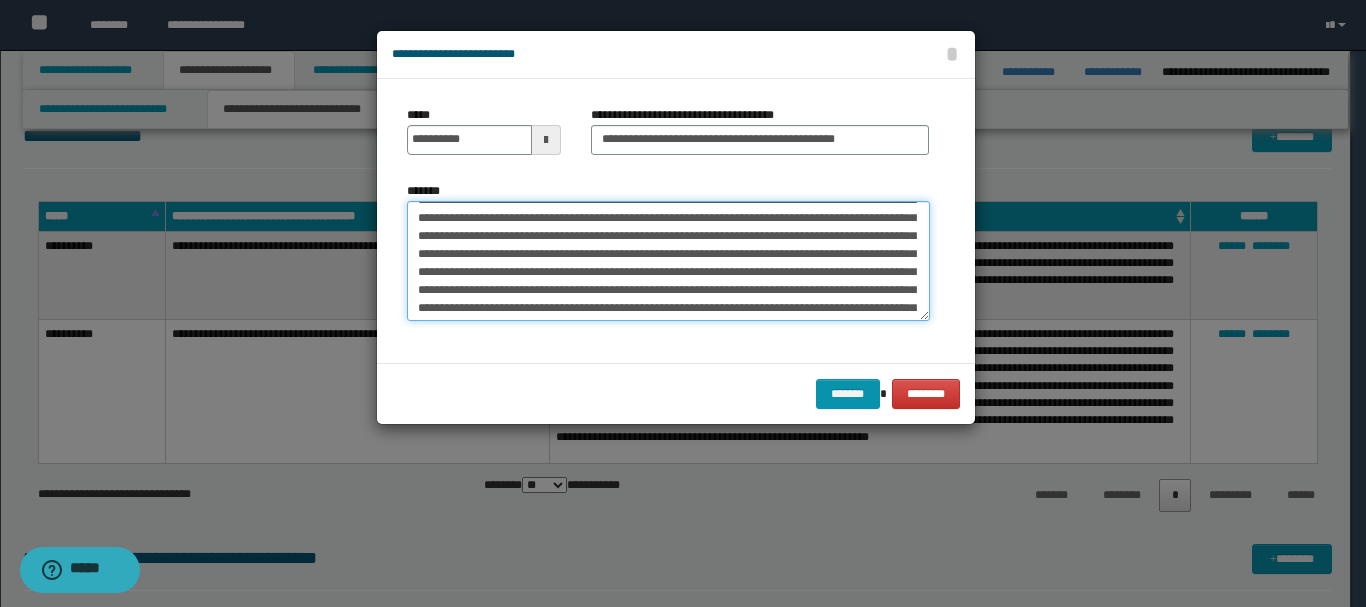 click on "**********" at bounding box center [668, 261] 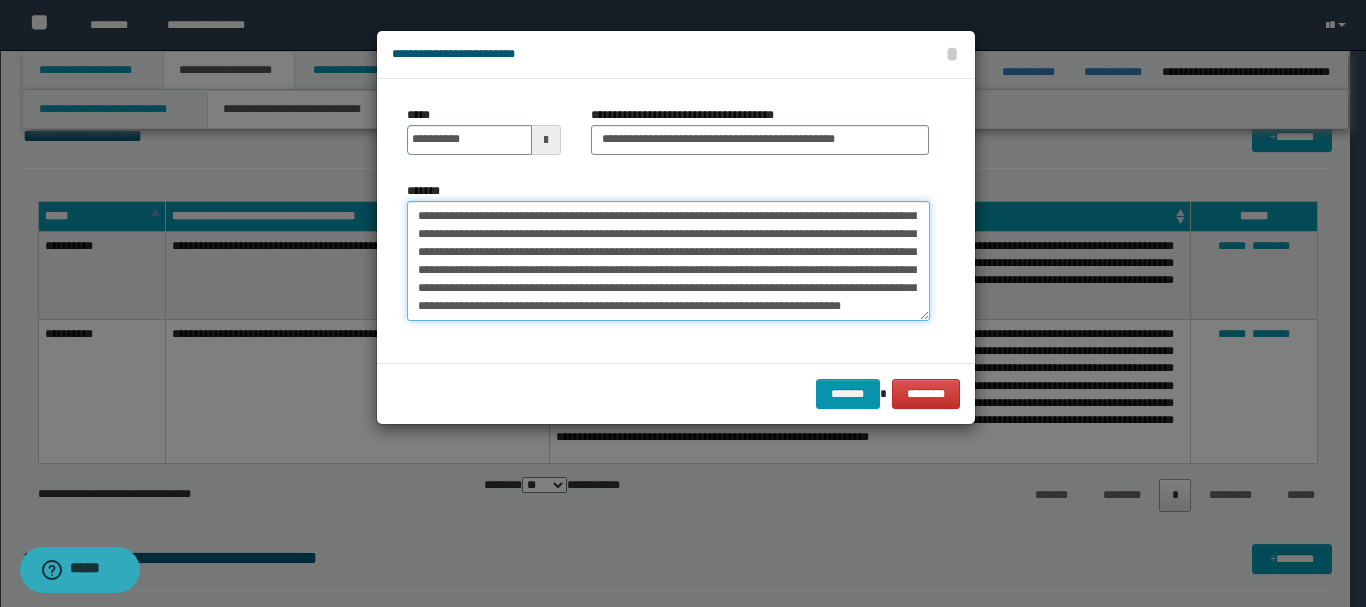 scroll, scrollTop: 90, scrollLeft: 0, axis: vertical 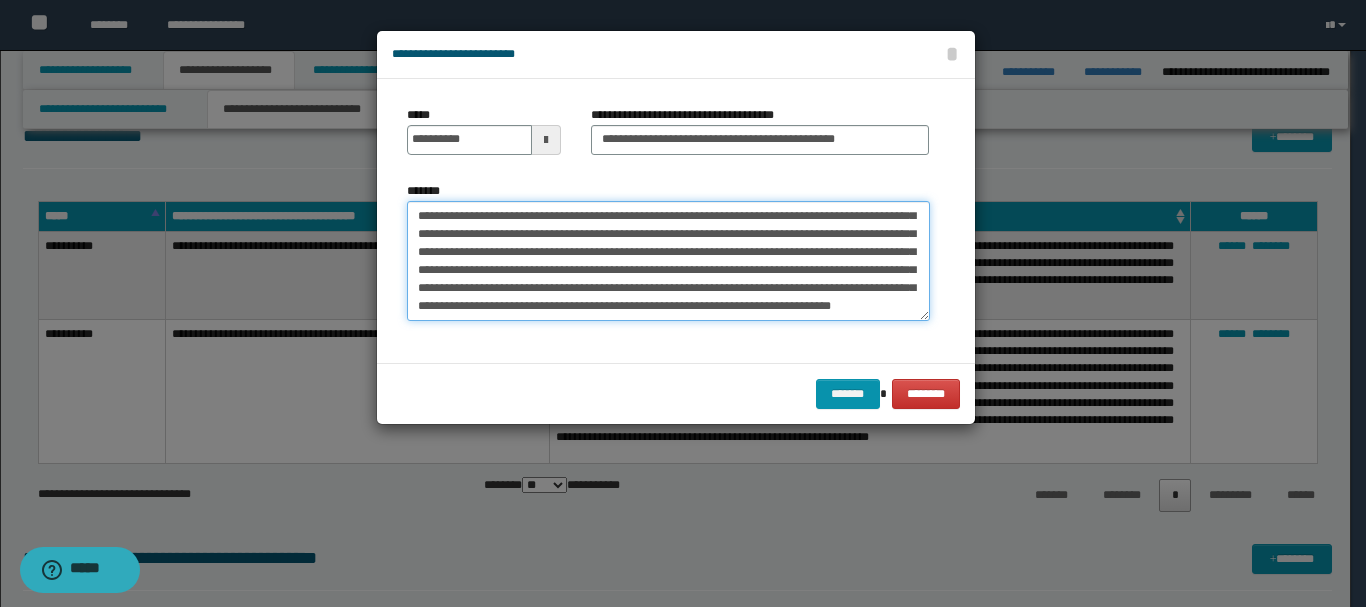 click on "**********" at bounding box center [668, 261] 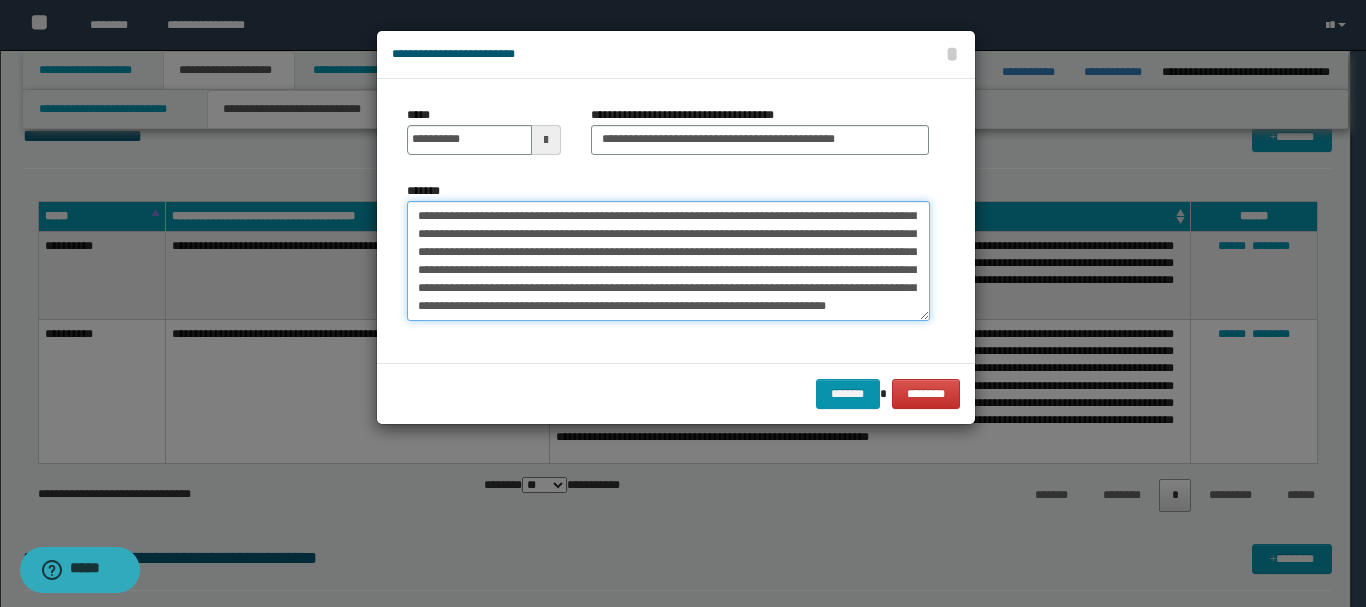 click on "**********" at bounding box center (668, 261) 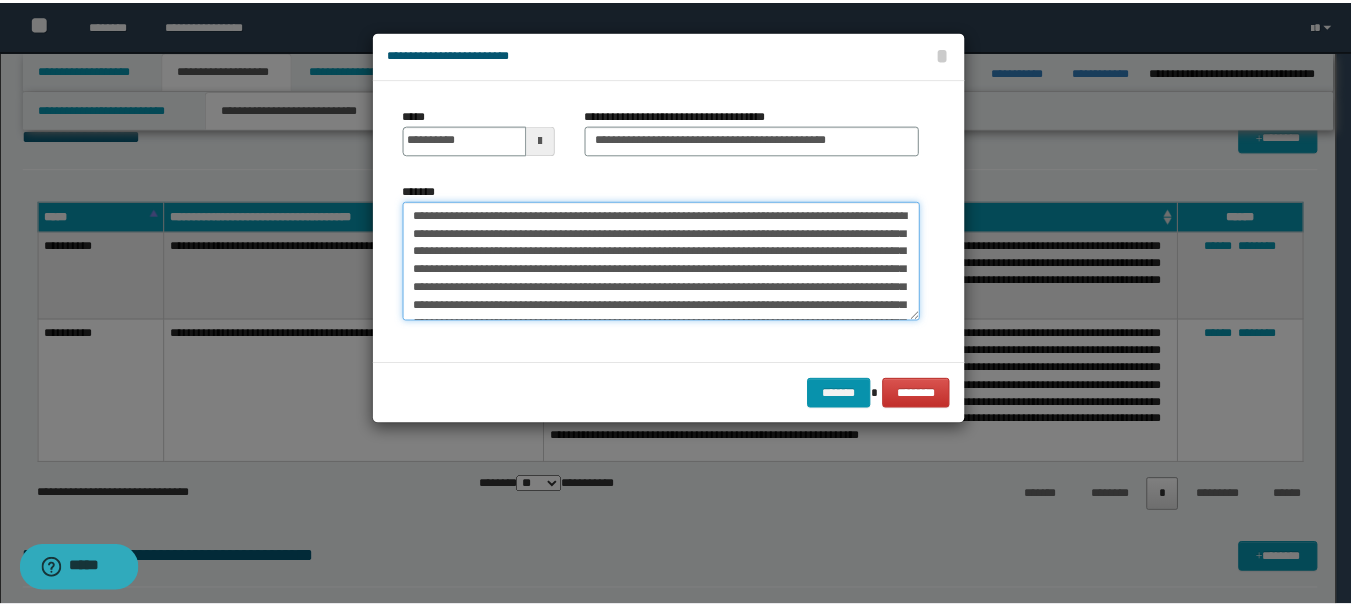 scroll, scrollTop: 90, scrollLeft: 0, axis: vertical 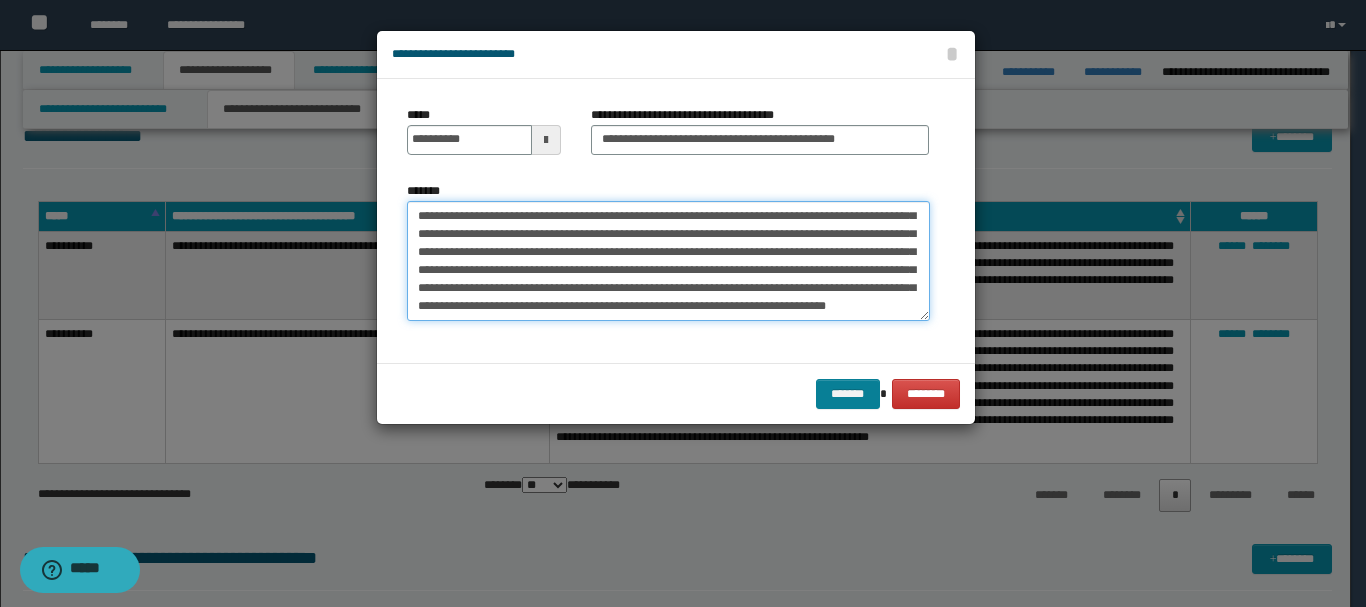 type on "**********" 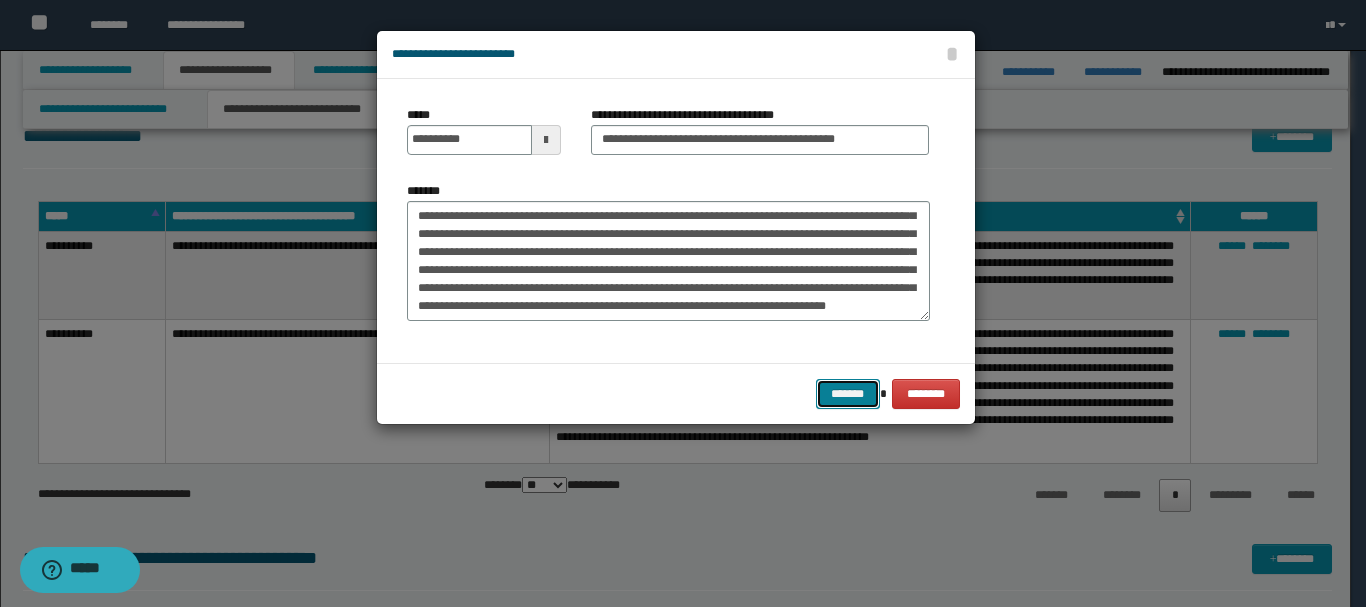 click on "*******" at bounding box center [848, 394] 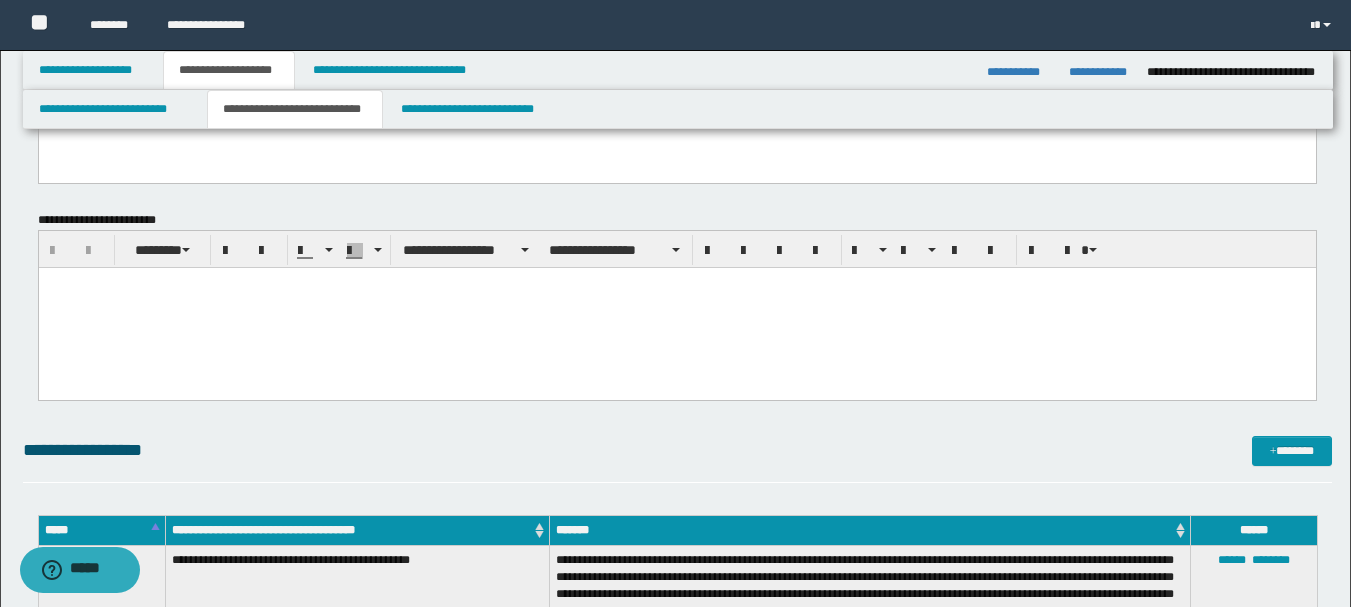 scroll, scrollTop: 0, scrollLeft: 0, axis: both 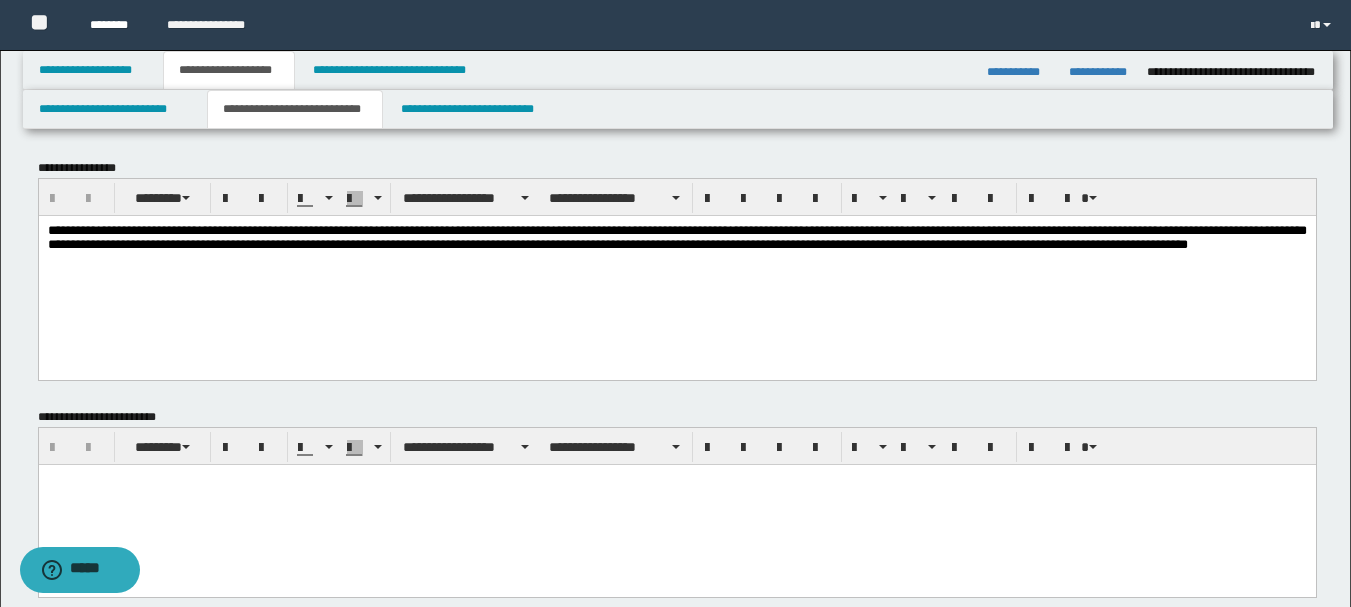 click on "********" at bounding box center [113, 25] 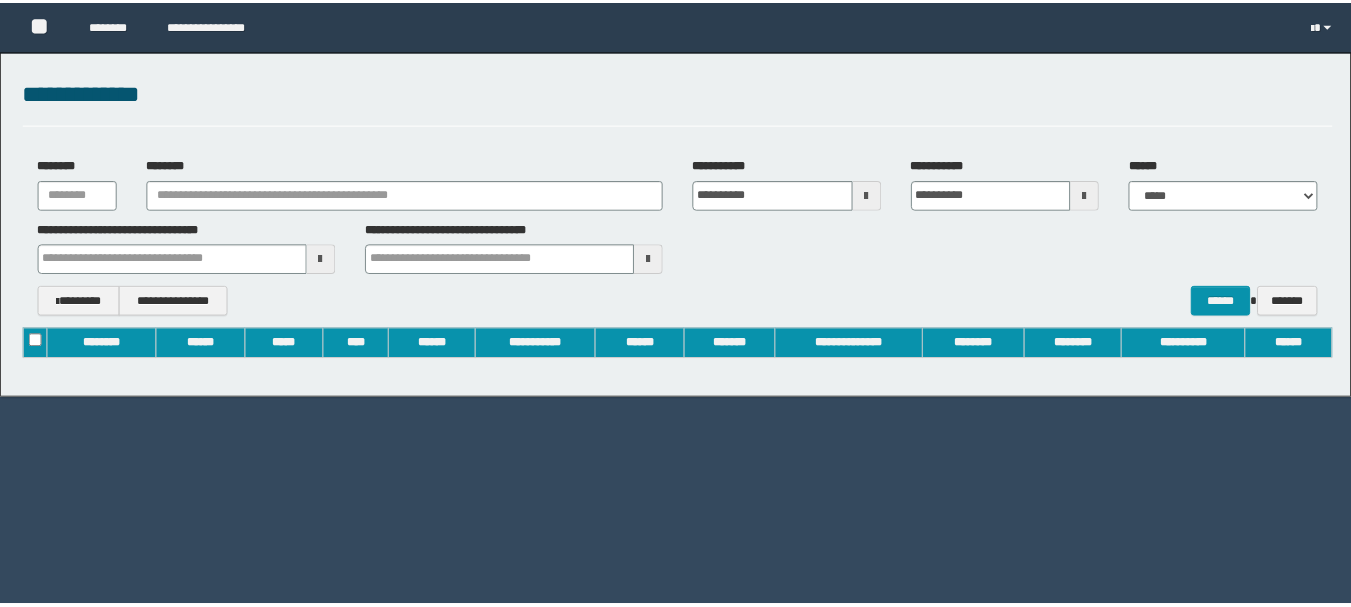 scroll, scrollTop: 0, scrollLeft: 0, axis: both 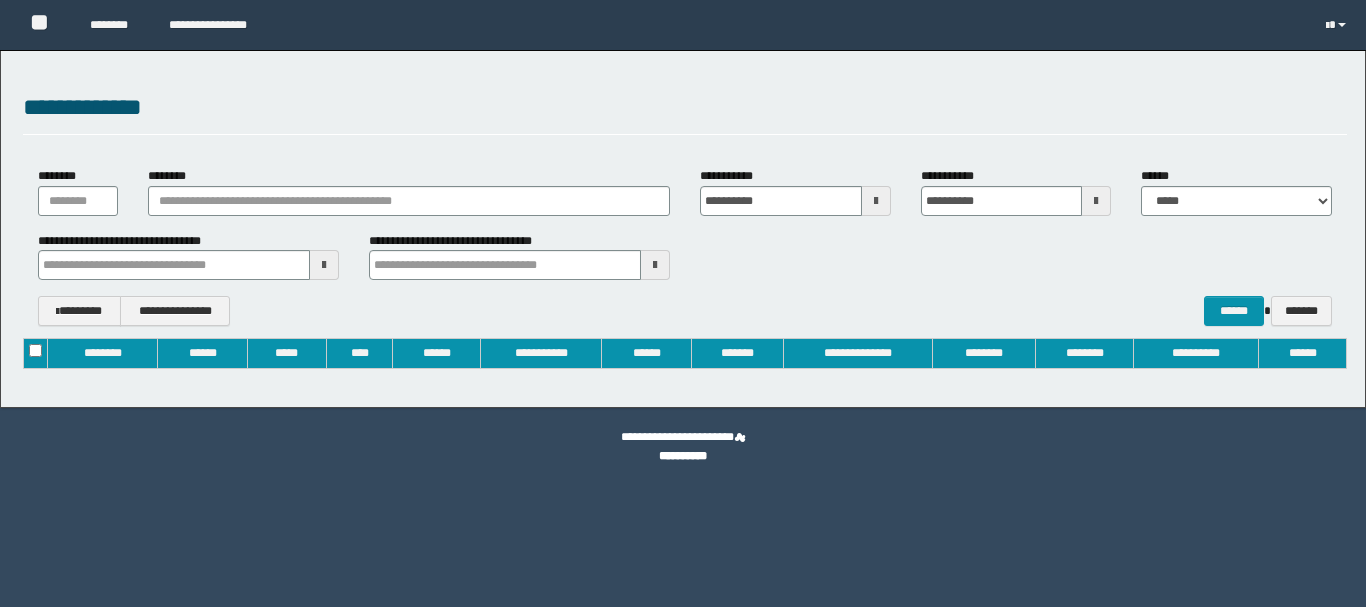 type on "**********" 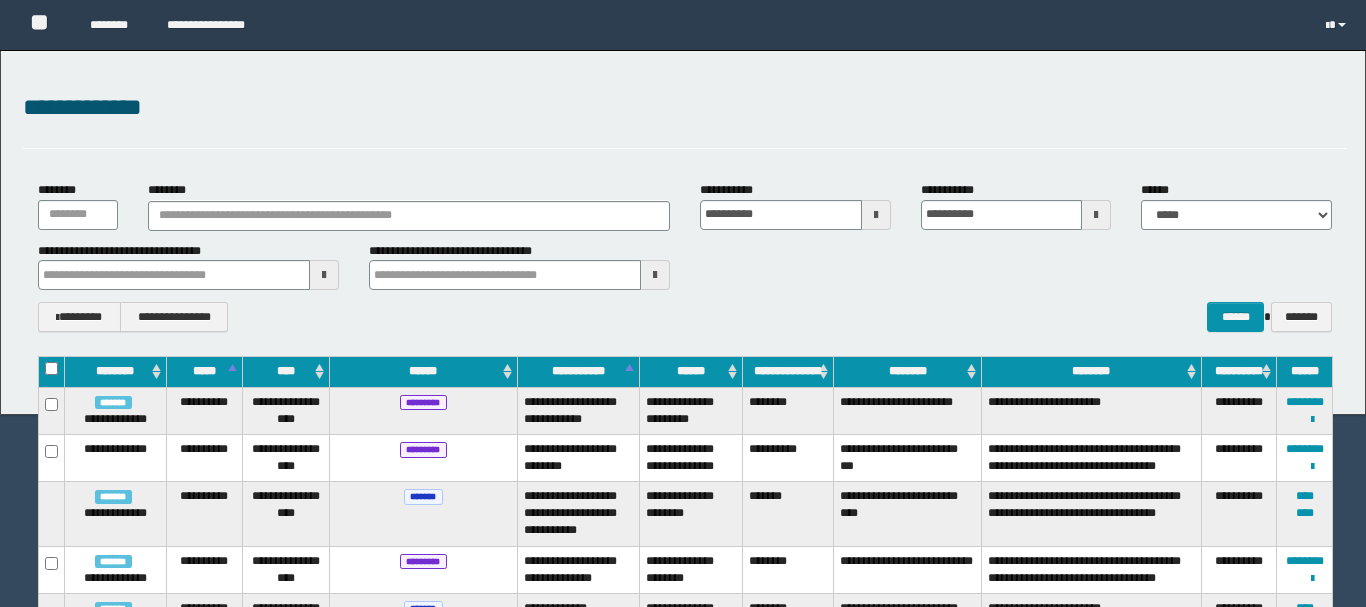 type 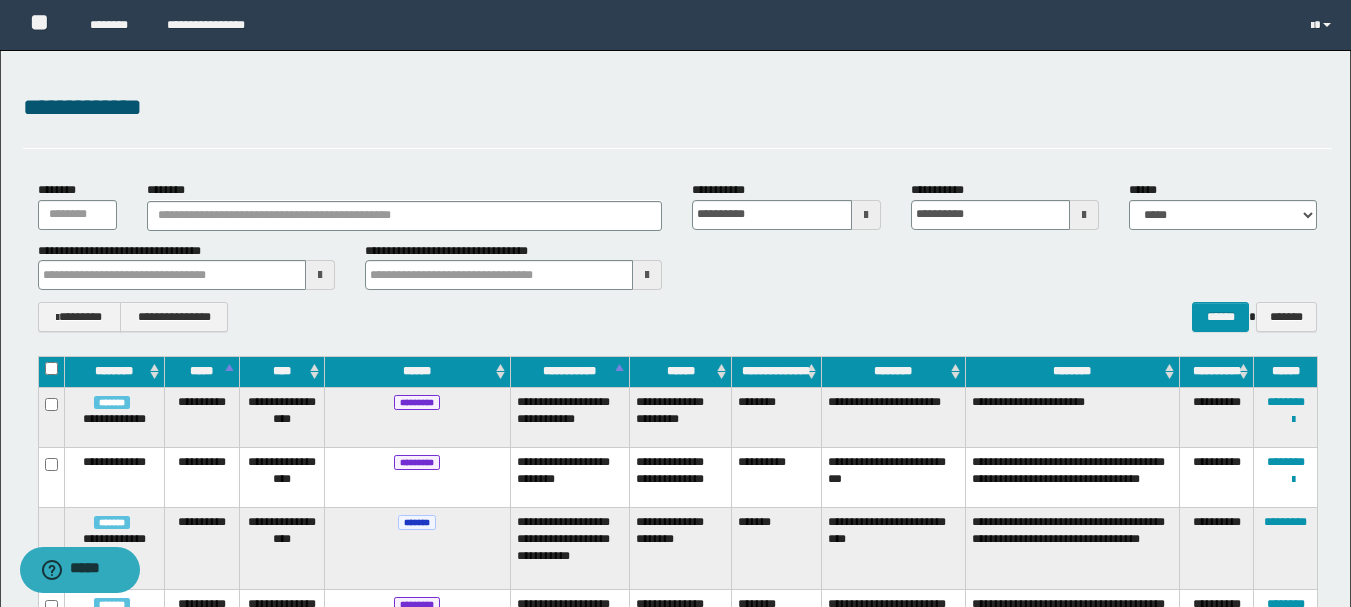 scroll, scrollTop: 0, scrollLeft: 0, axis: both 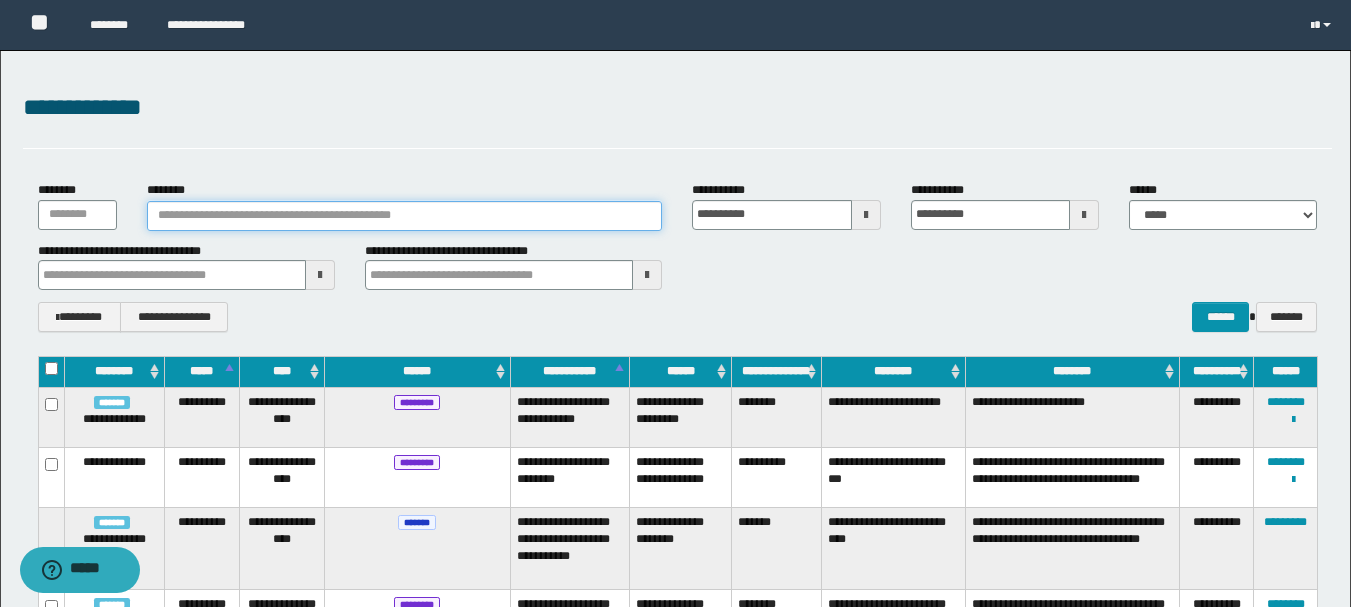 click on "********" at bounding box center (405, 216) 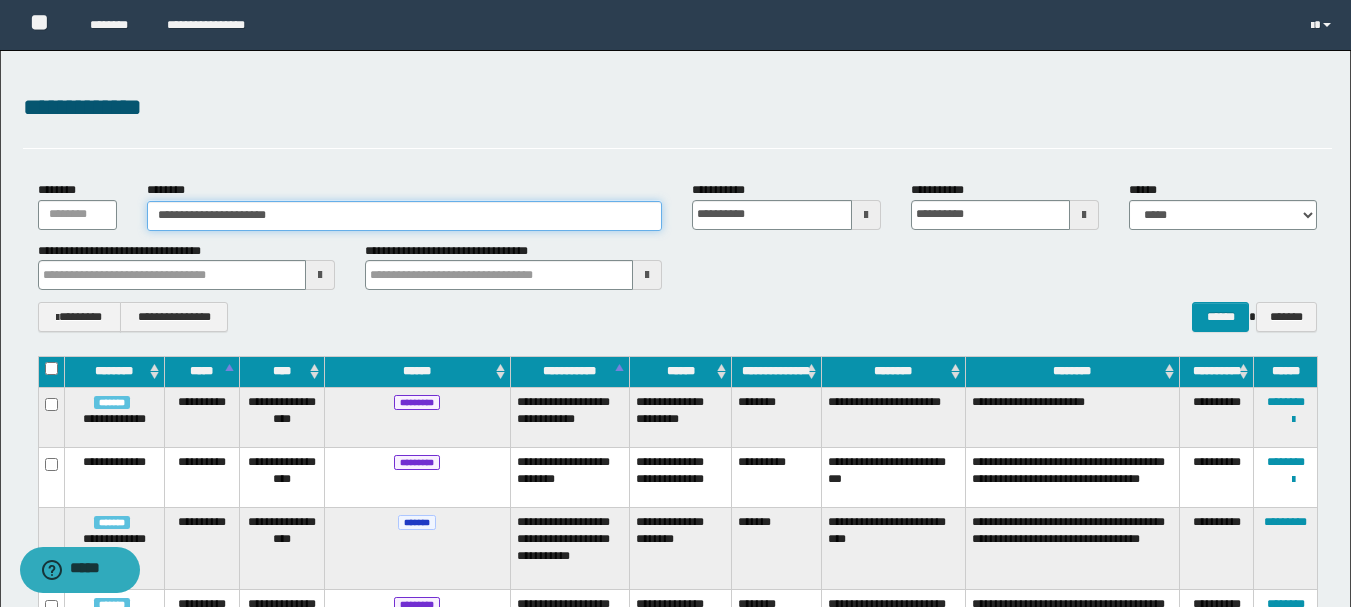 type on "**********" 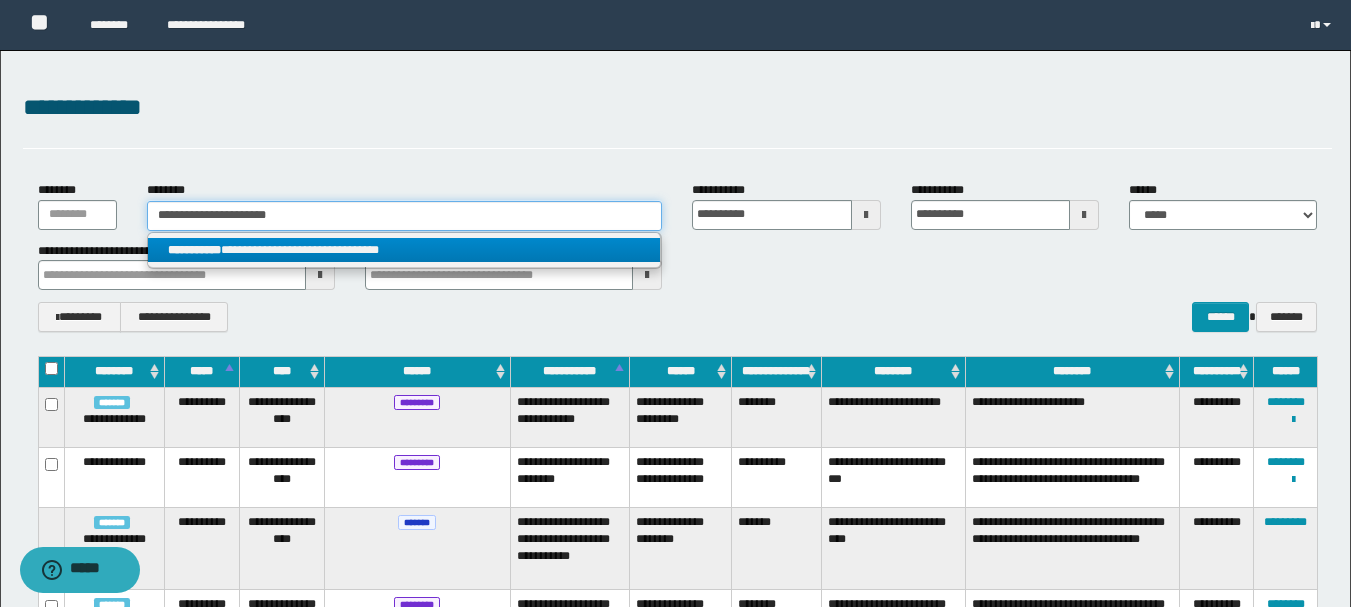 type on "**********" 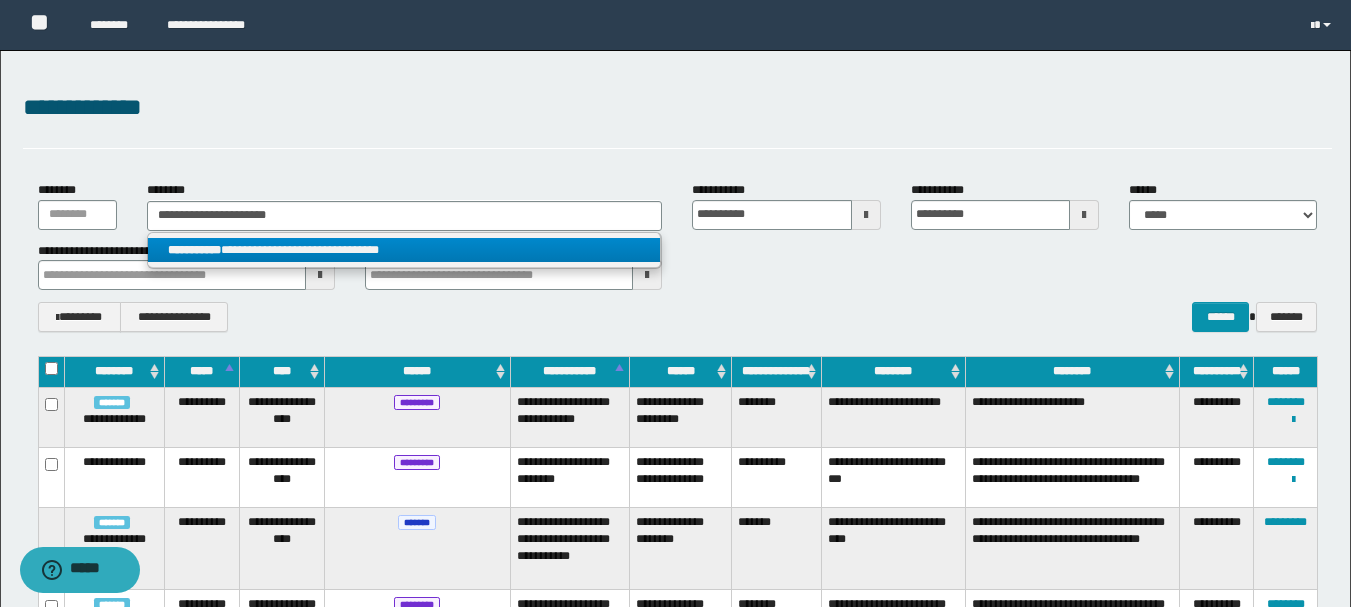 click on "**********" at bounding box center (404, 250) 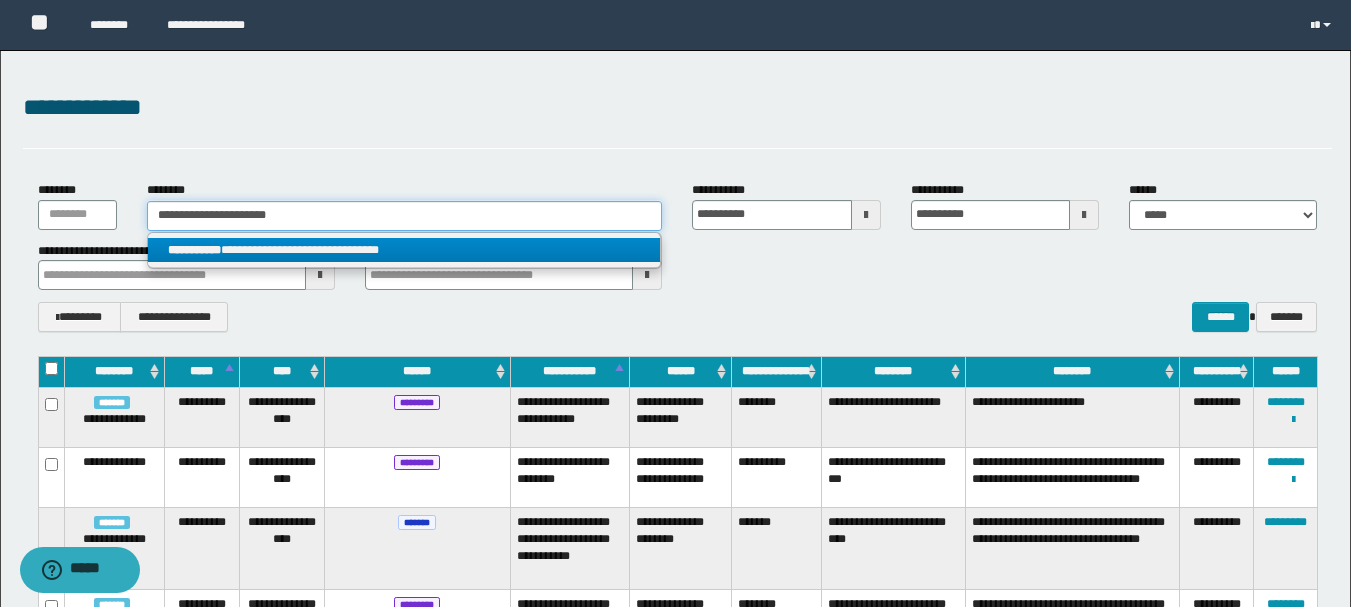 type 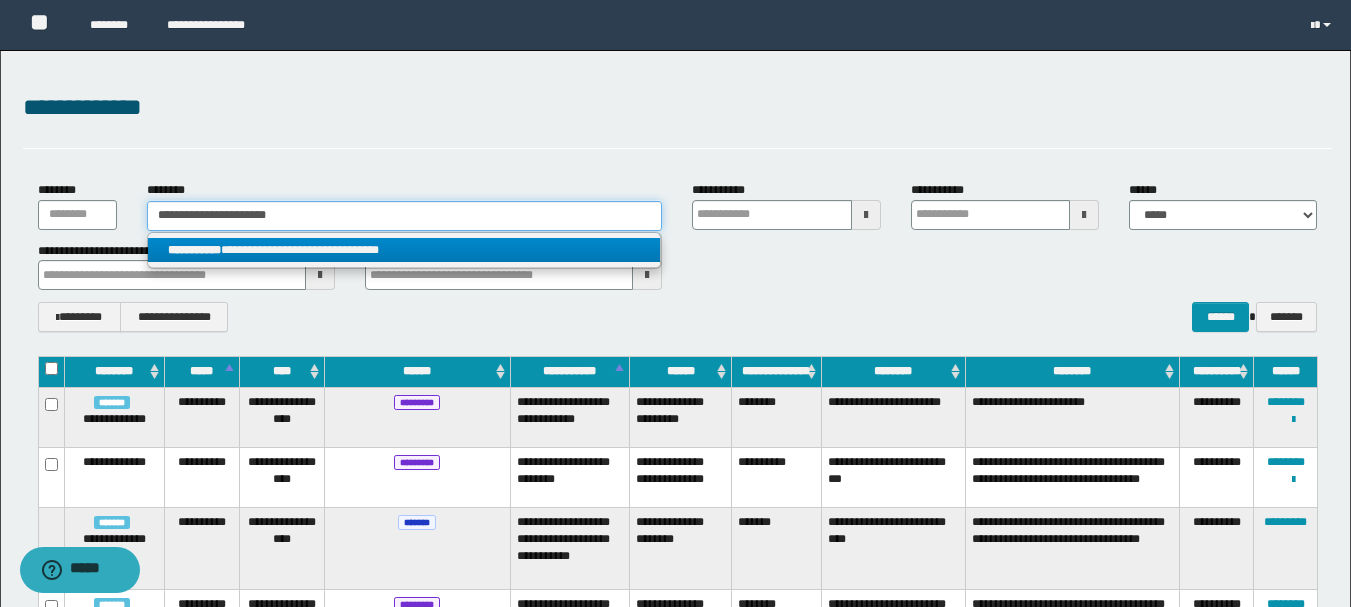 type 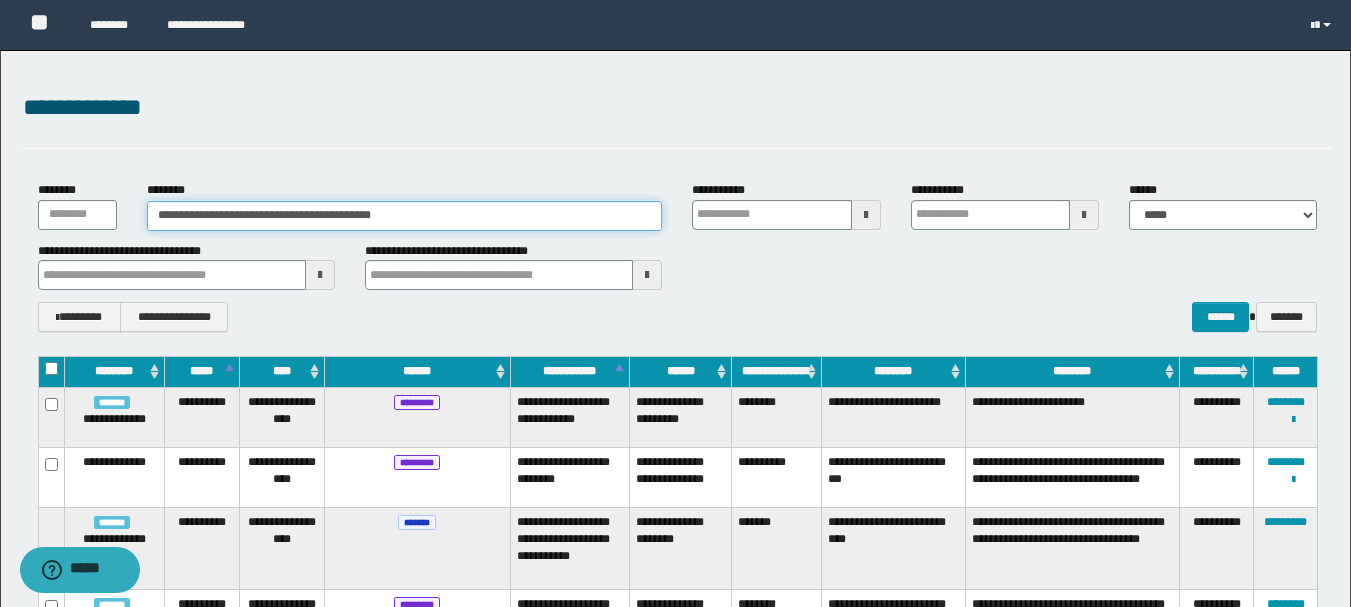 type 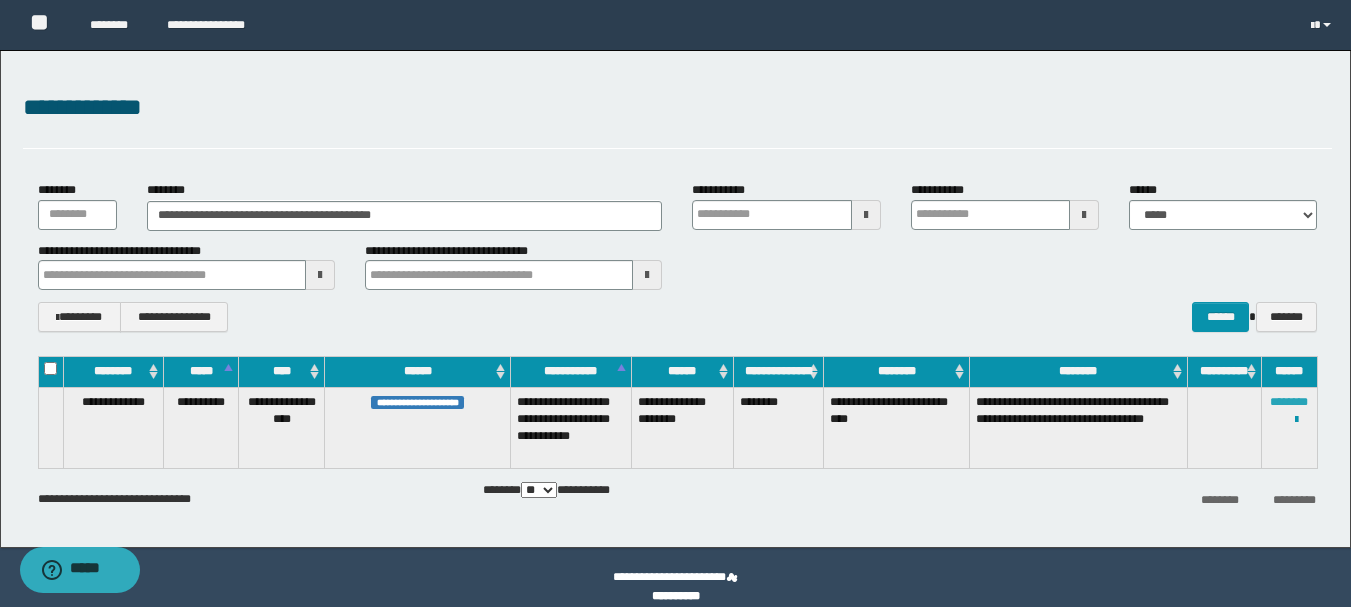 click on "********" at bounding box center (1289, 402) 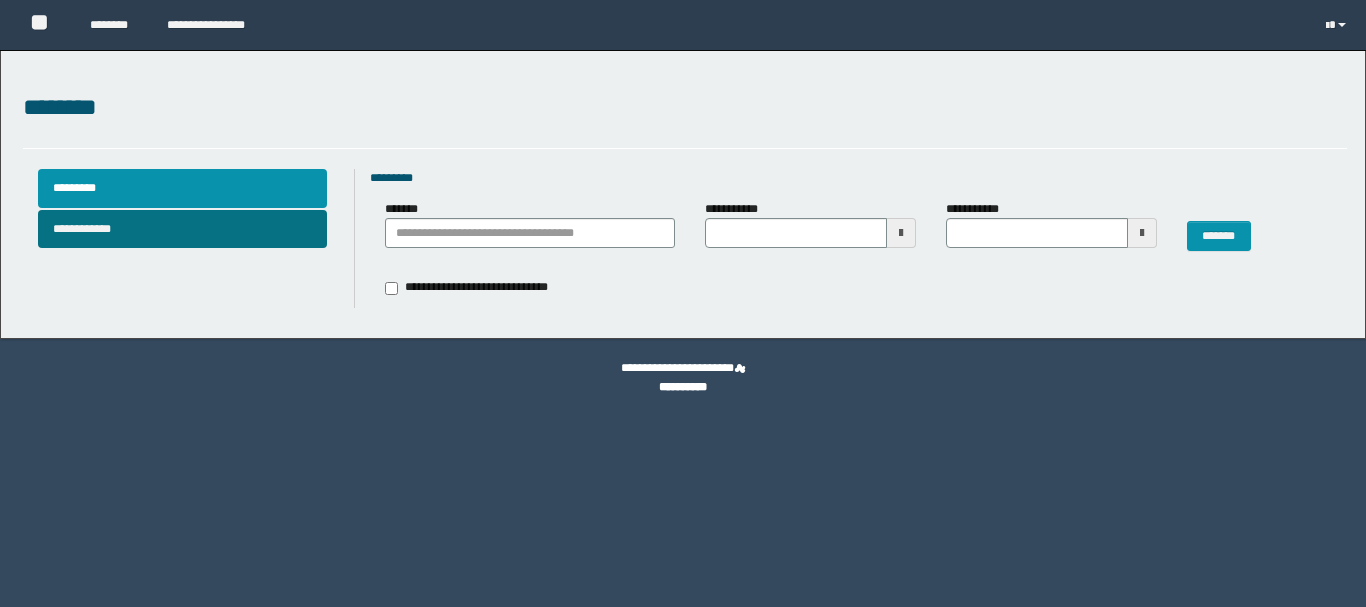 type 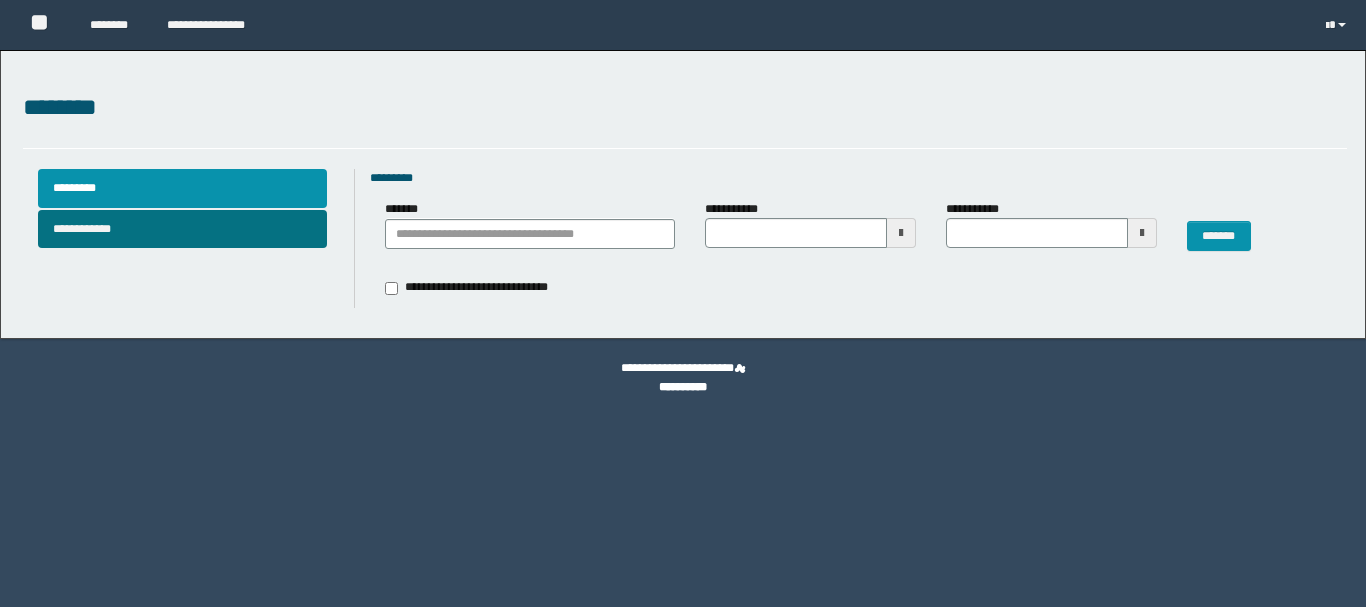 scroll, scrollTop: 0, scrollLeft: 0, axis: both 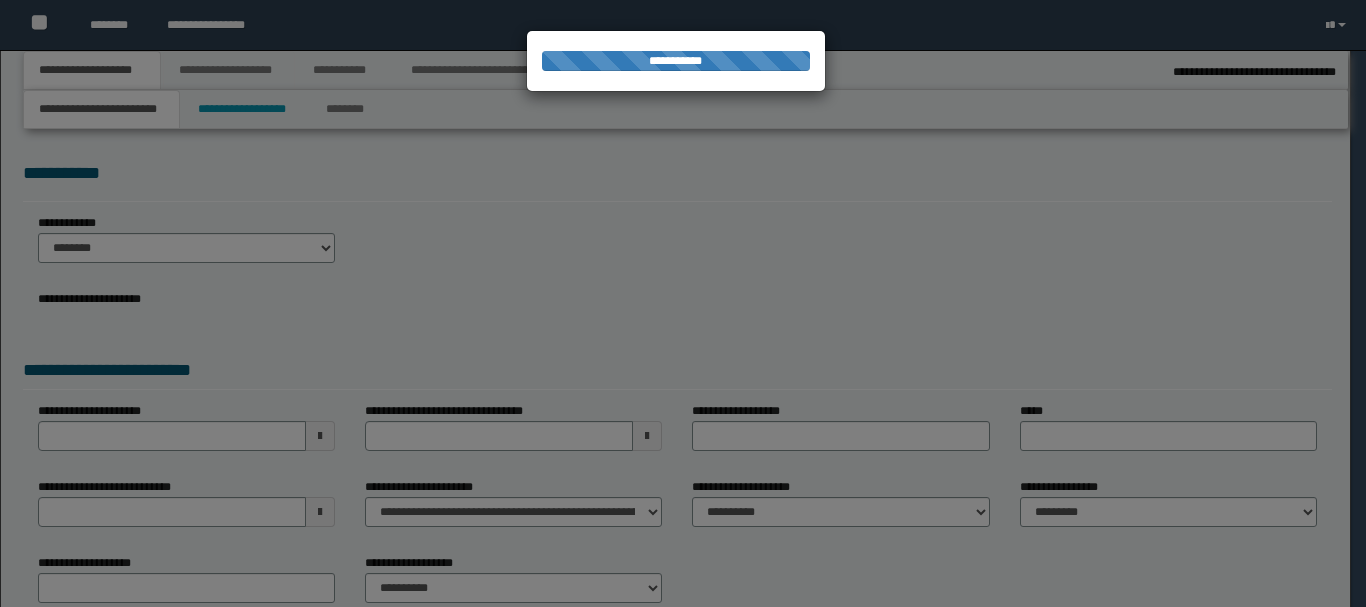 type on "**********" 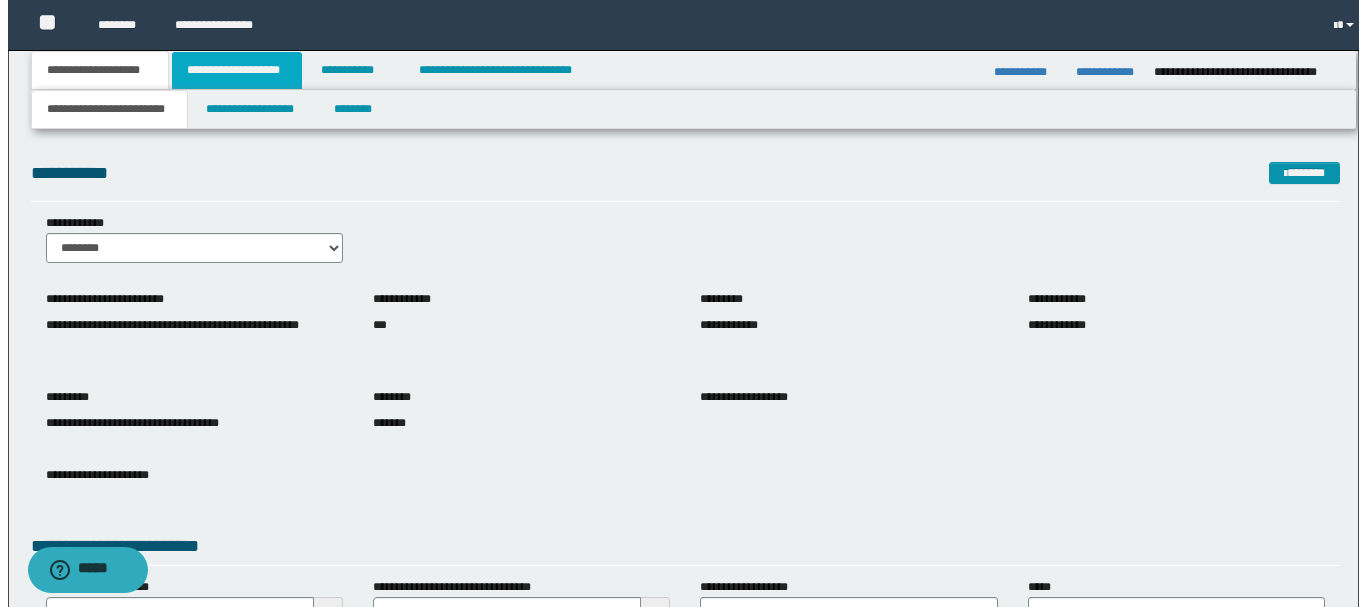 scroll, scrollTop: 0, scrollLeft: 0, axis: both 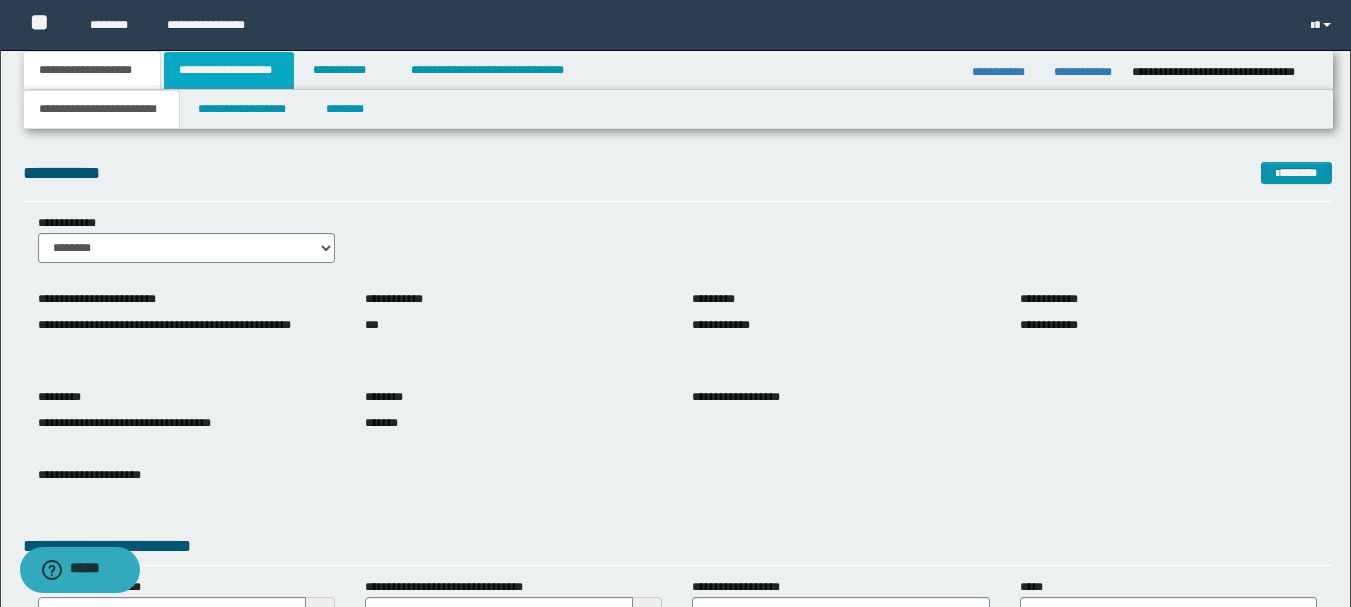 click on "**********" at bounding box center (229, 70) 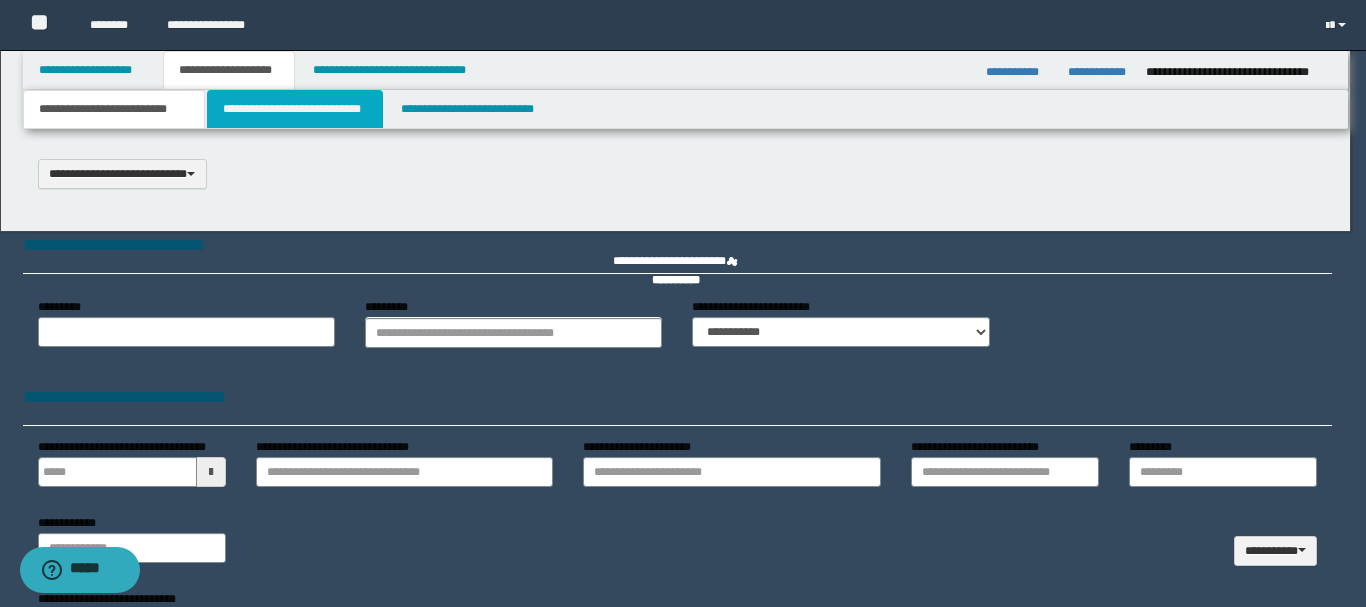 click on "**********" at bounding box center (295, 109) 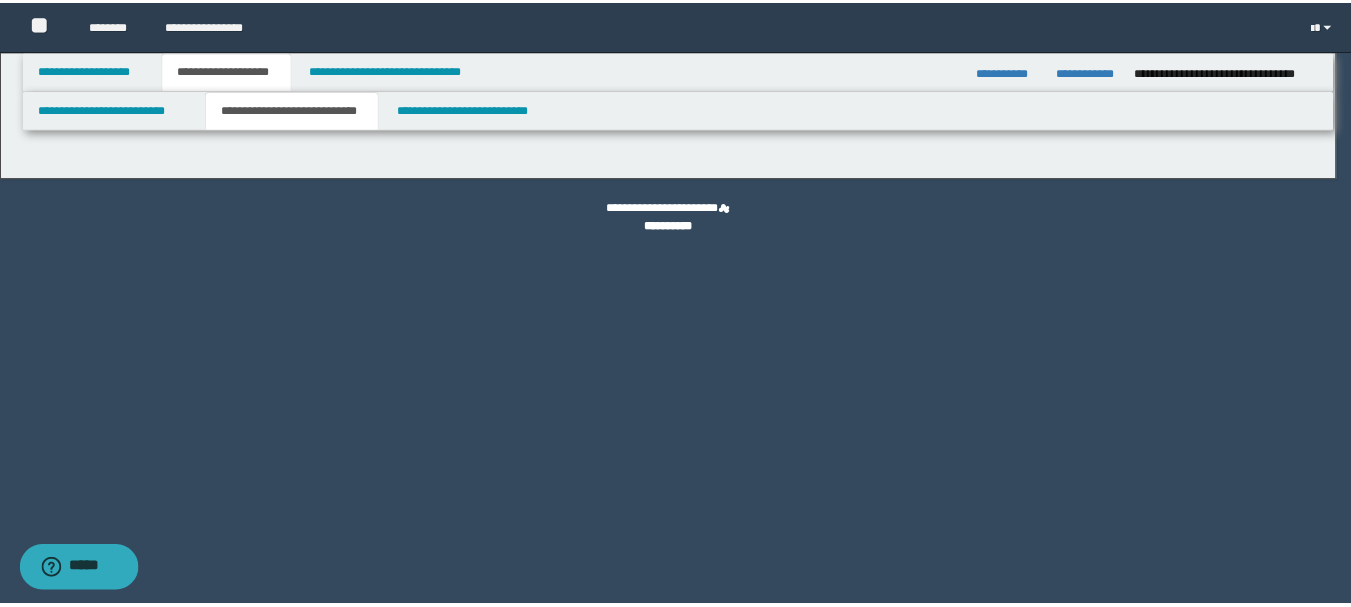 scroll, scrollTop: 0, scrollLeft: 0, axis: both 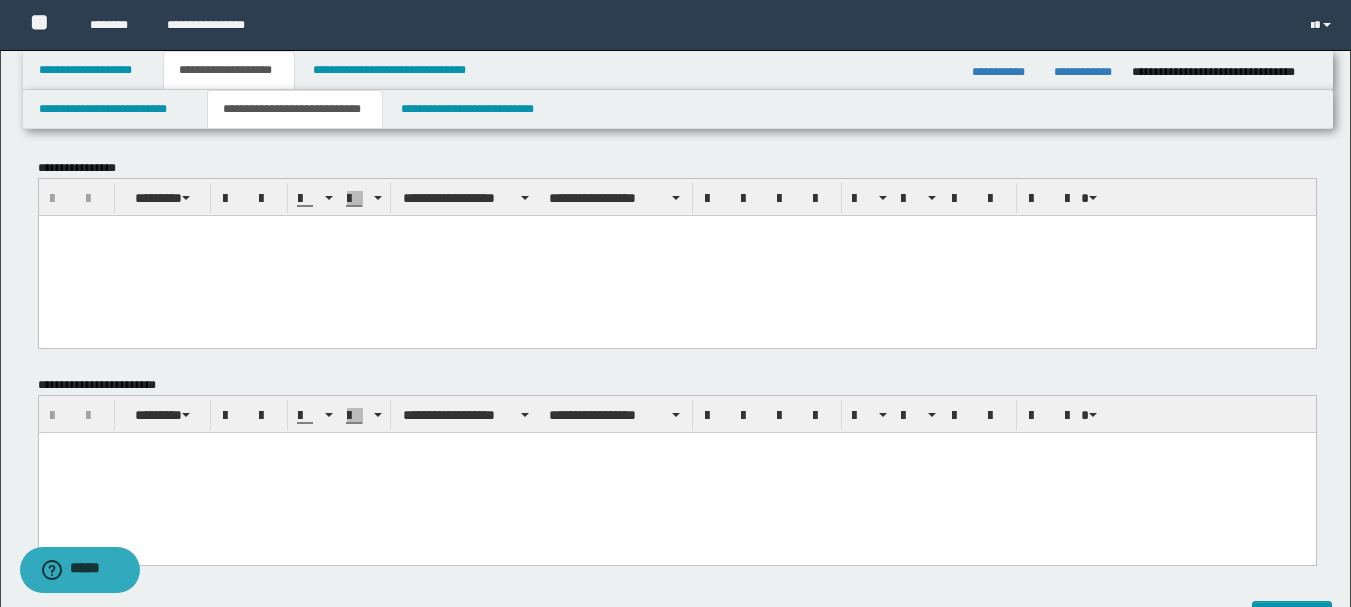 click at bounding box center [676, 255] 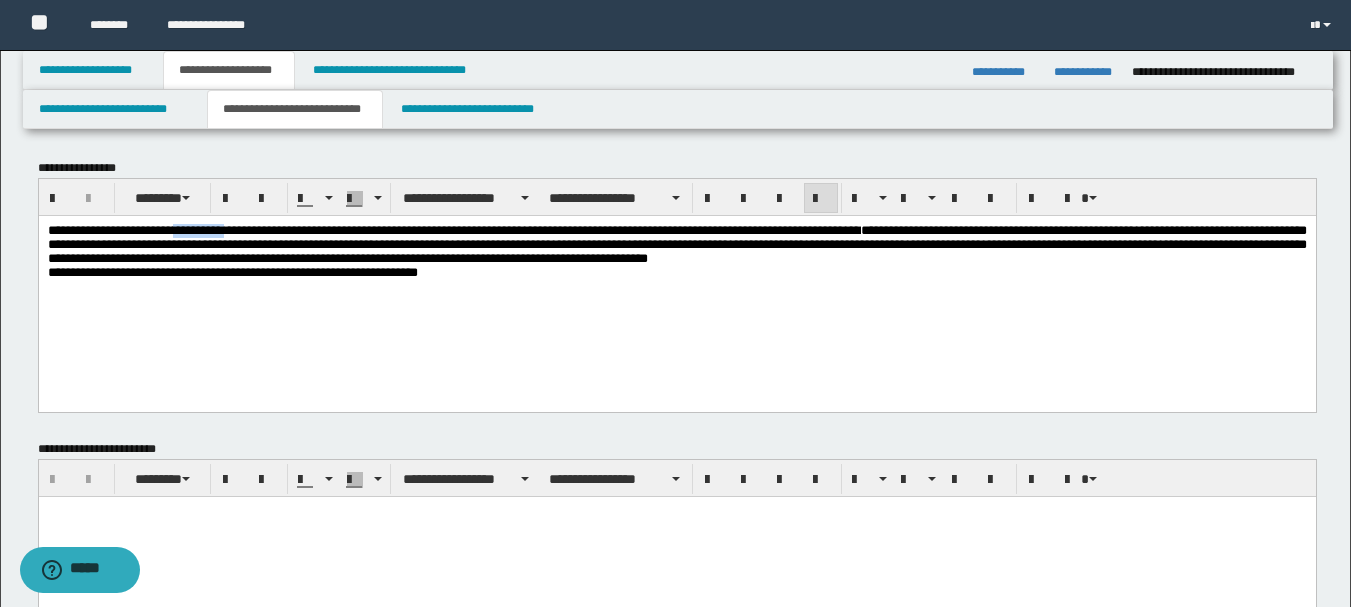 drag, startPoint x: 207, startPoint y: 229, endPoint x: 278, endPoint y: 228, distance: 71.00704 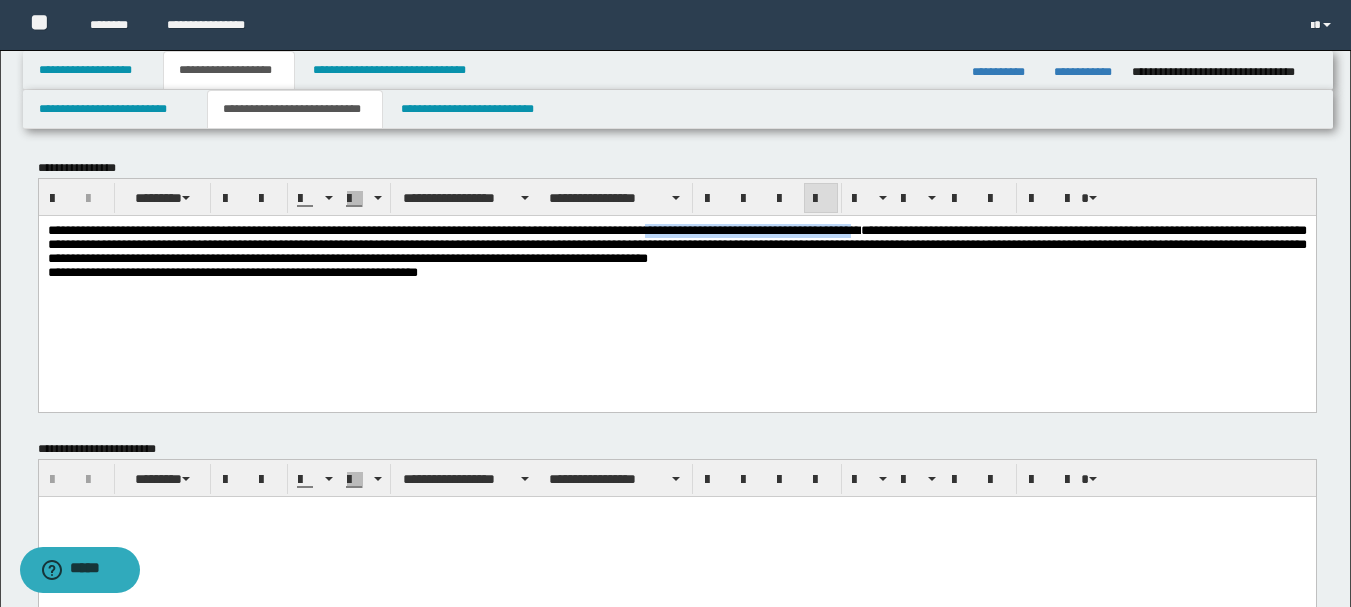 drag, startPoint x: 824, startPoint y: 229, endPoint x: 1083, endPoint y: 212, distance: 259.5573 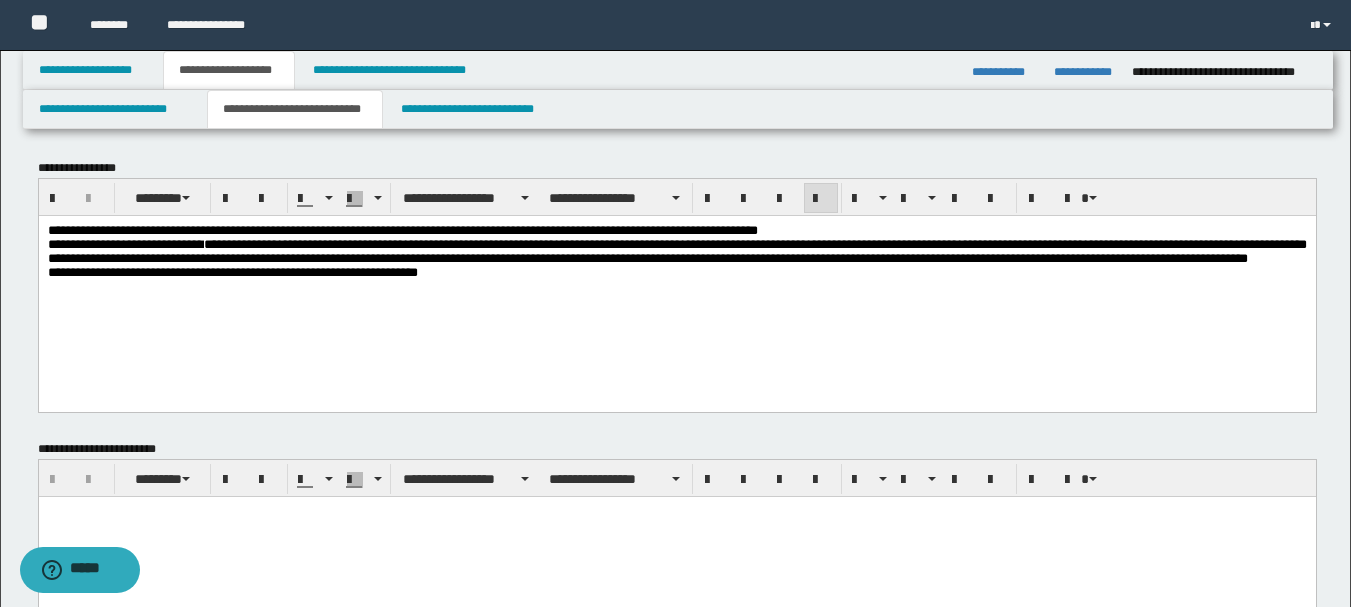 click on "**********" at bounding box center (402, 236) 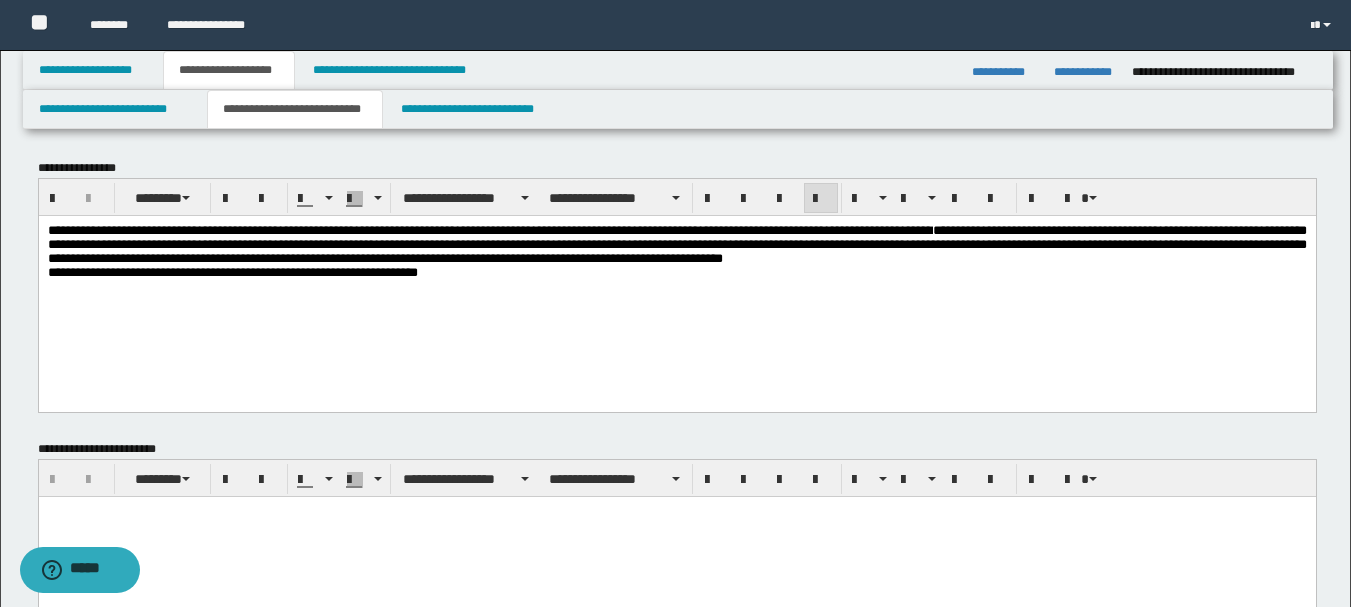 click on "**********" at bounding box center (484, 229) 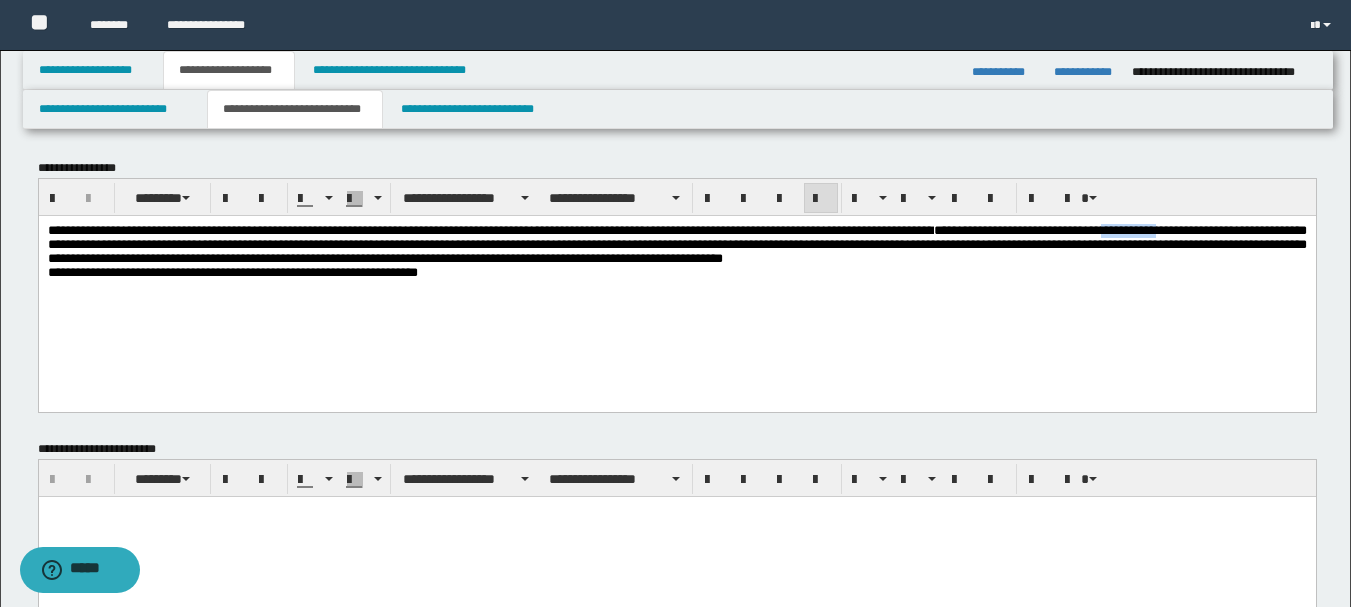drag, startPoint x: 125, startPoint y: 246, endPoint x: 225, endPoint y: 244, distance: 100.02 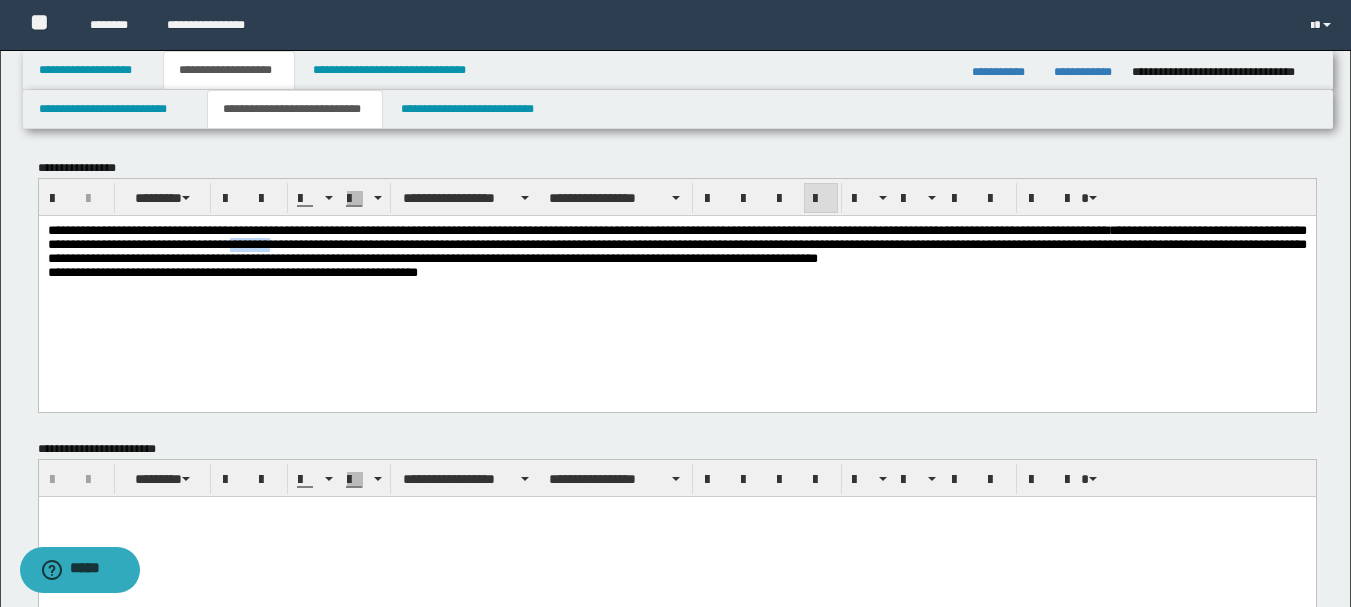 drag, startPoint x: 645, startPoint y: 245, endPoint x: 715, endPoint y: 245, distance: 70 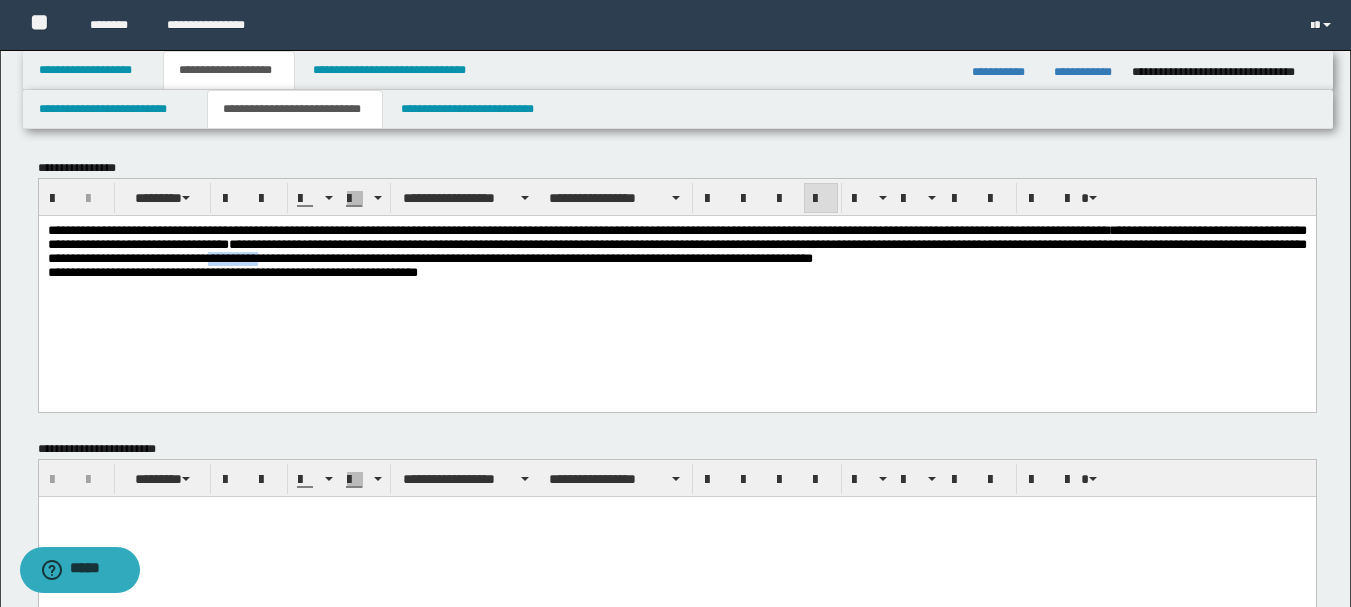 drag, startPoint x: 862, startPoint y: 262, endPoint x: 932, endPoint y: 264, distance: 70.028564 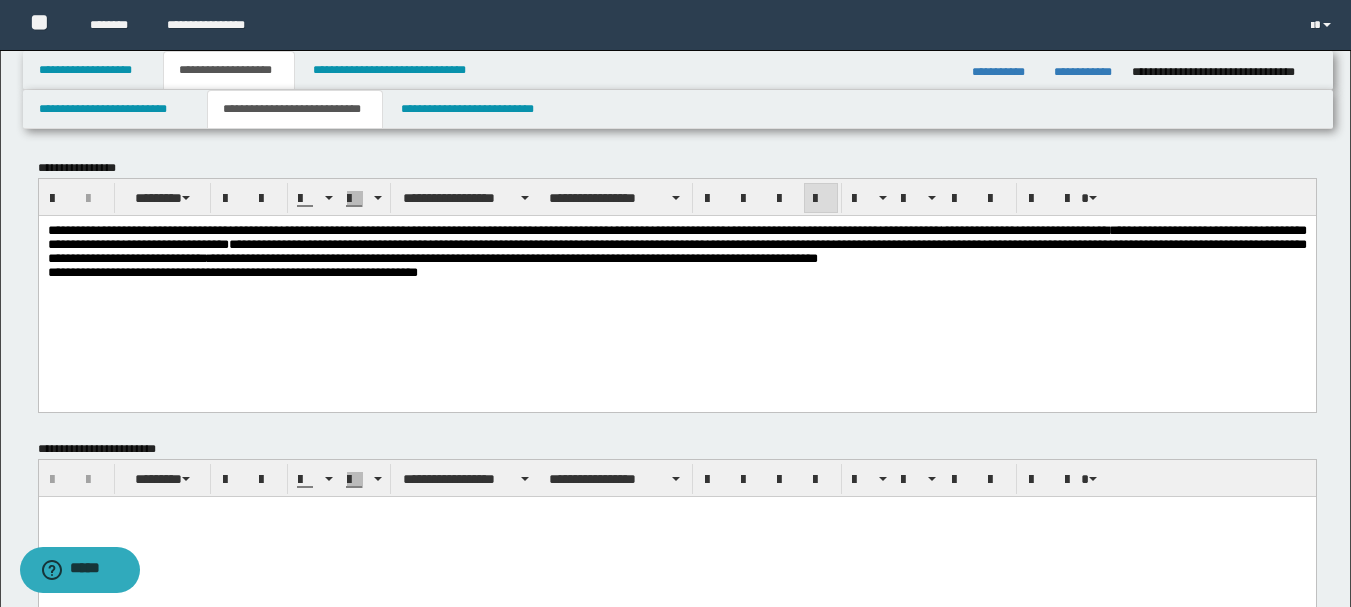 click on "**********" at bounding box center (676, 244) 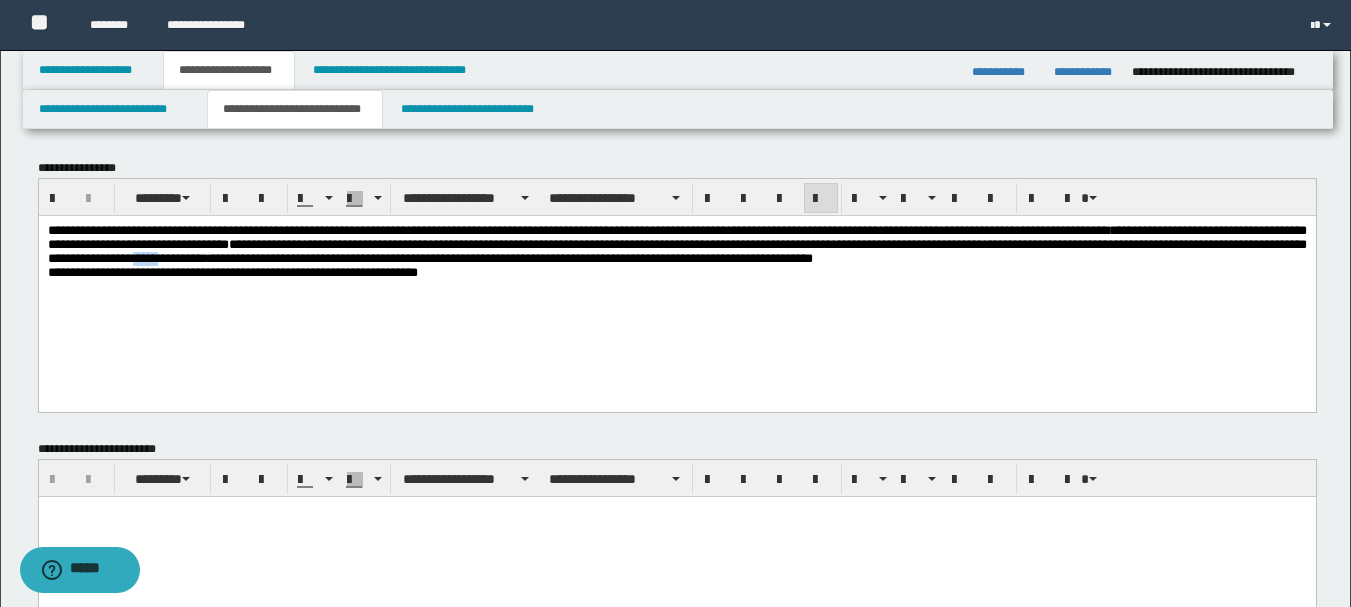 drag, startPoint x: 763, startPoint y: 259, endPoint x: 802, endPoint y: 263, distance: 39.20459 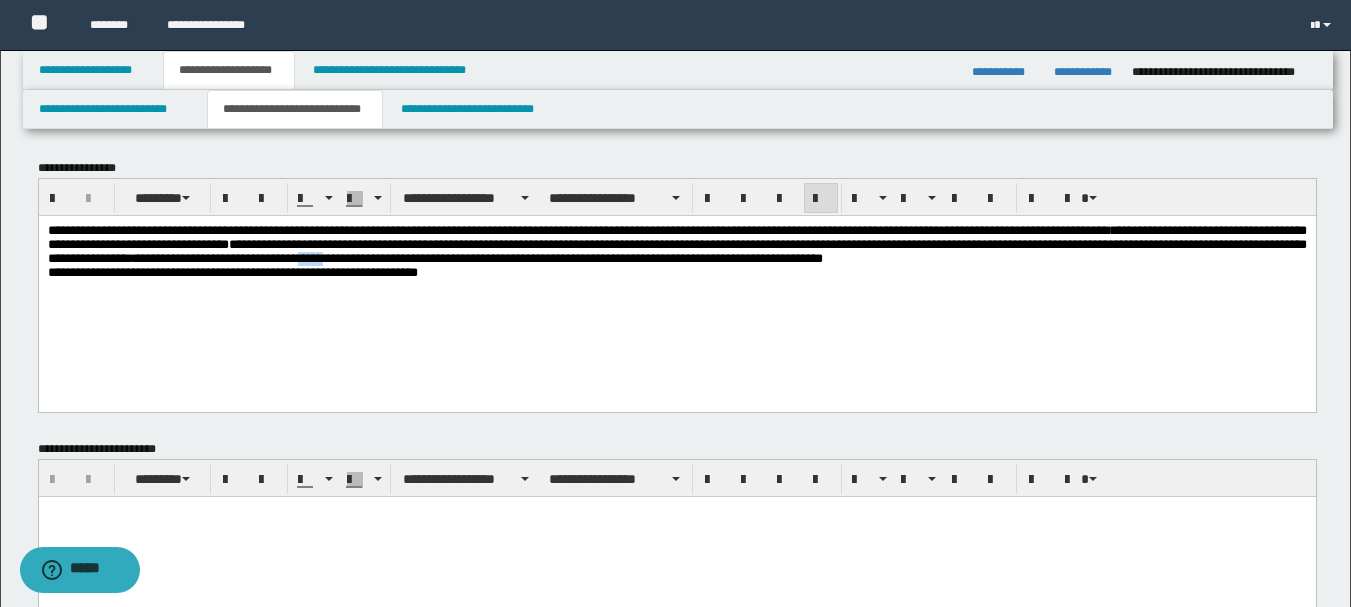 drag, startPoint x: 1002, startPoint y: 258, endPoint x: 1040, endPoint y: 263, distance: 38.327538 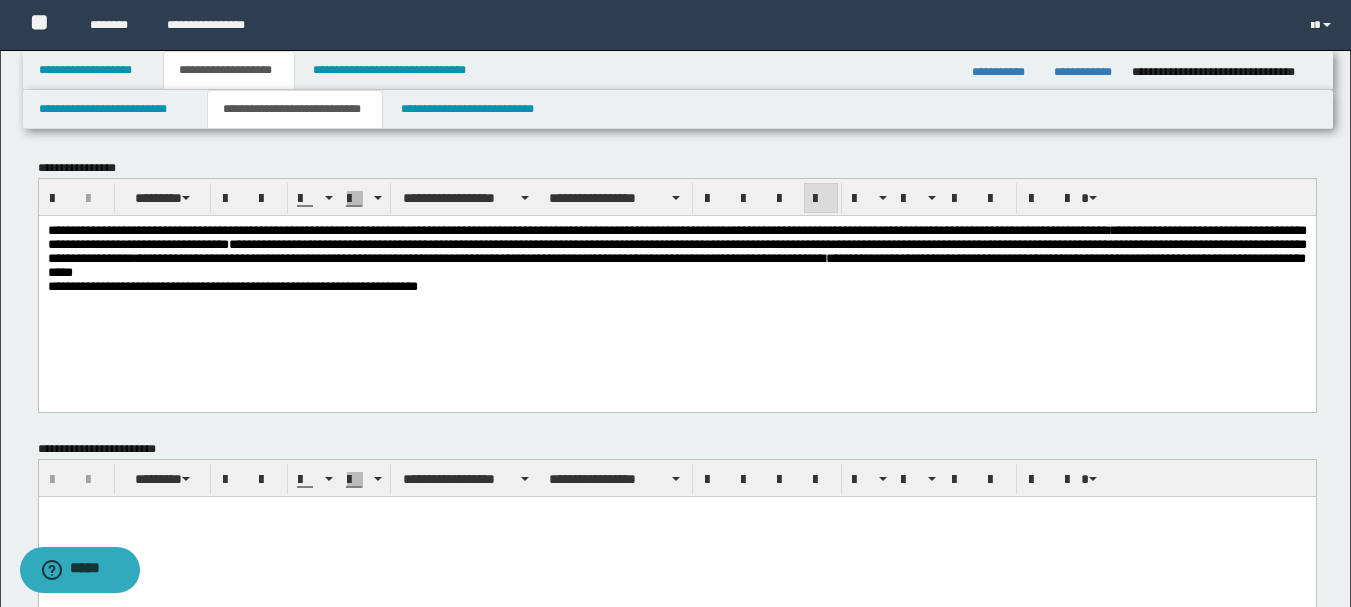 drag, startPoint x: 184, startPoint y: 287, endPoint x: 168, endPoint y: 272, distance: 21.931713 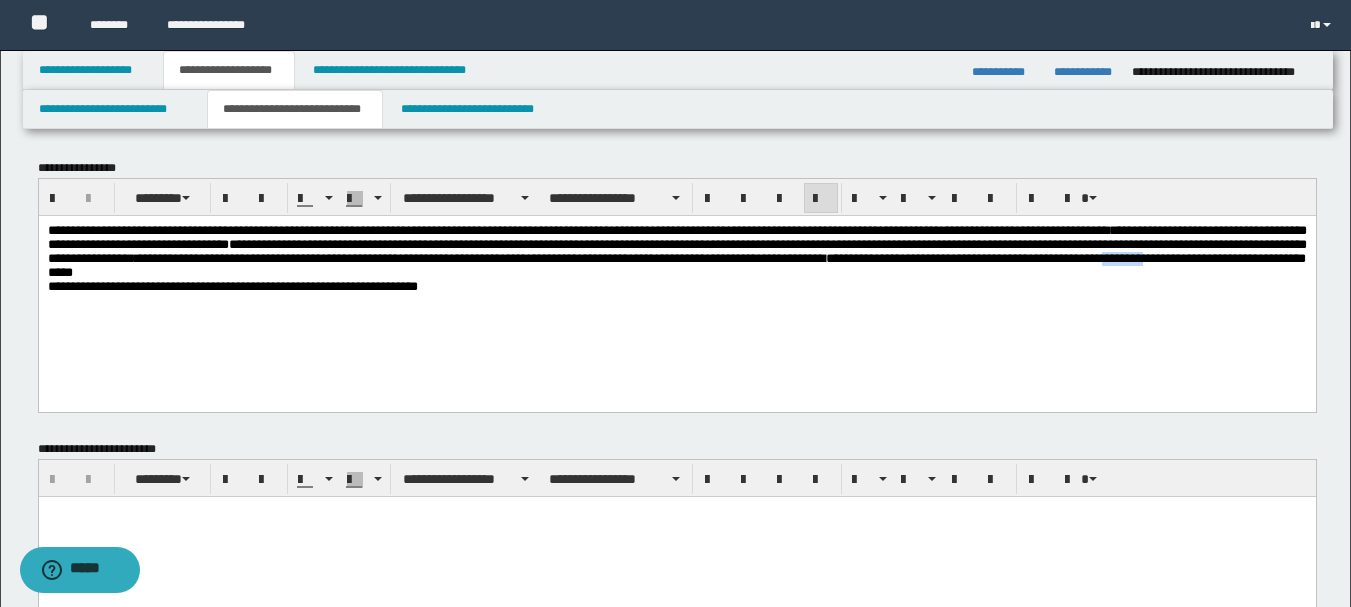 drag, startPoint x: 629, startPoint y: 272, endPoint x: 696, endPoint y: 272, distance: 67 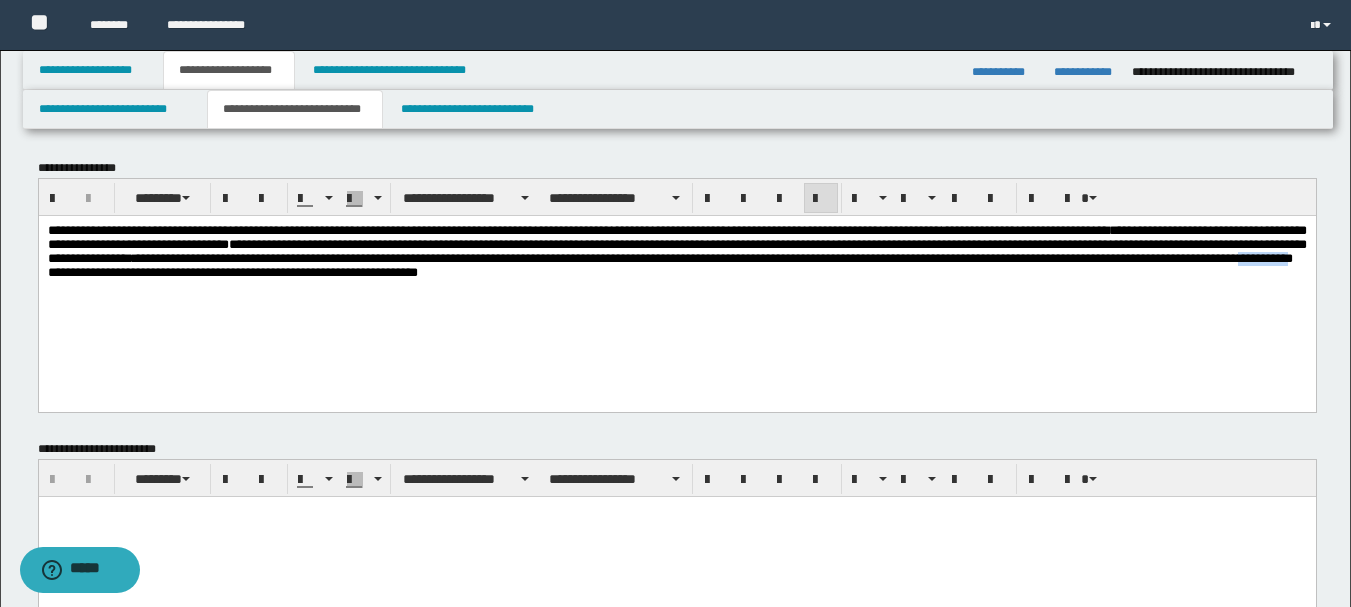 drag, startPoint x: 834, startPoint y: 276, endPoint x: 904, endPoint y: 280, distance: 70.11419 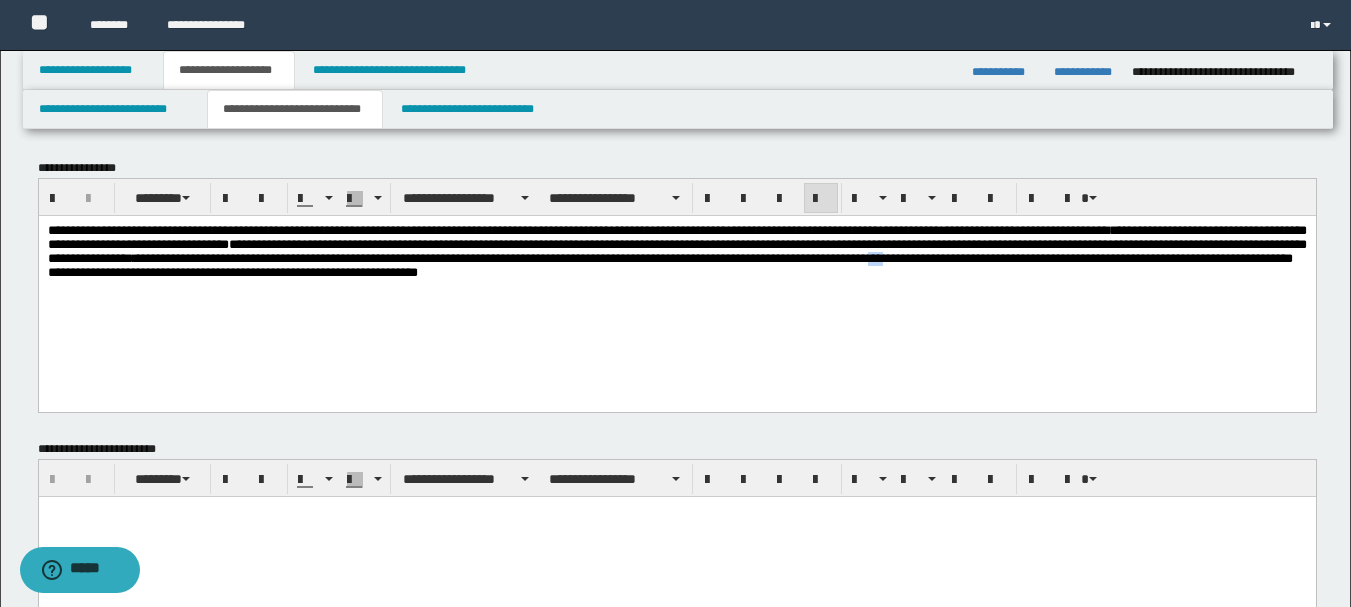 drag, startPoint x: 385, startPoint y: 279, endPoint x: 401, endPoint y: 279, distance: 16 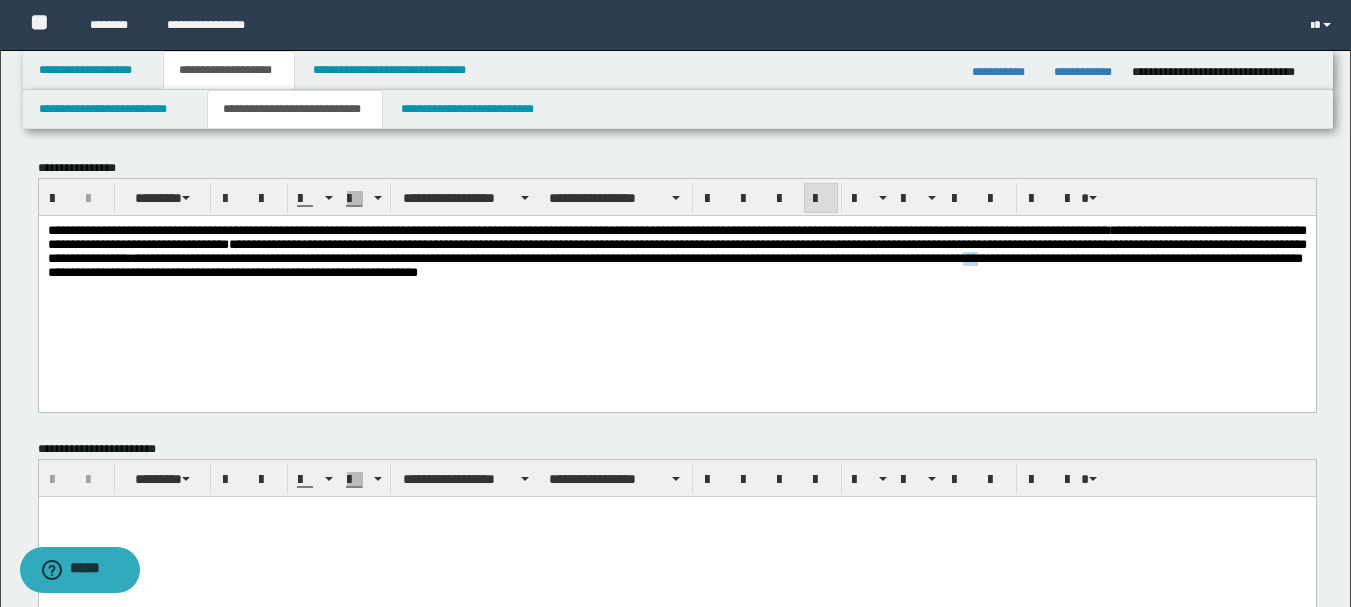 drag, startPoint x: 488, startPoint y: 279, endPoint x: 501, endPoint y: 281, distance: 13.152946 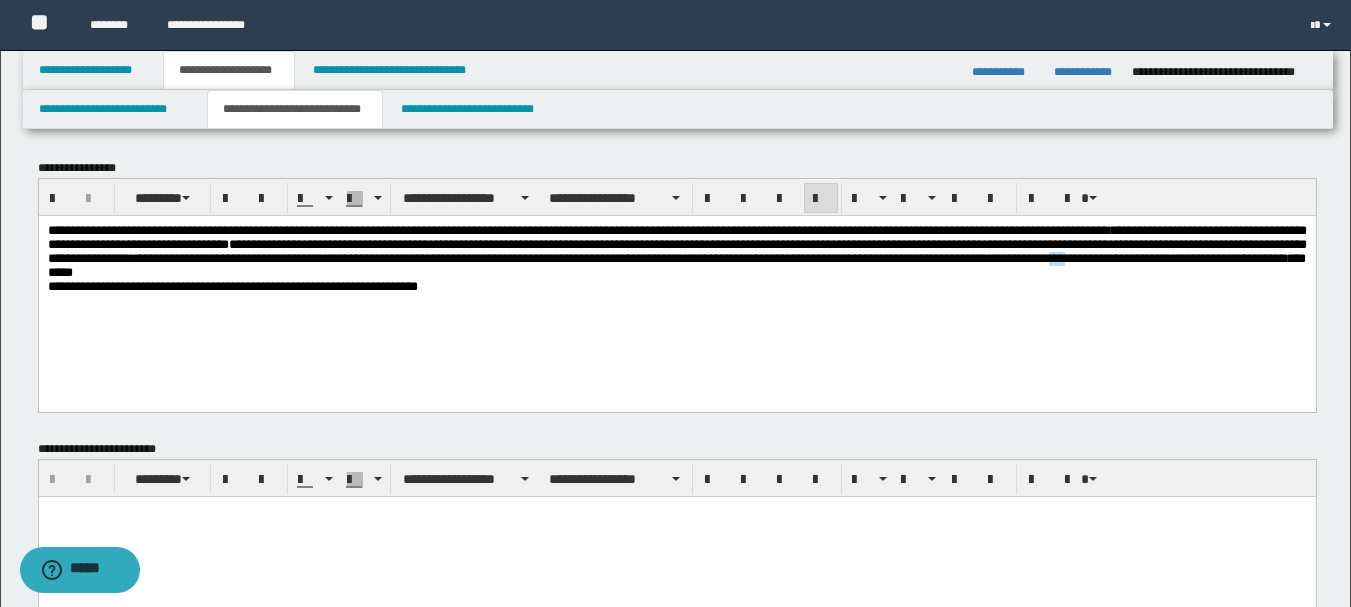 drag, startPoint x: 567, startPoint y: 280, endPoint x: 580, endPoint y: 280, distance: 13 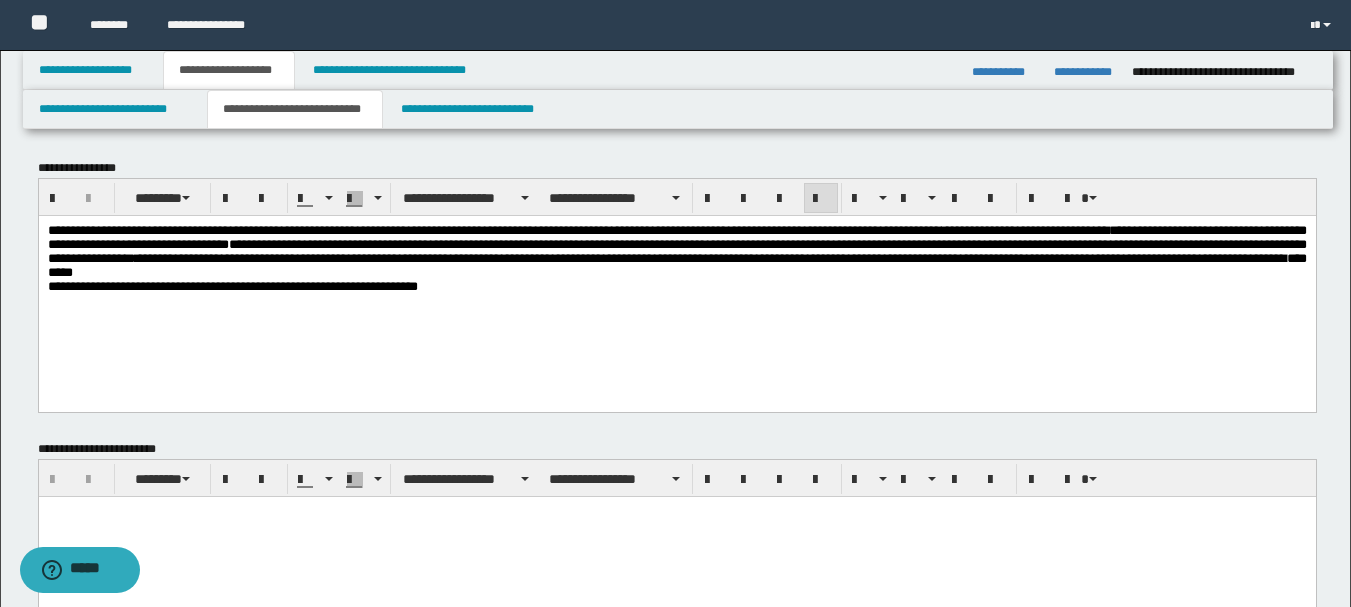 click on "**********" at bounding box center [676, 283] 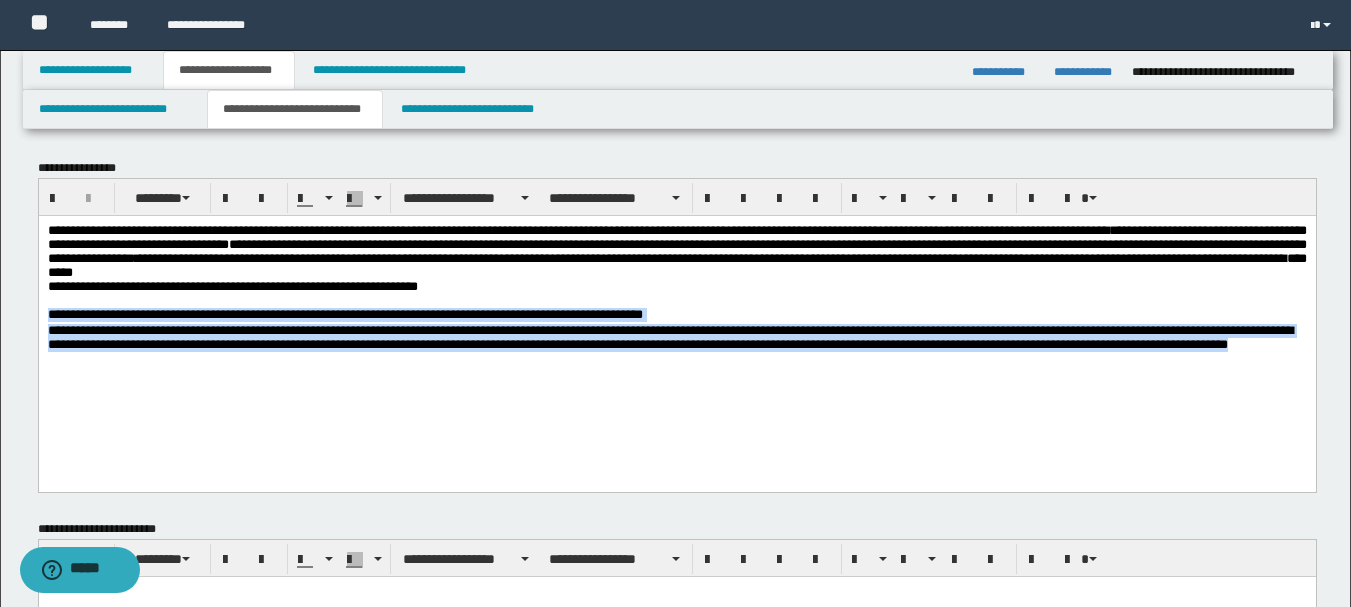 drag, startPoint x: 397, startPoint y: 395, endPoint x: 31, endPoint y: 331, distance: 371.5535 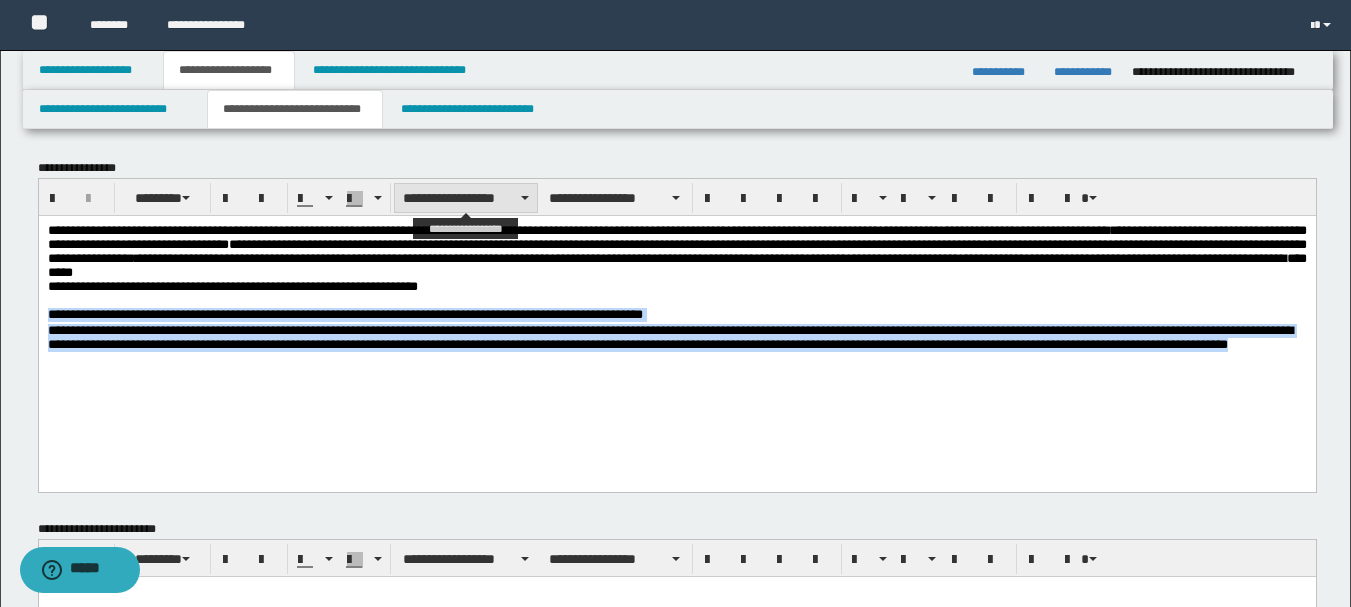click on "**********" at bounding box center (466, 198) 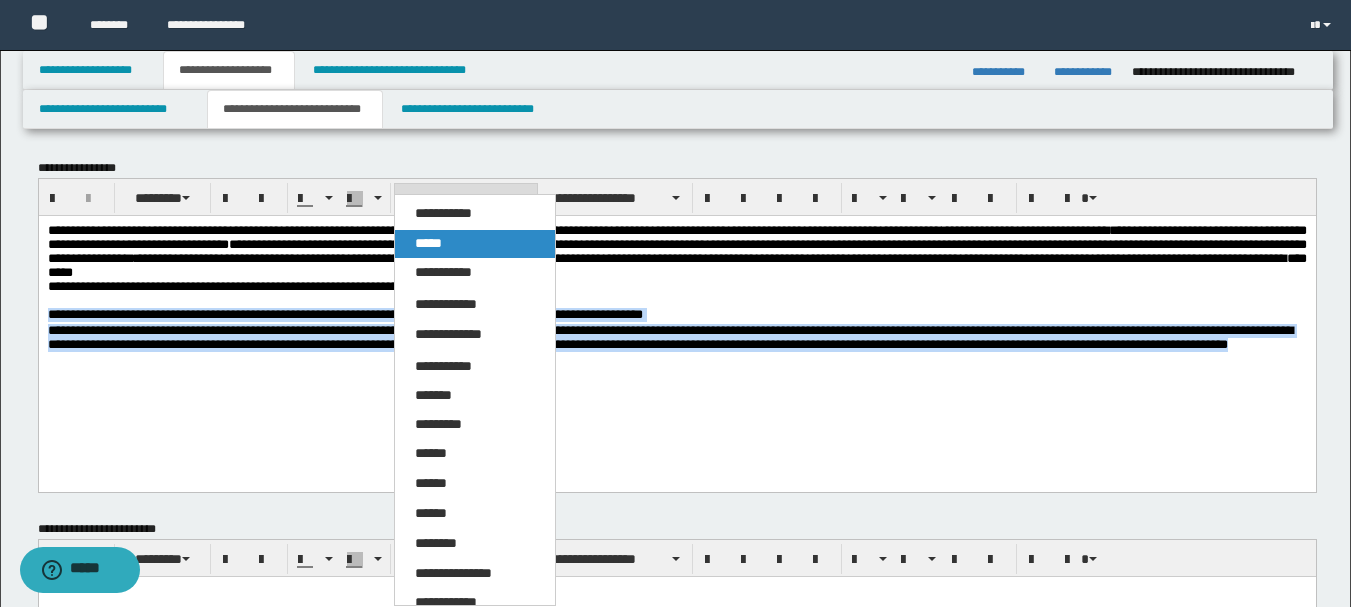 click on "*****" at bounding box center (475, 244) 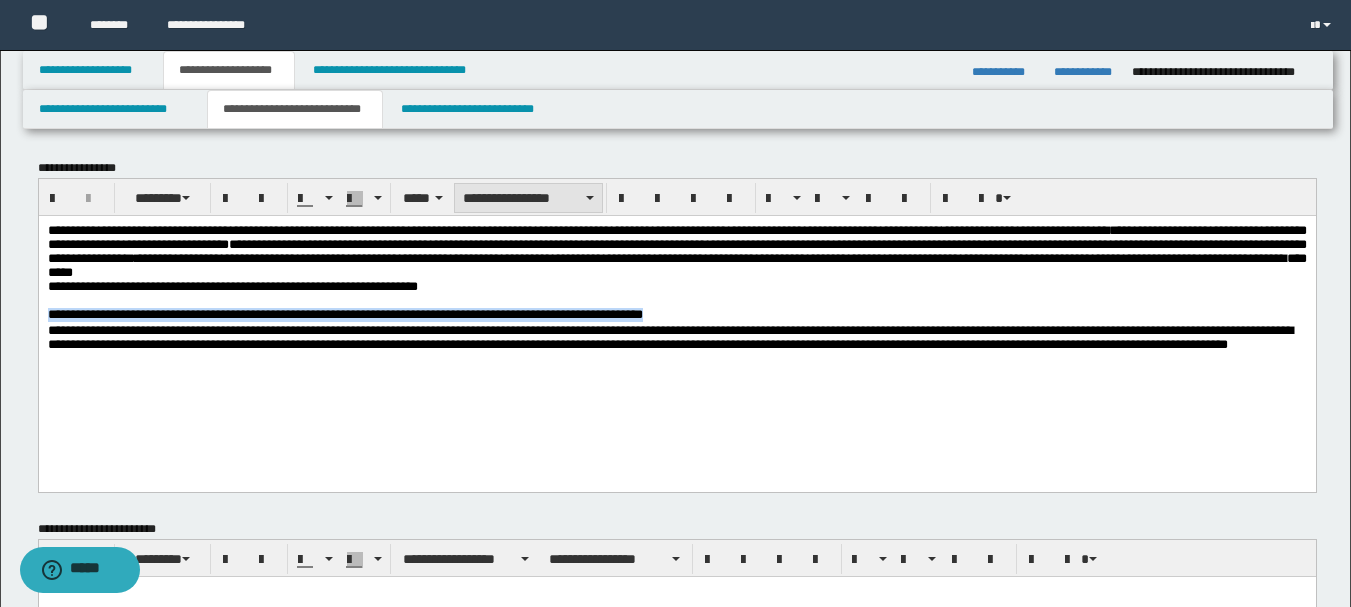 click on "**********" at bounding box center [528, 198] 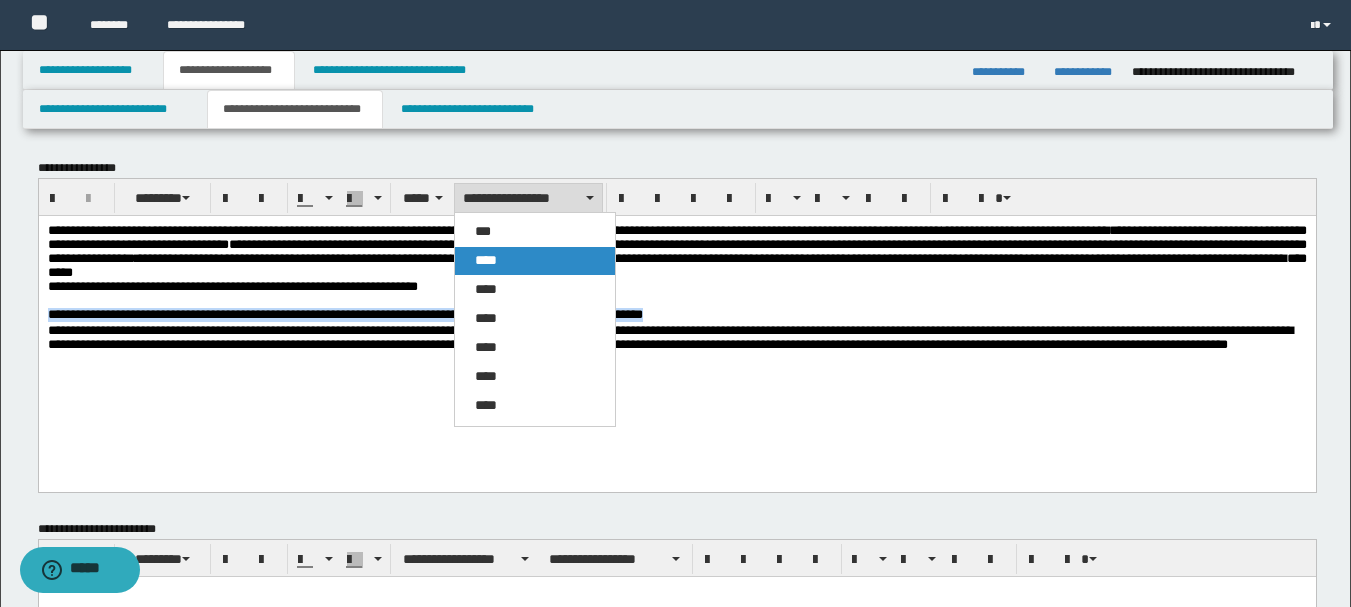 click on "****" at bounding box center (535, 261) 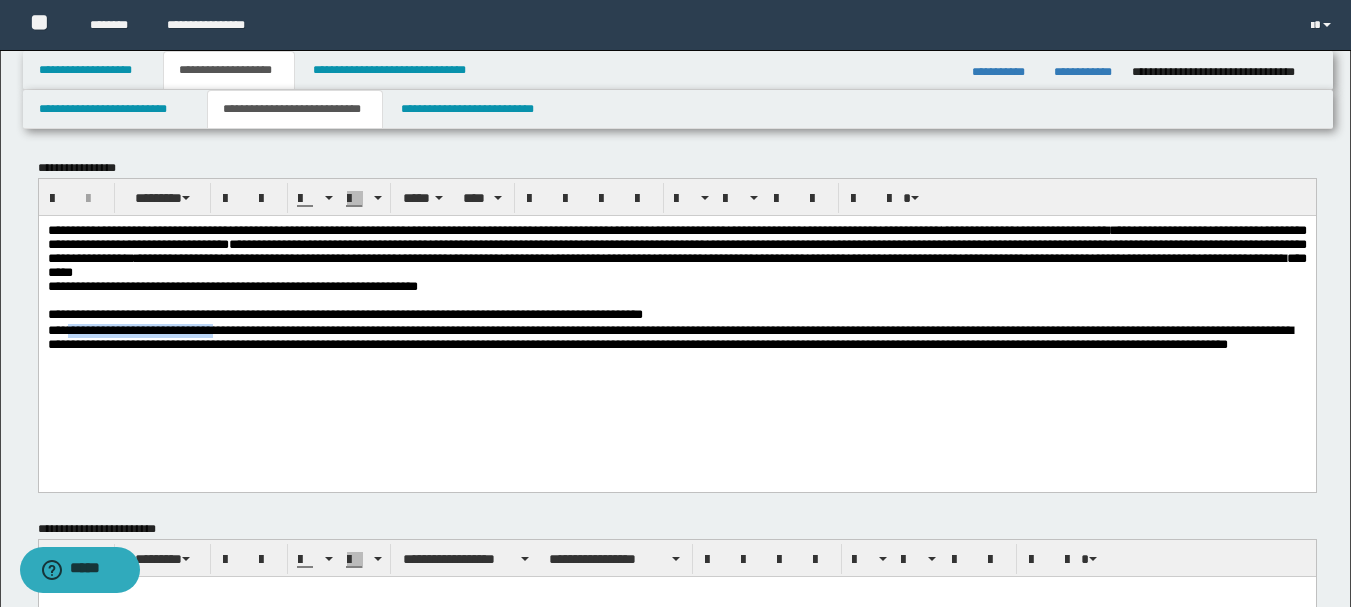 drag, startPoint x: 74, startPoint y: 340, endPoint x: 312, endPoint y: 340, distance: 238 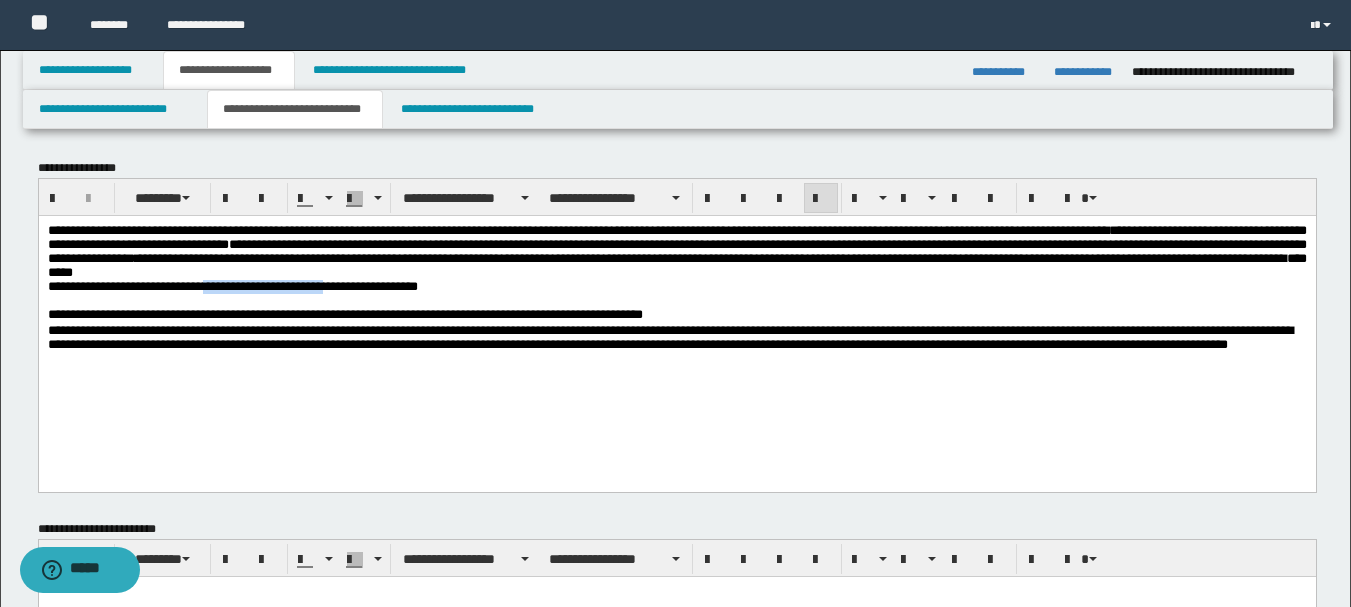 drag, startPoint x: 240, startPoint y: 295, endPoint x: 379, endPoint y: 296, distance: 139.0036 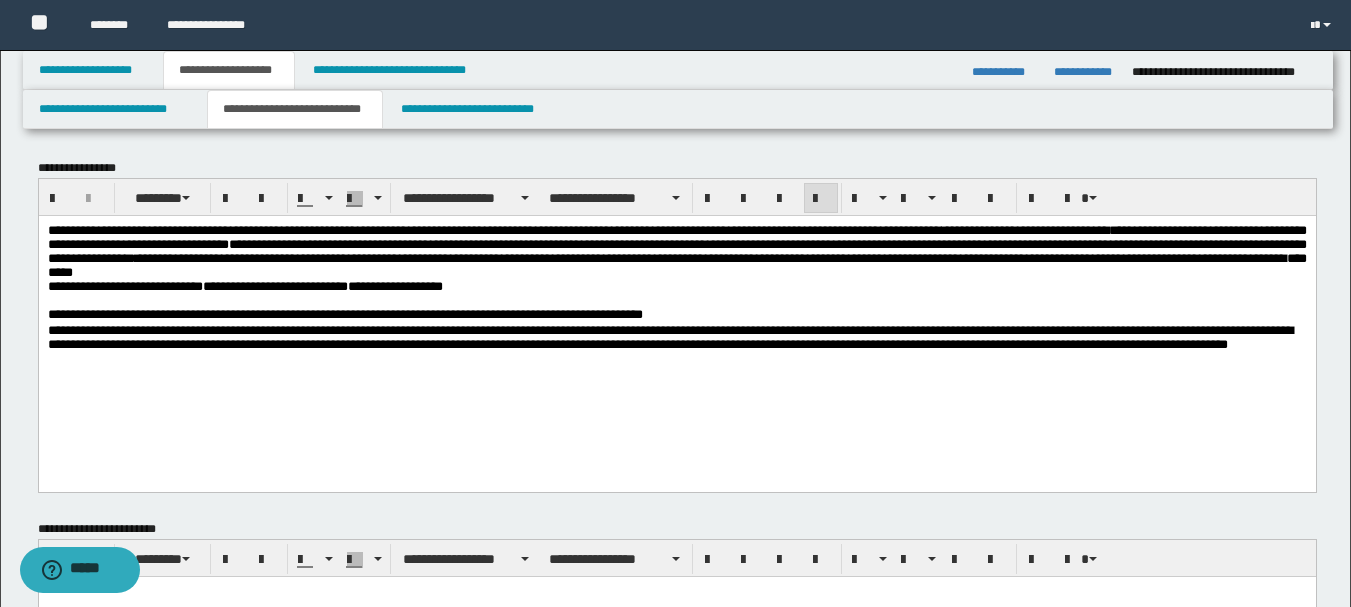 click on "**********" at bounding box center (244, 285) 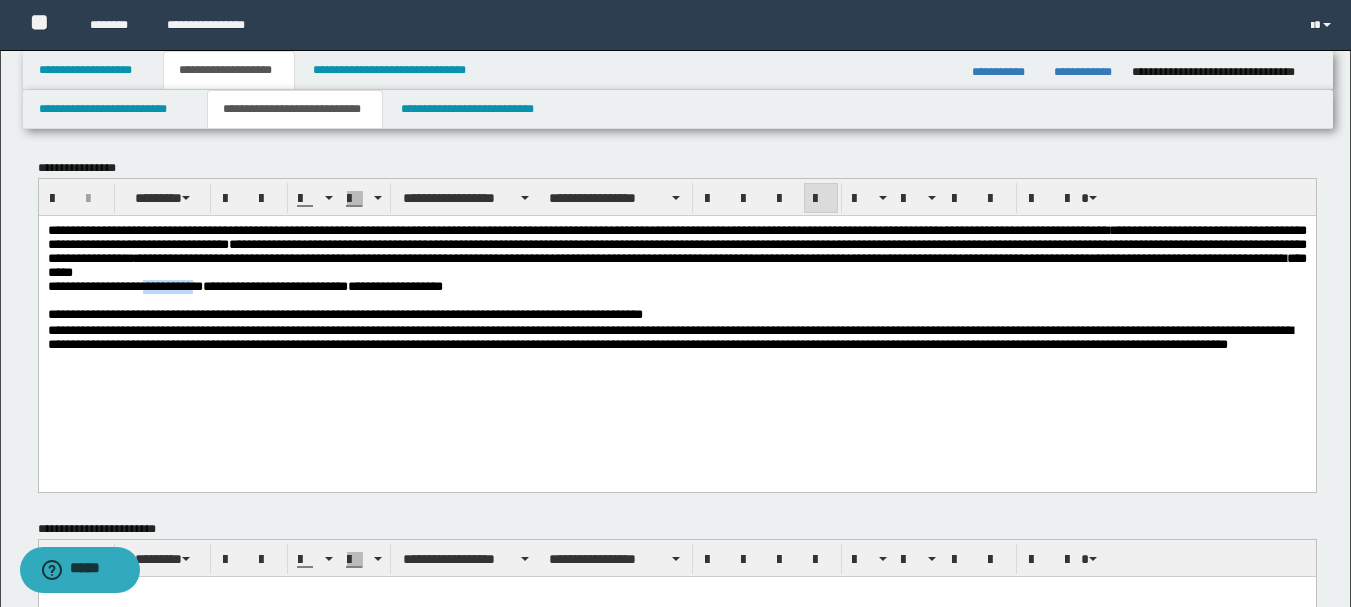 drag, startPoint x: 160, startPoint y: 294, endPoint x: 229, endPoint y: 294, distance: 69 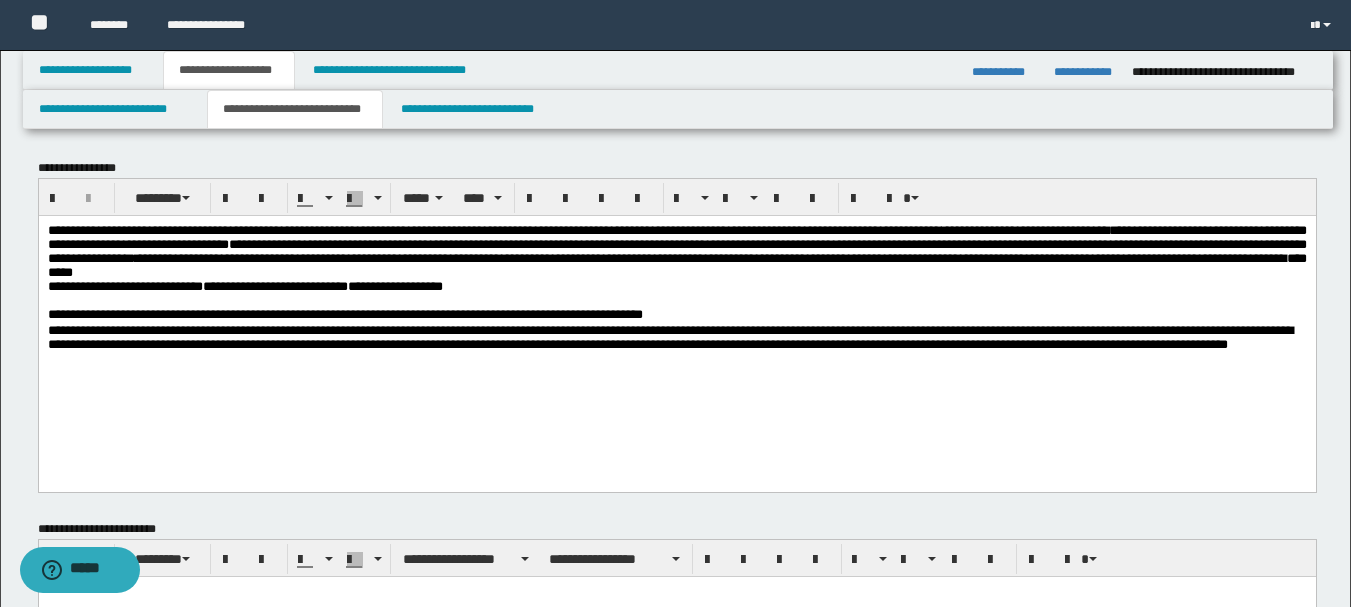 click on "**********" at bounding box center (676, 347) 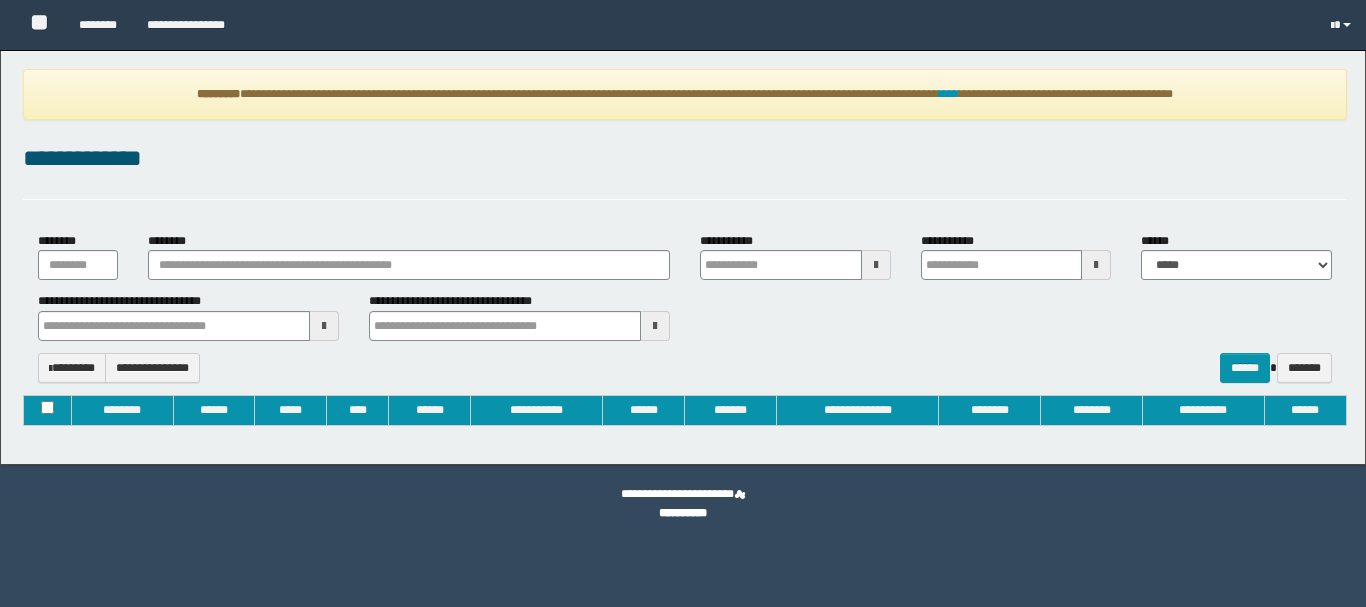 type on "**********" 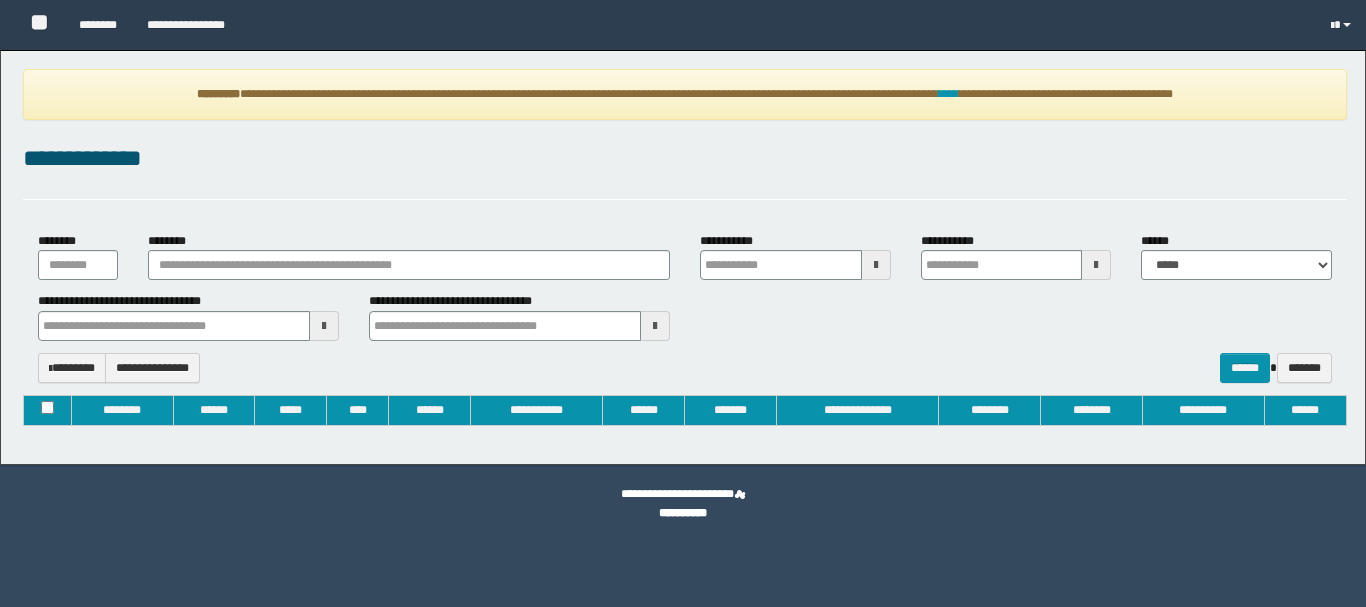 type on "**********" 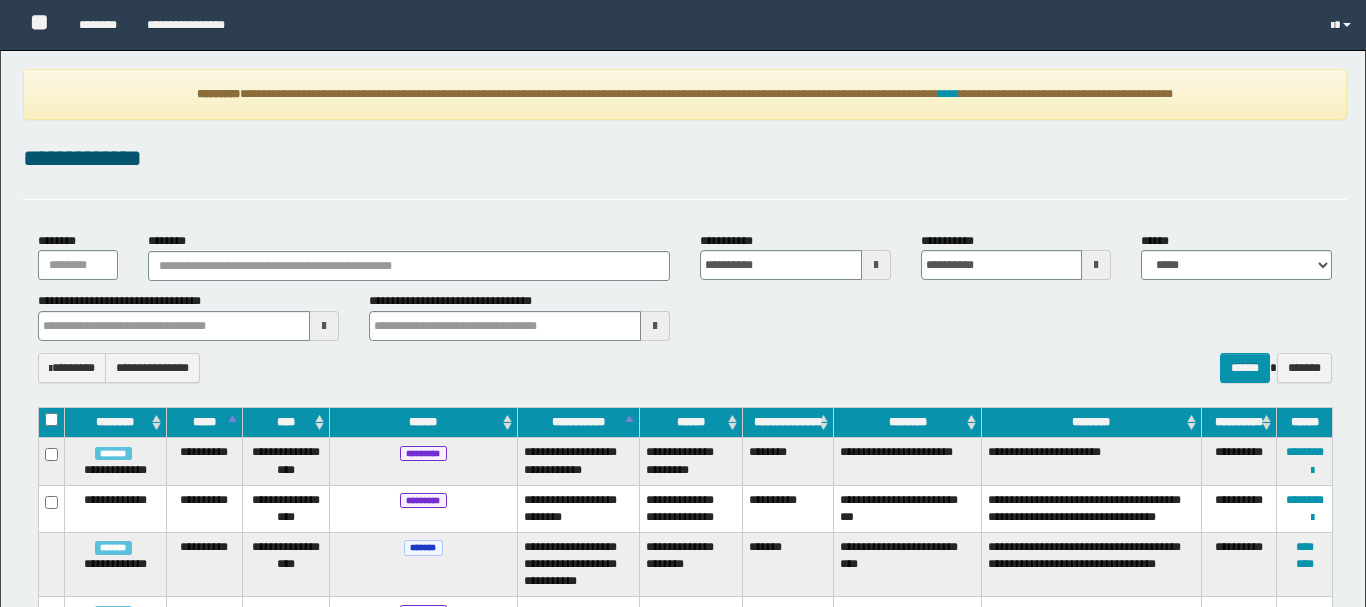 type 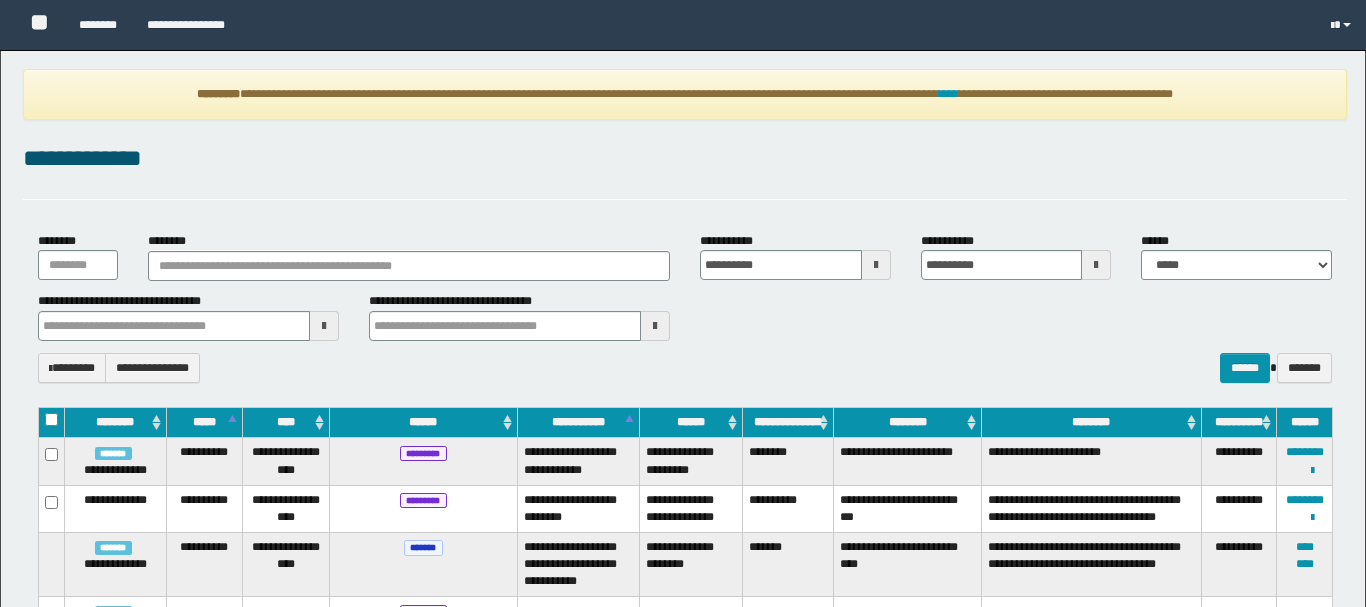 type 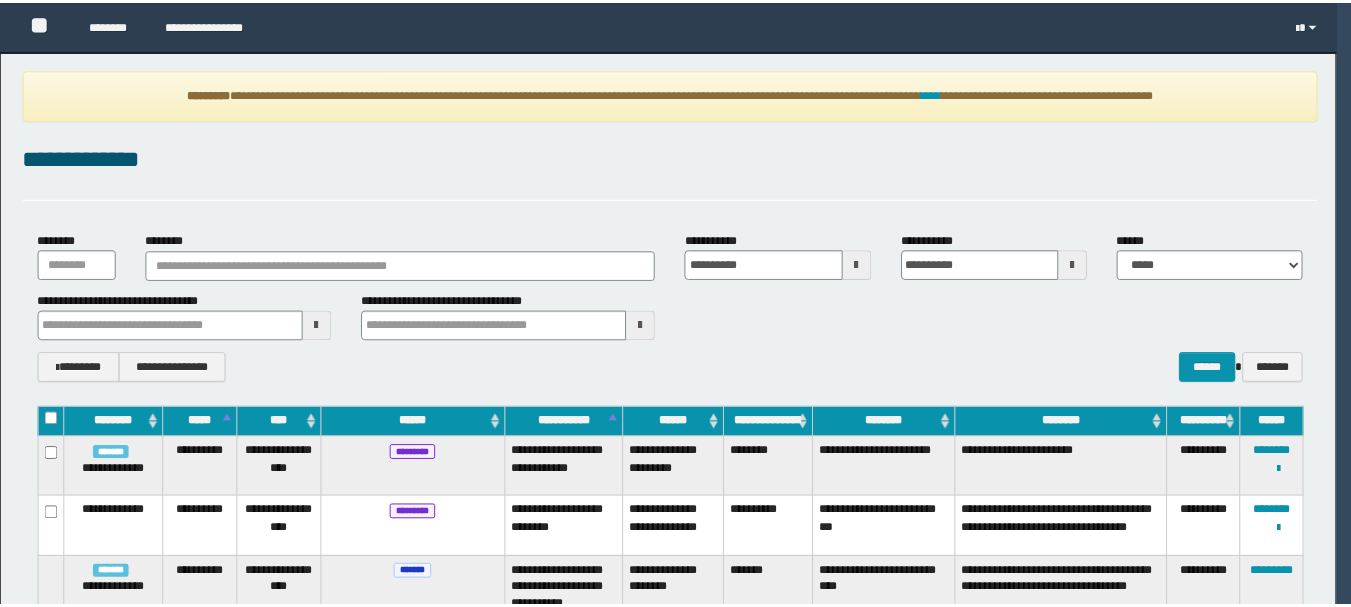 scroll, scrollTop: 0, scrollLeft: 0, axis: both 